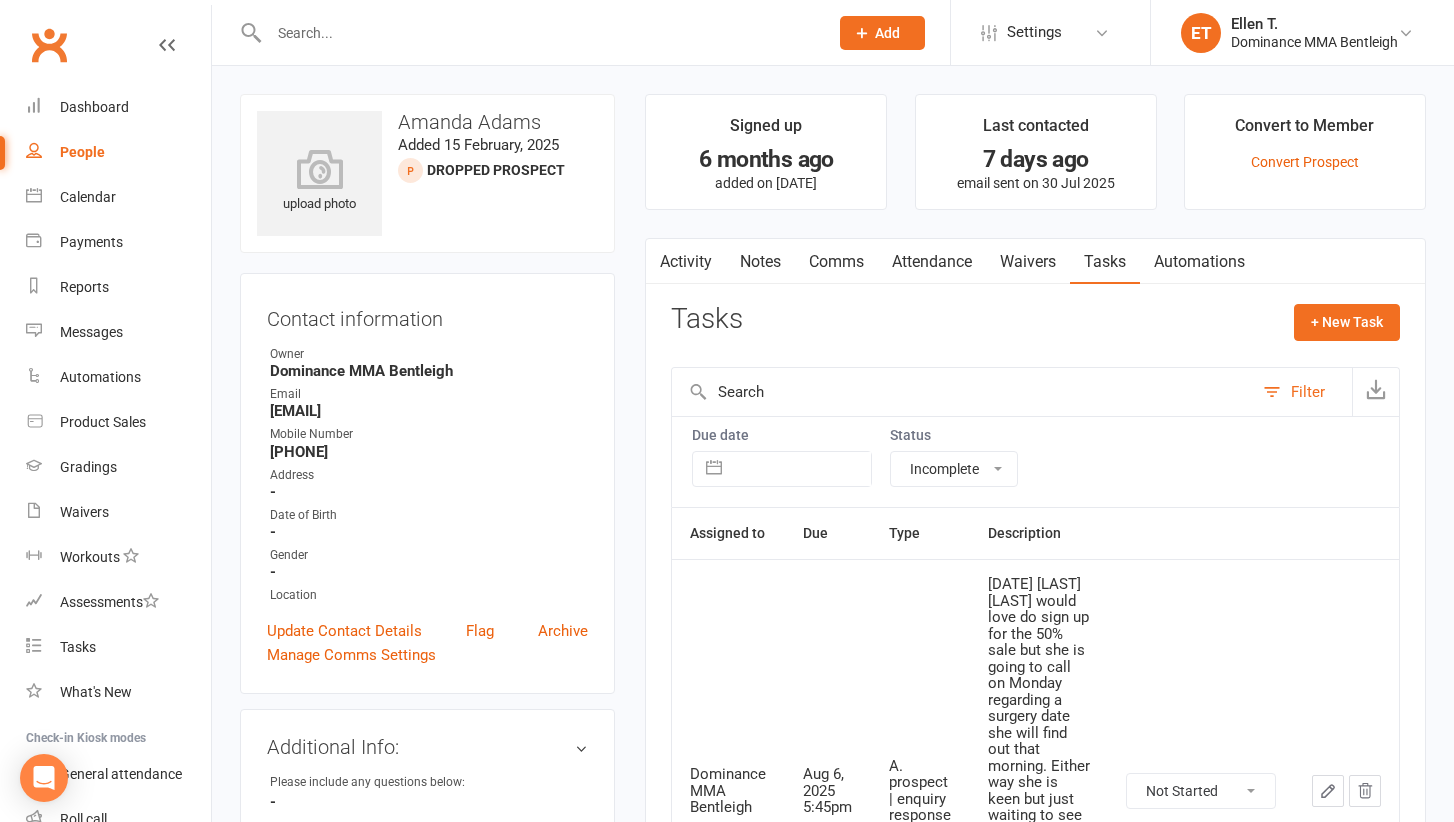 select on "incomplete" 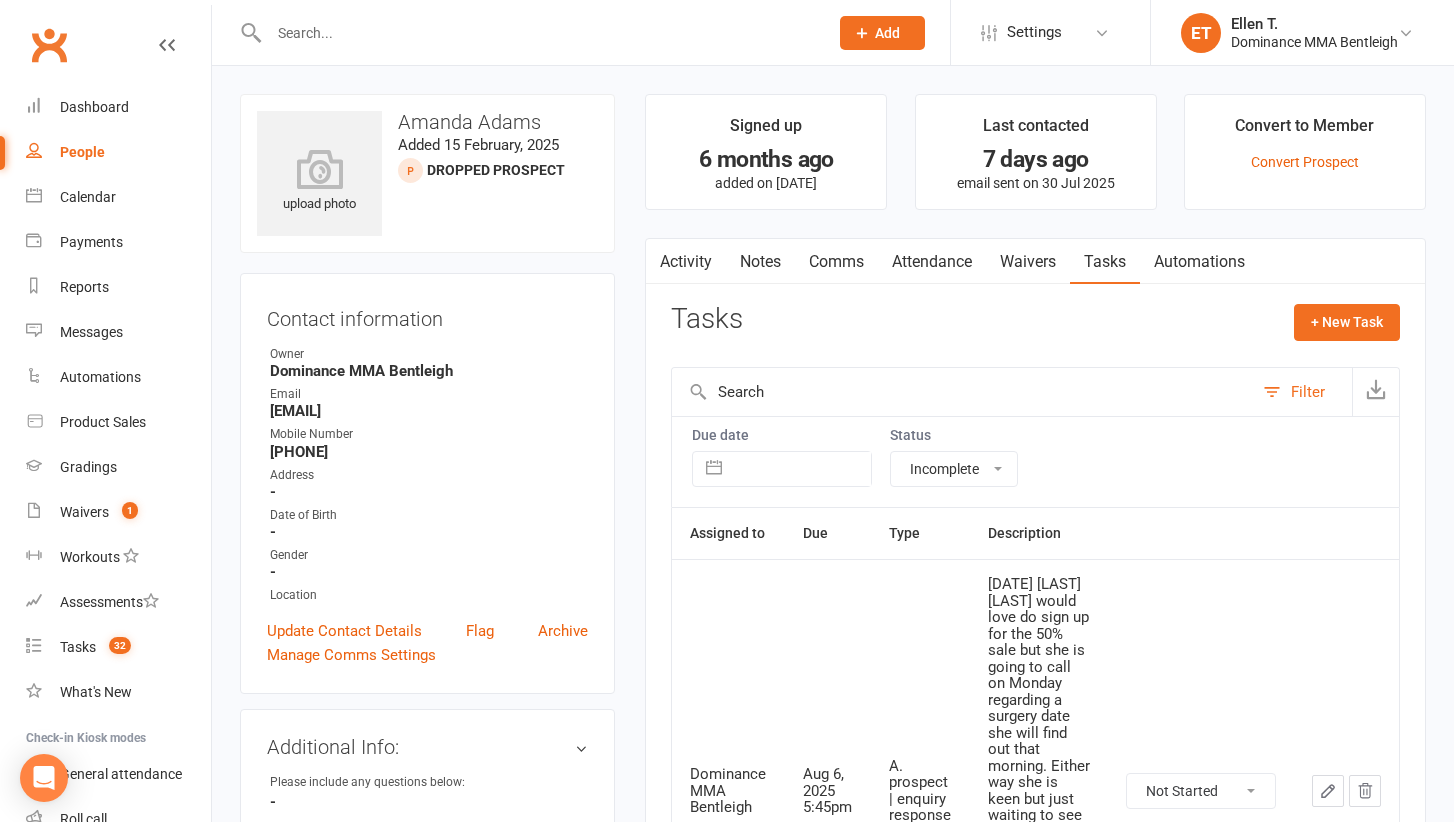 scroll, scrollTop: 223, scrollLeft: 0, axis: vertical 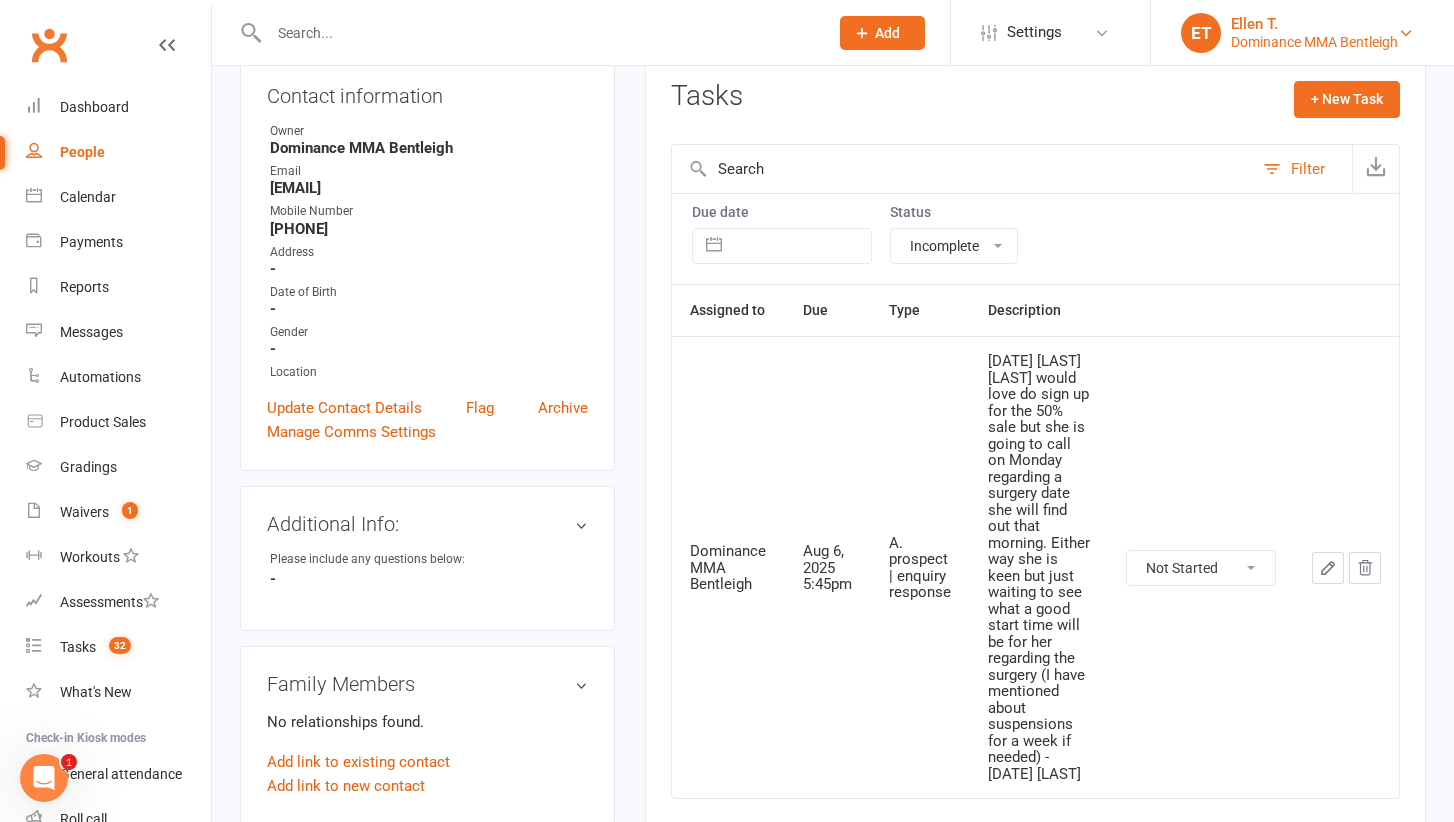 click on "Dominance MMA Bentleigh" at bounding box center (1314, 42) 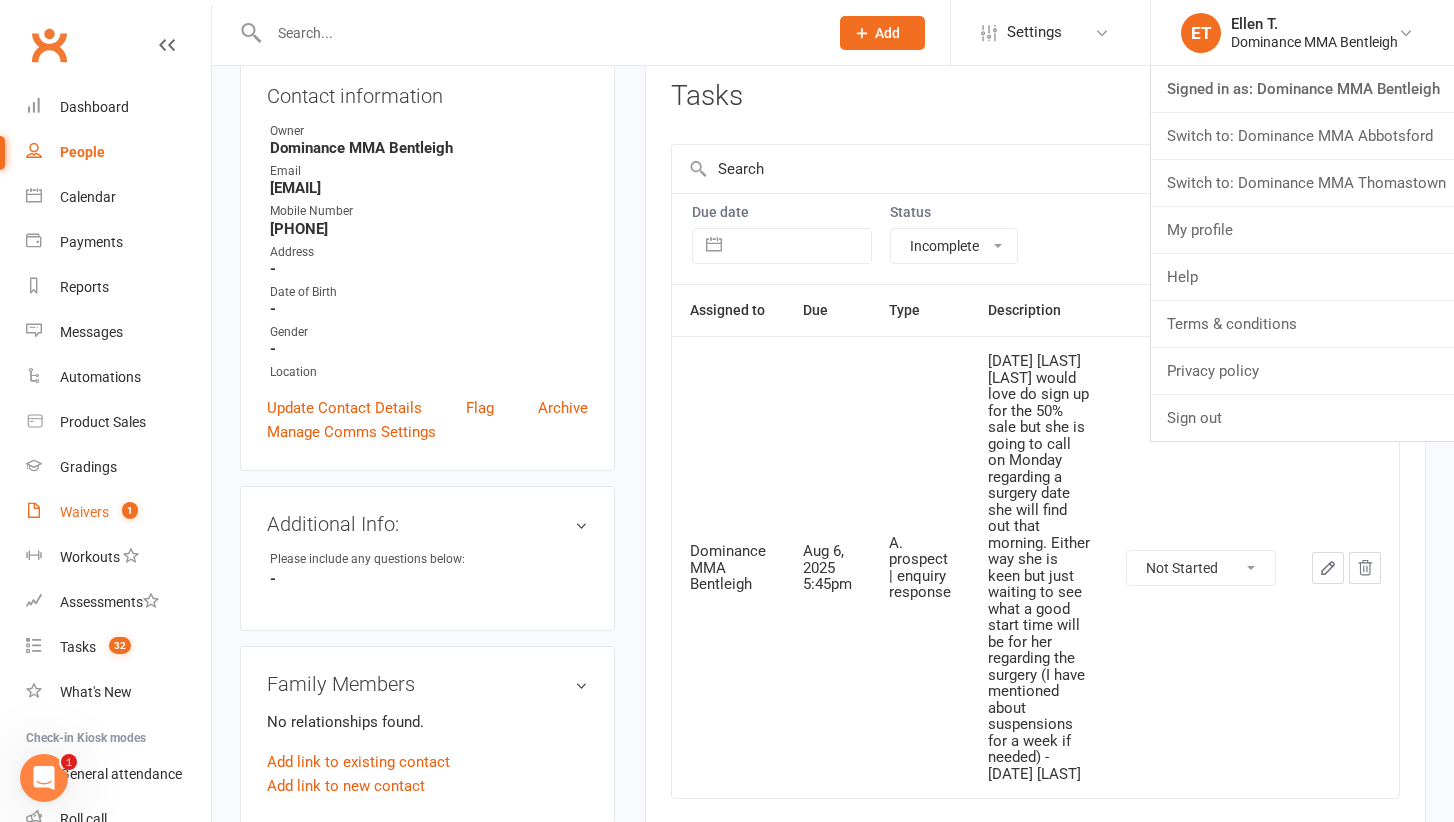 click on "Waivers   1" at bounding box center [118, 512] 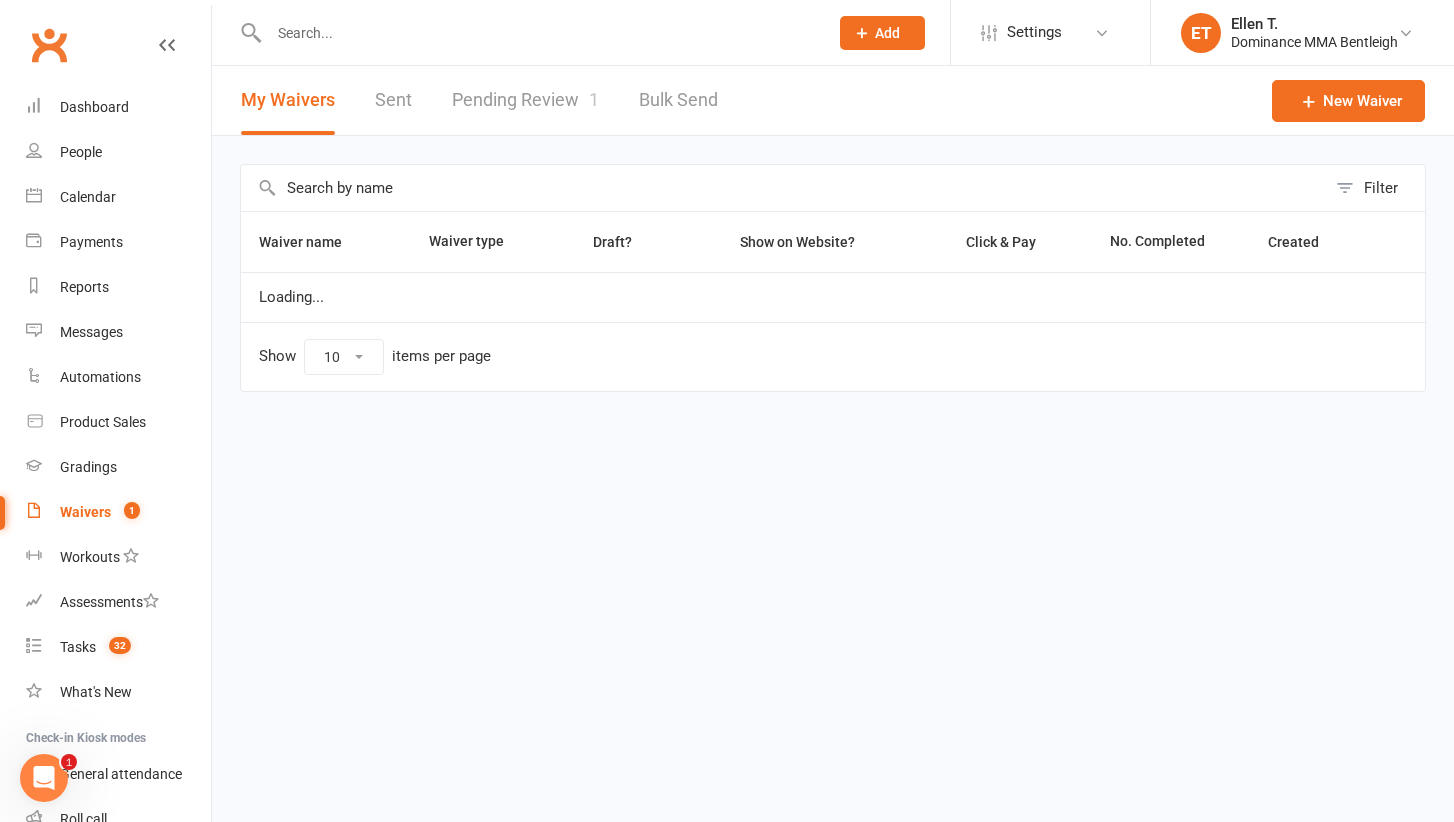 scroll, scrollTop: 0, scrollLeft: 0, axis: both 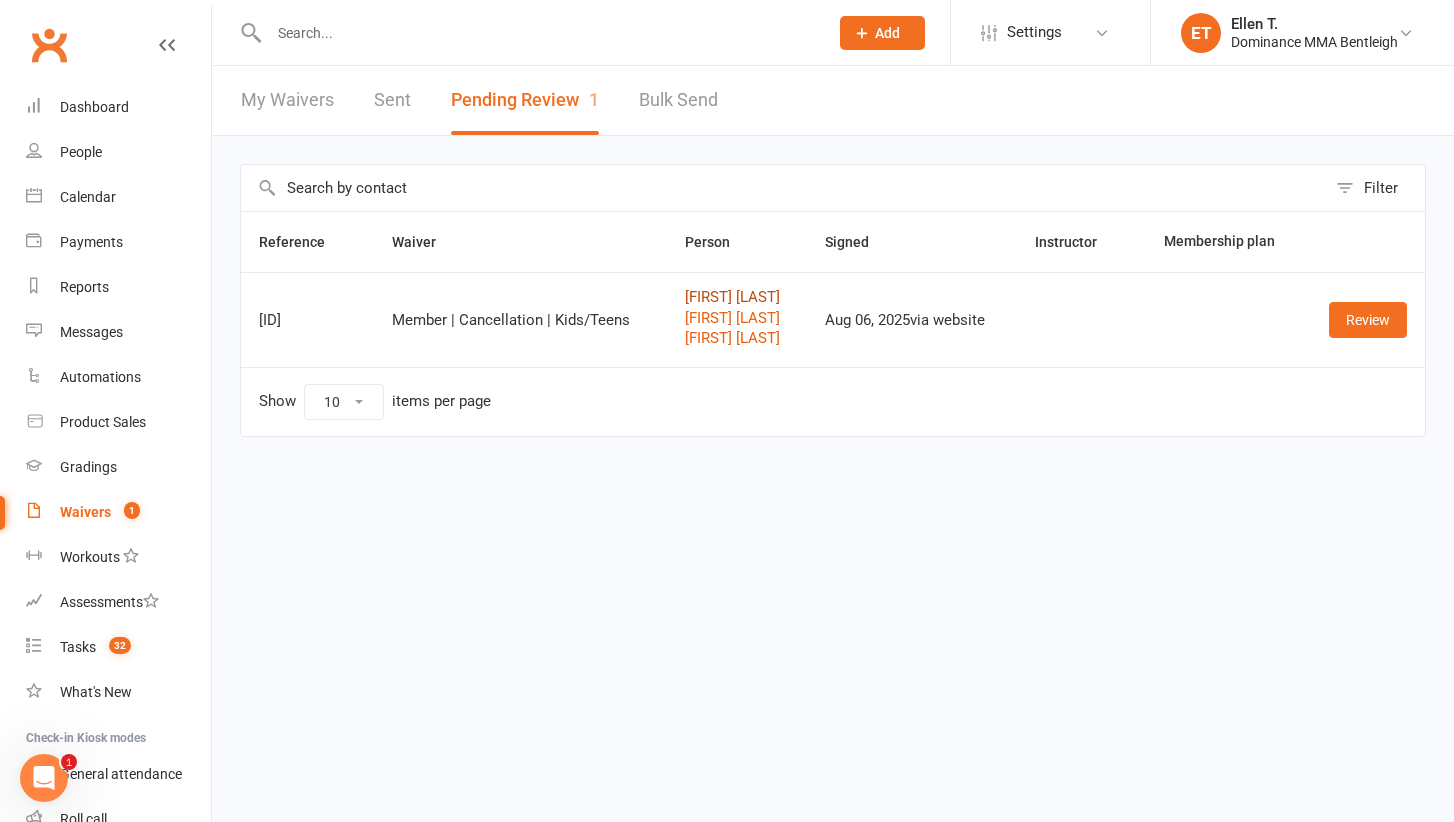 click on "Greg Manson" at bounding box center (737, 297) 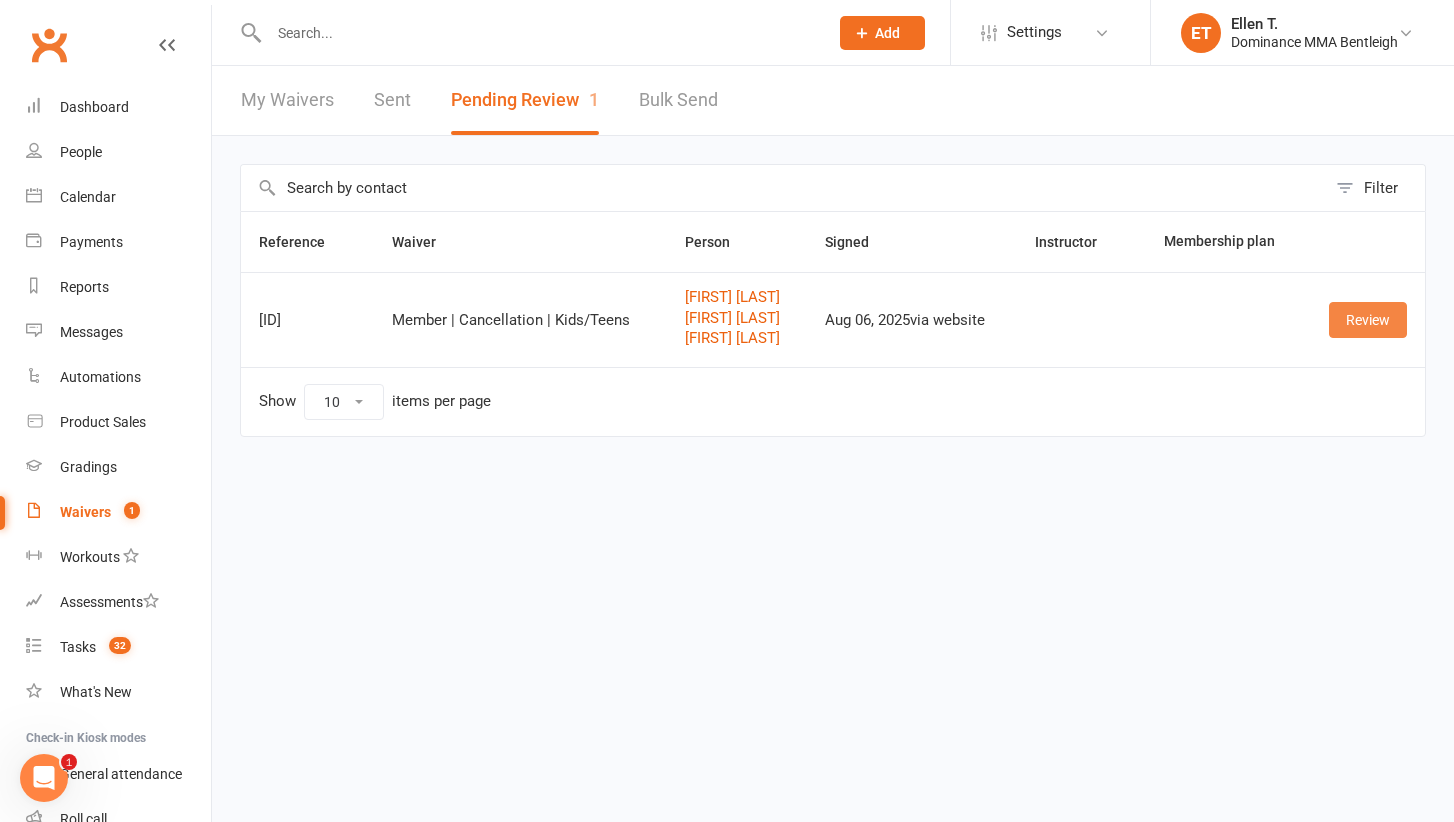 click on "Review" at bounding box center (1368, 320) 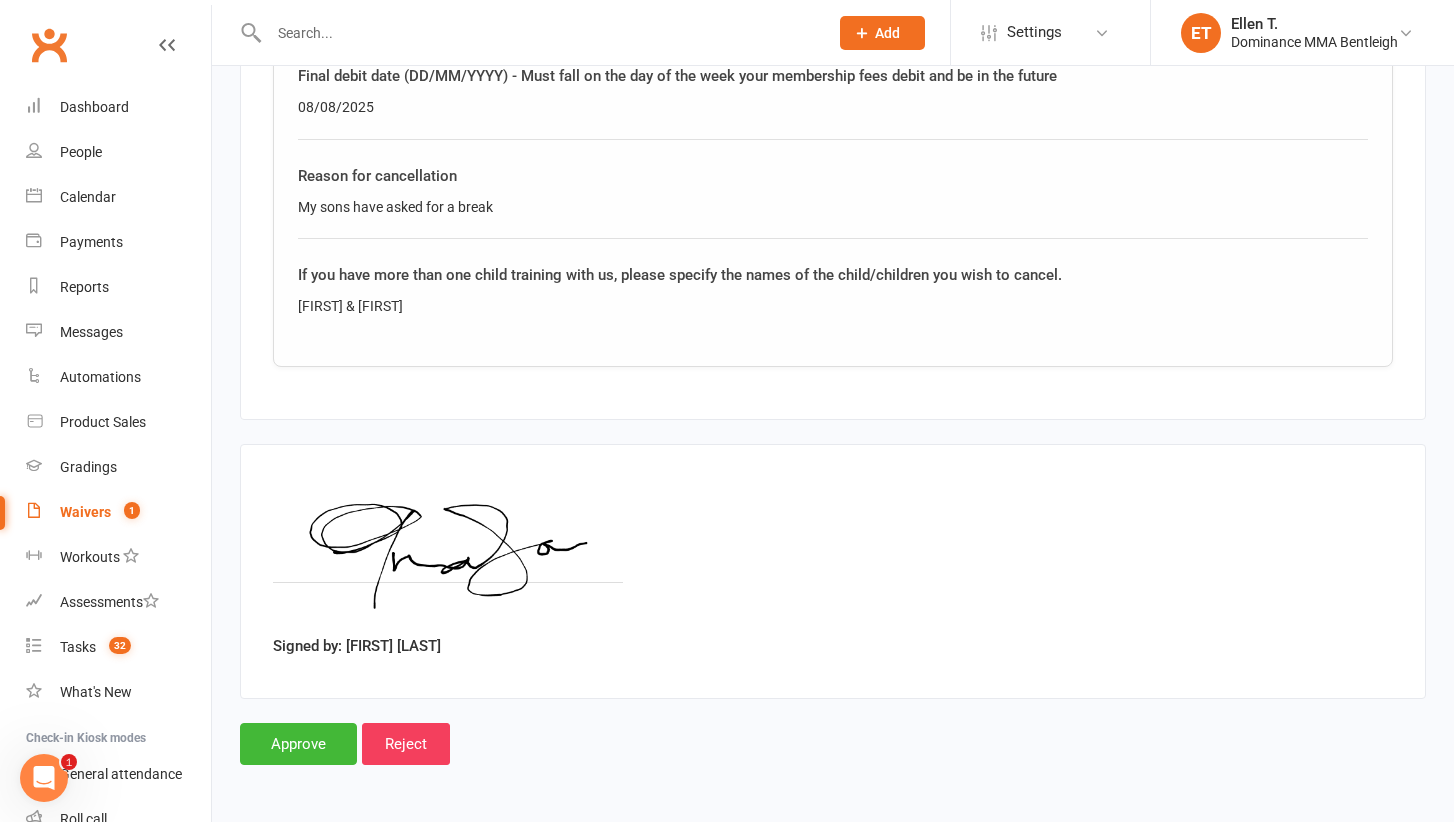 scroll, scrollTop: 2667, scrollLeft: 0, axis: vertical 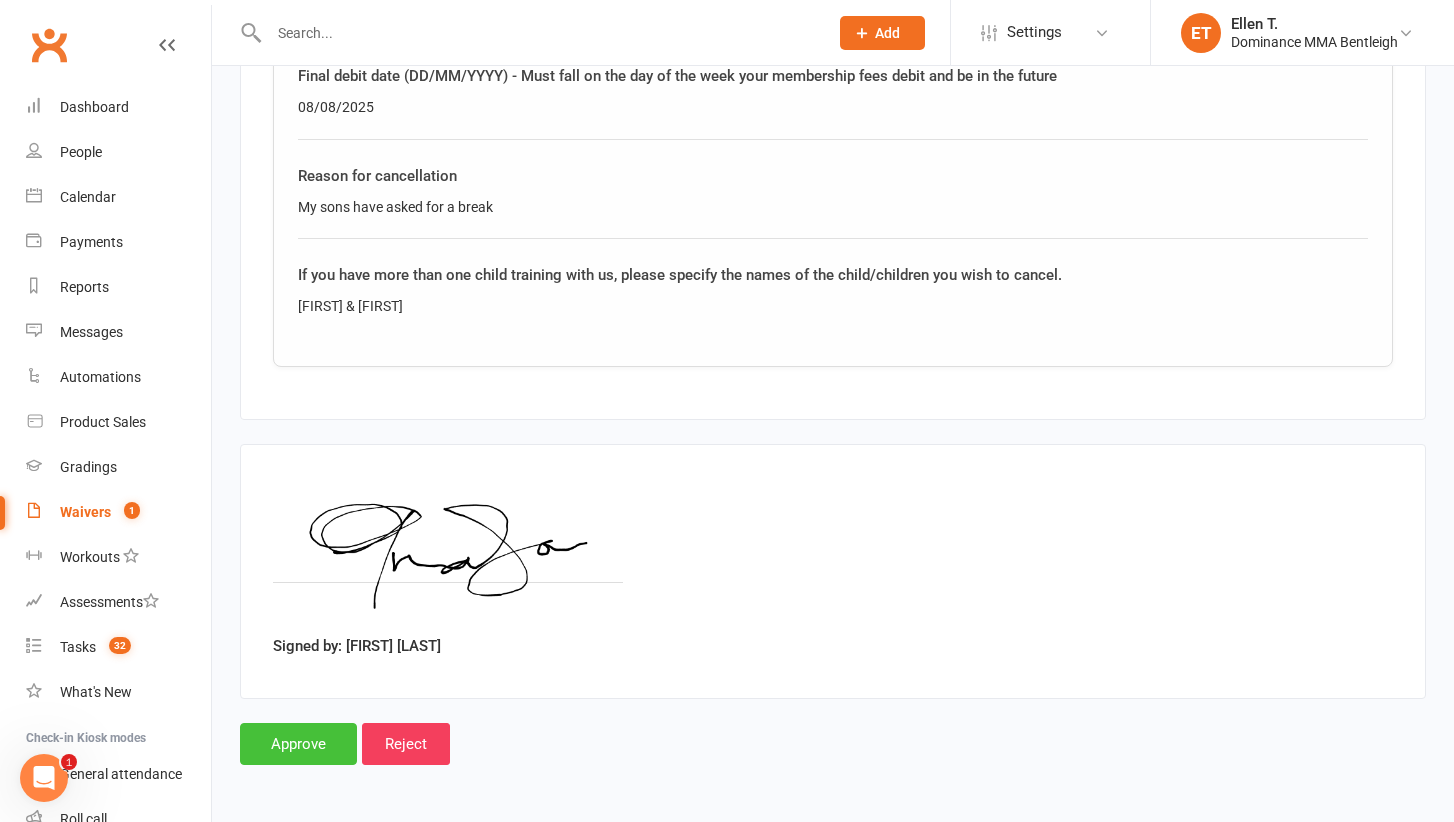 click on "Approve" at bounding box center (298, 744) 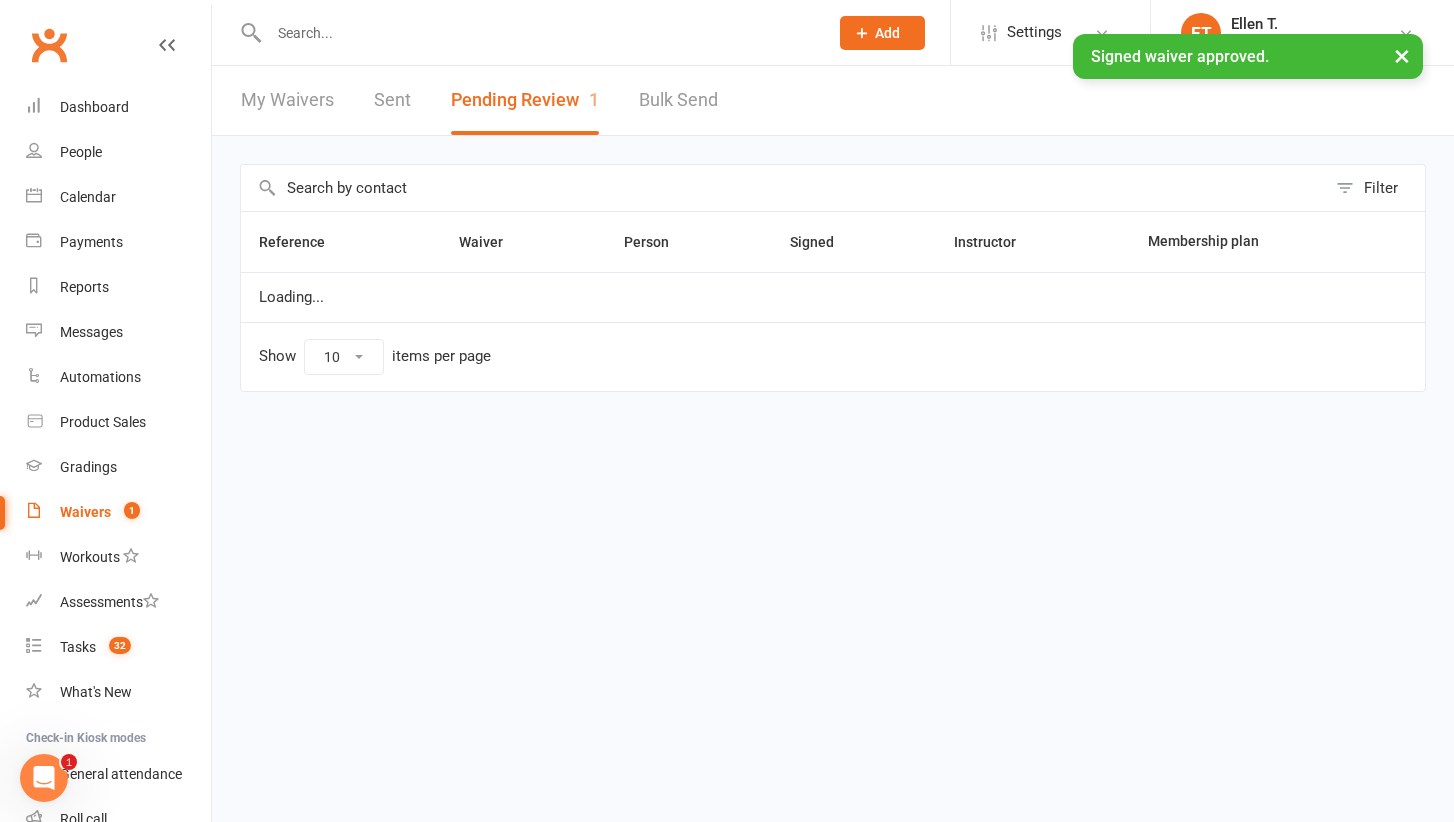 scroll, scrollTop: 0, scrollLeft: 0, axis: both 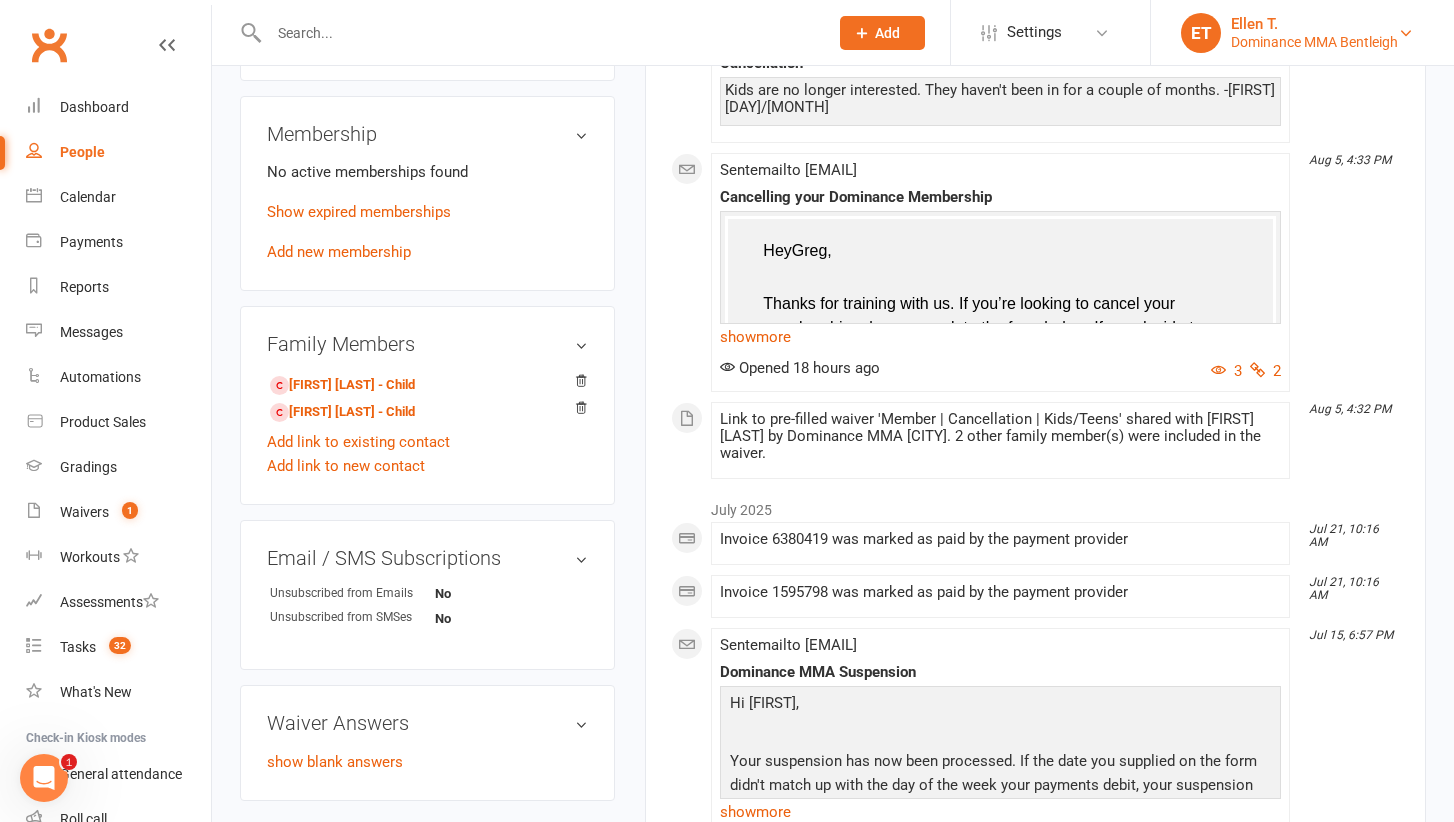 click on "ET Ellen T. Dominance MMA Bentleigh" at bounding box center (1302, 33) 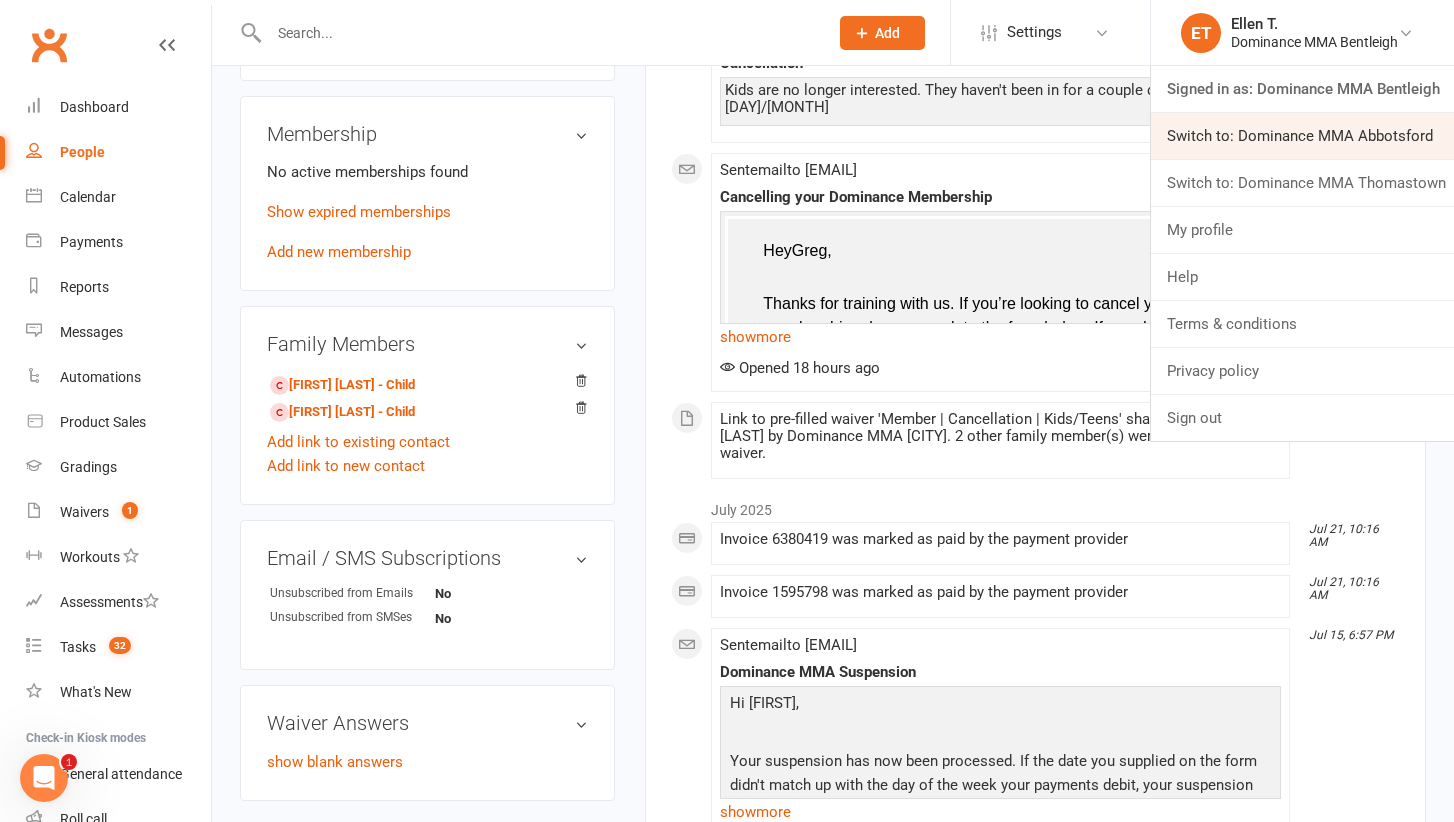 click on "Switch to: Dominance MMA Abbotsford" at bounding box center [1302, 136] 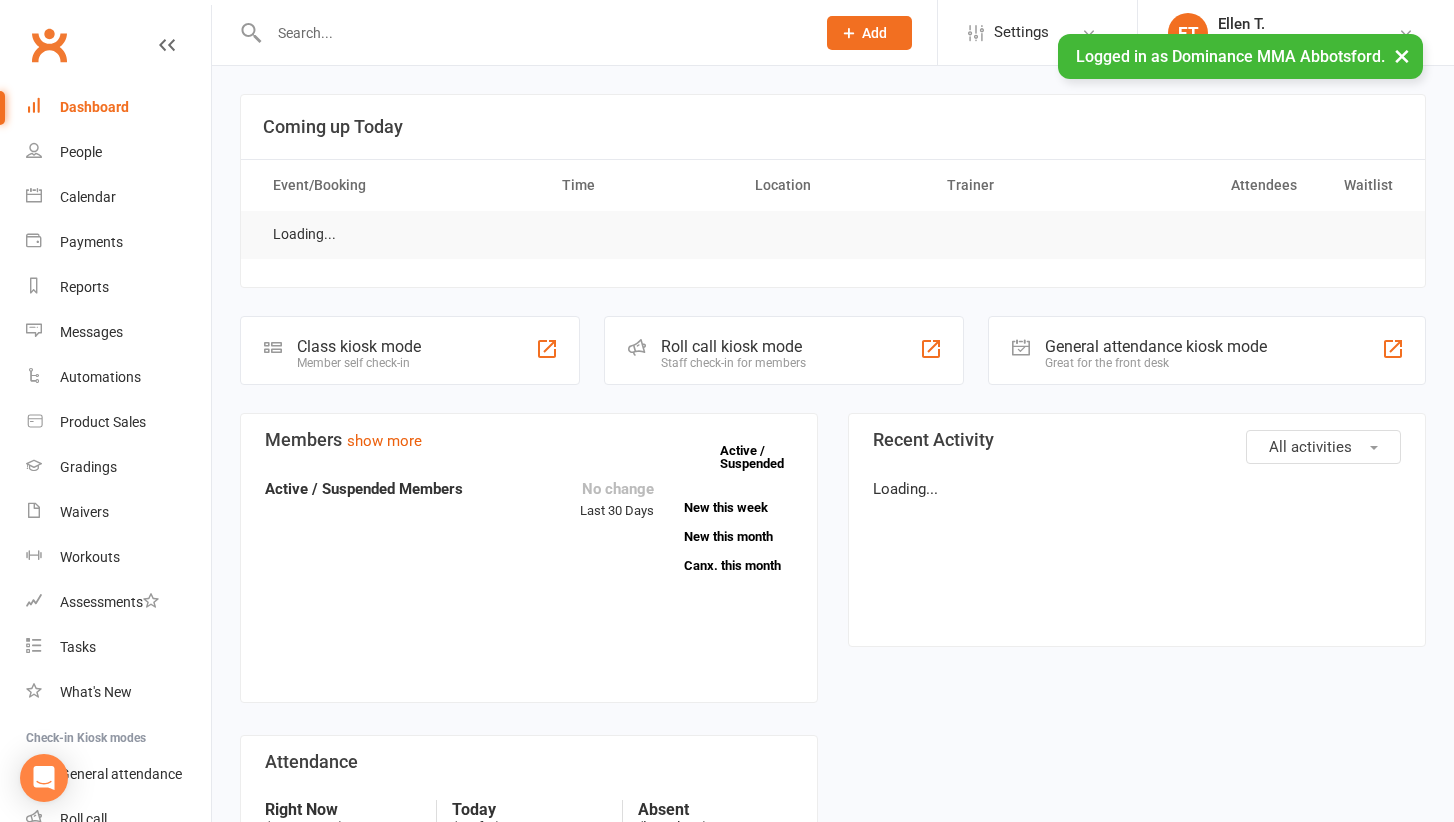 scroll, scrollTop: 0, scrollLeft: 0, axis: both 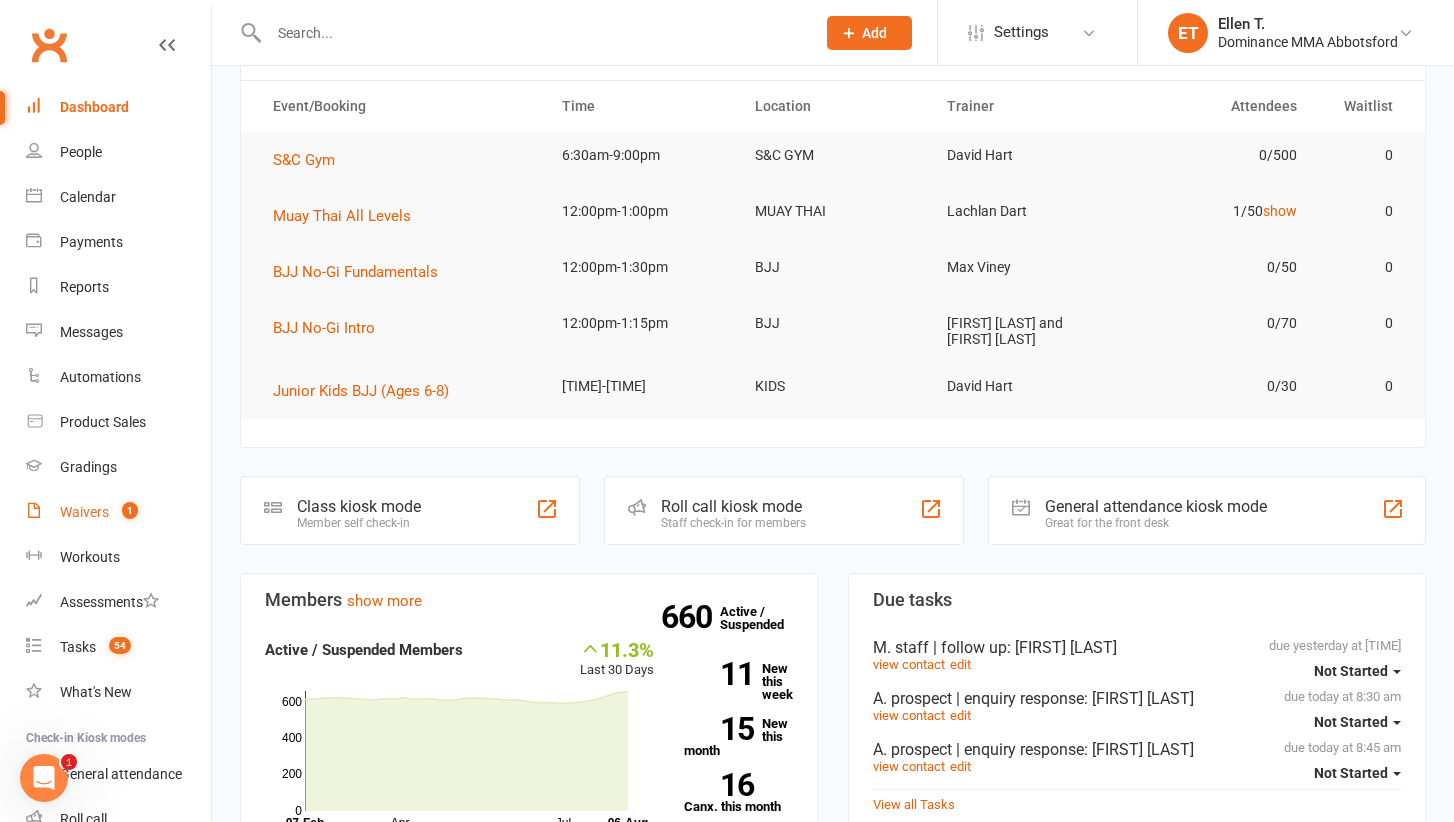 click on "Waivers   1" at bounding box center (118, 512) 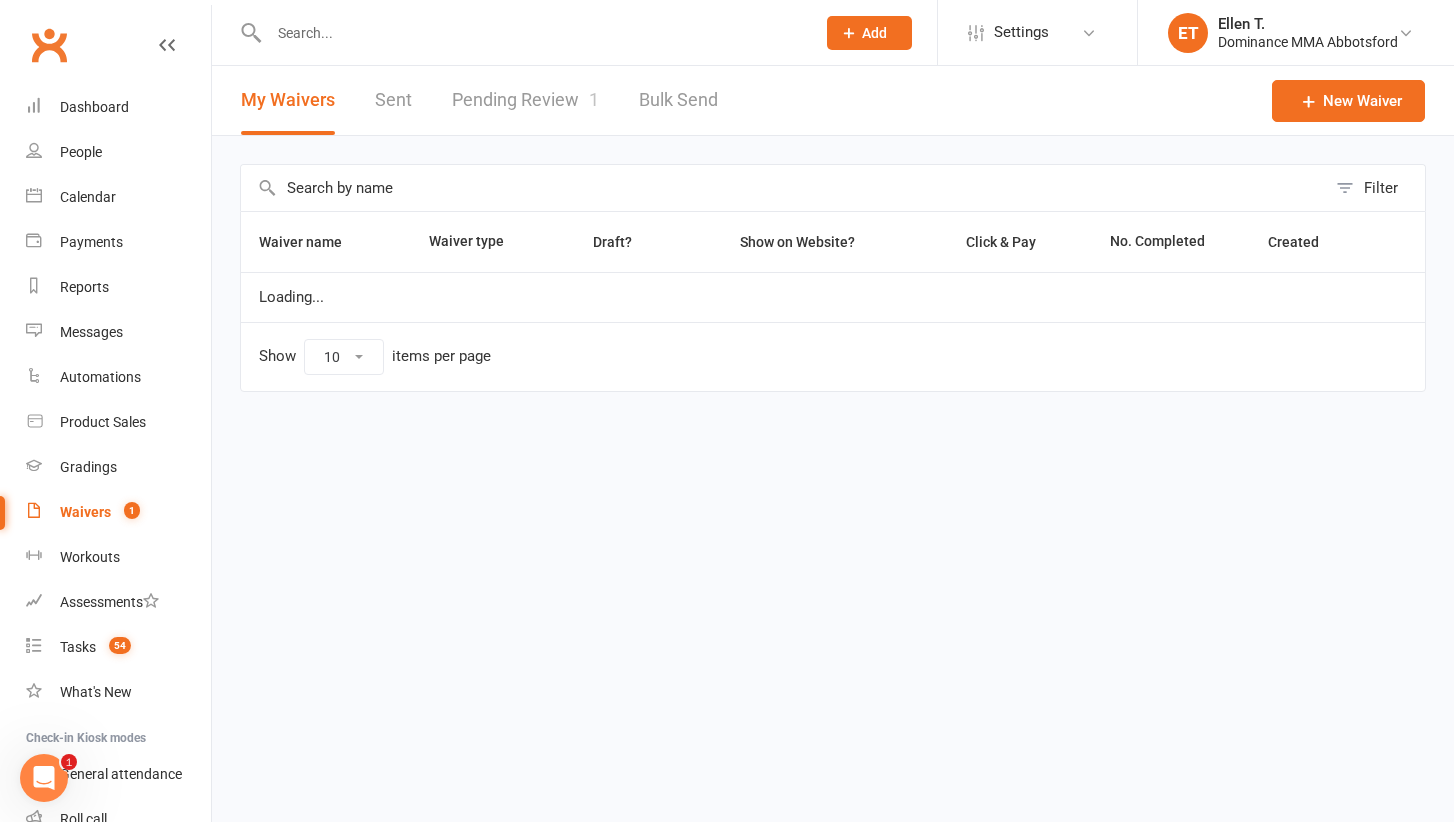 scroll, scrollTop: 0, scrollLeft: 0, axis: both 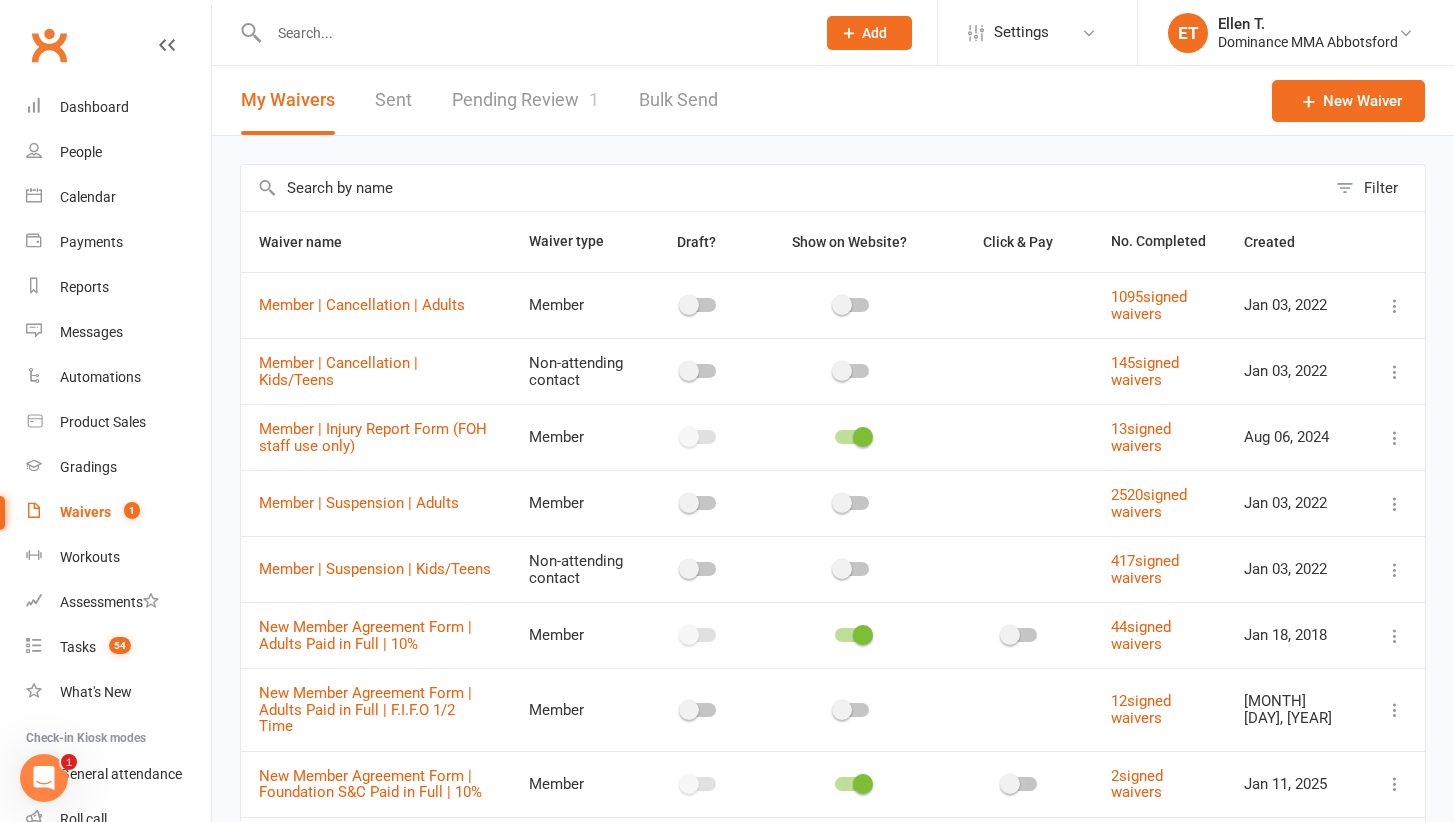 click on "Pending Review 1" at bounding box center (525, 100) 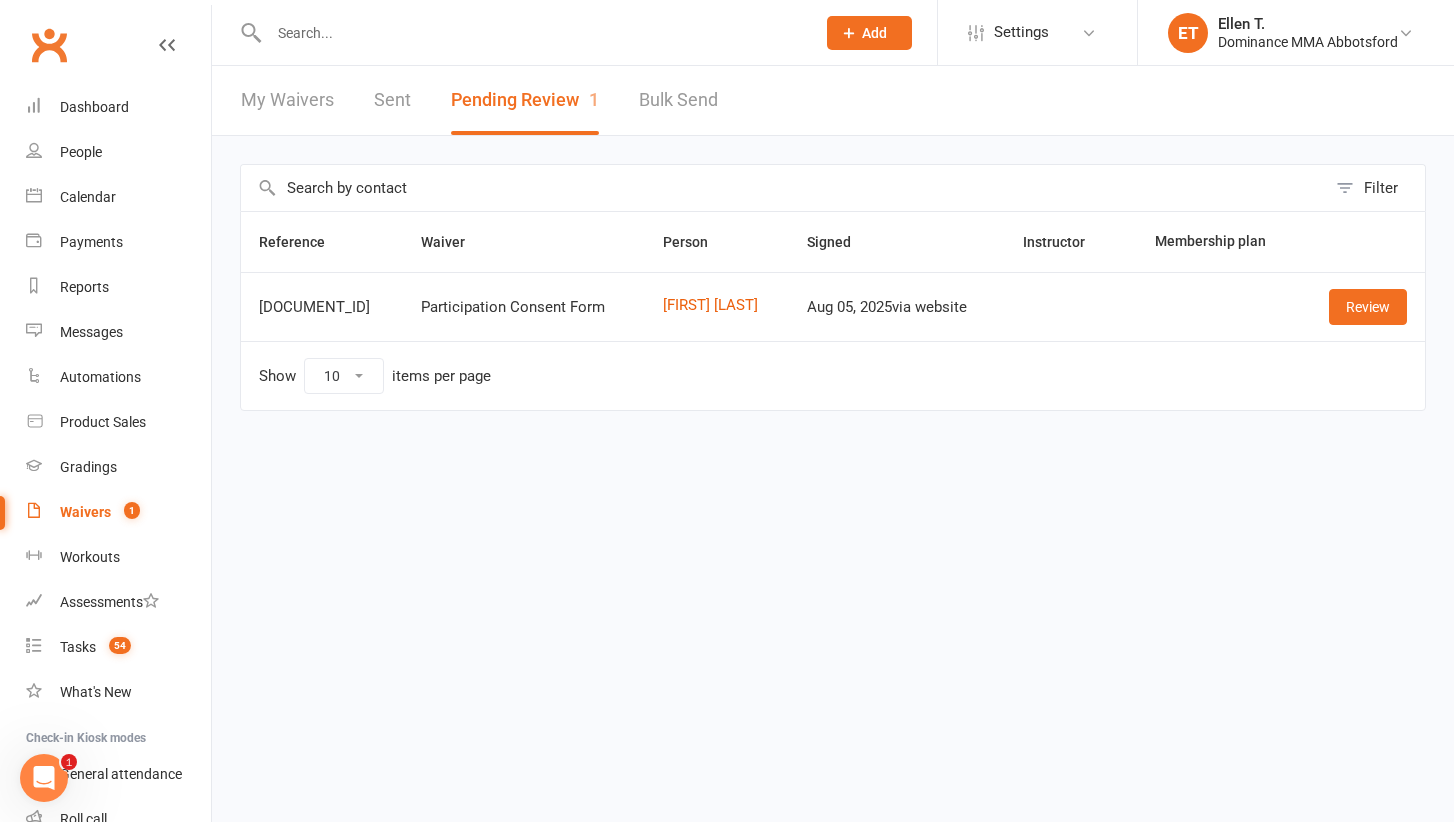 scroll, scrollTop: 0, scrollLeft: 0, axis: both 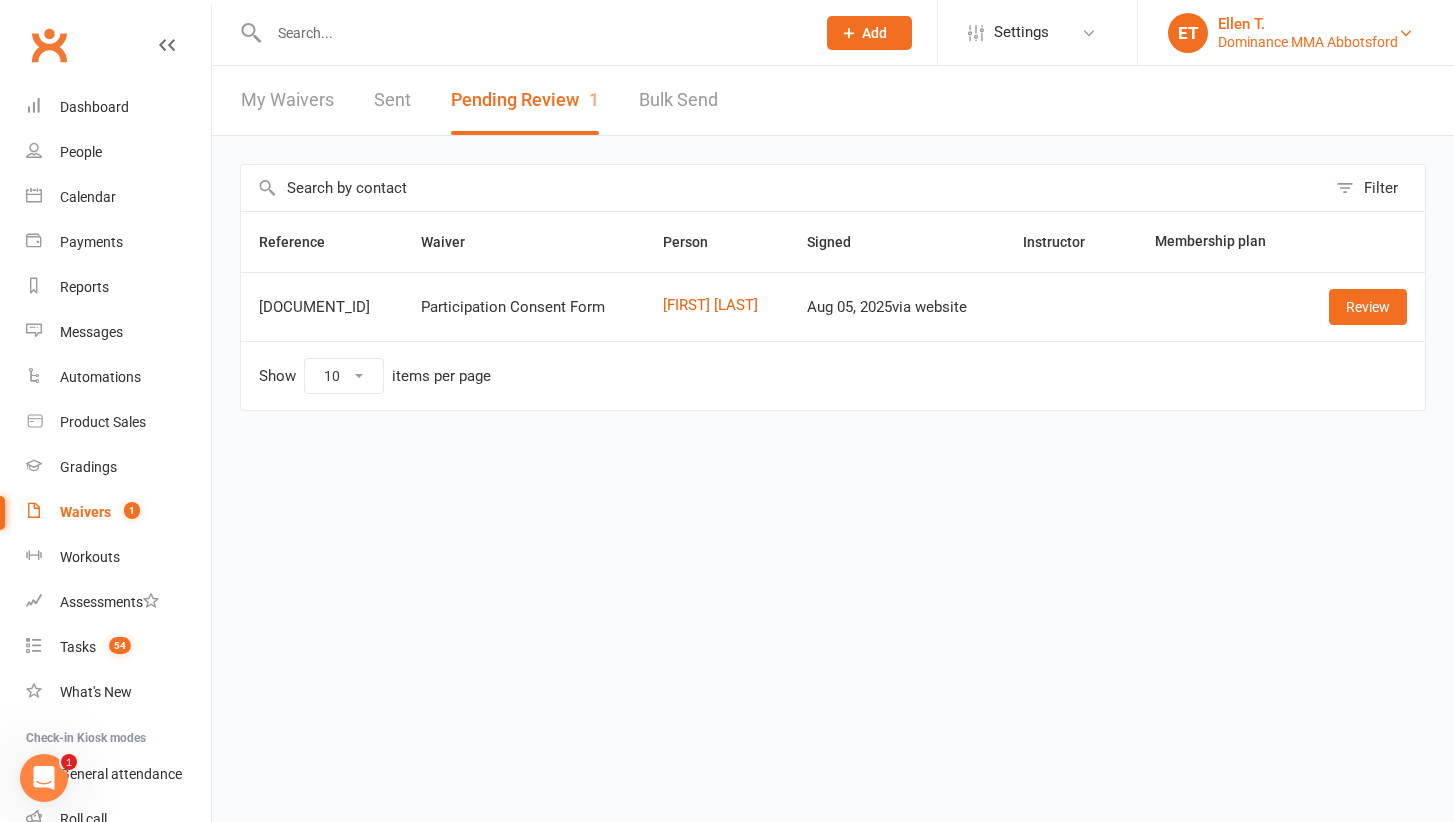 click on "Dominance MMA Abbotsford" at bounding box center [1308, 42] 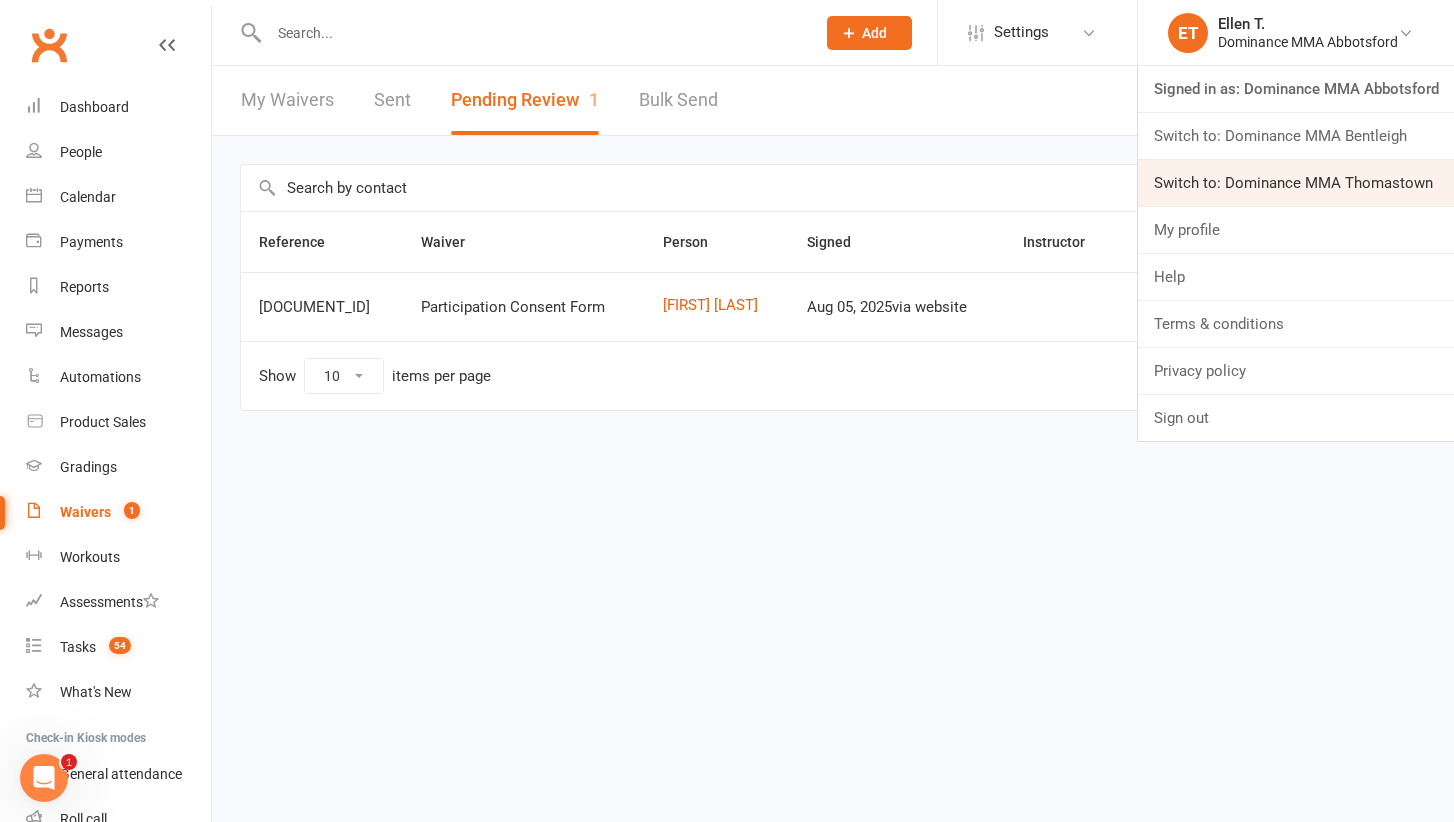 click on "Switch to: Dominance MMA Thomastown" at bounding box center [1296, 183] 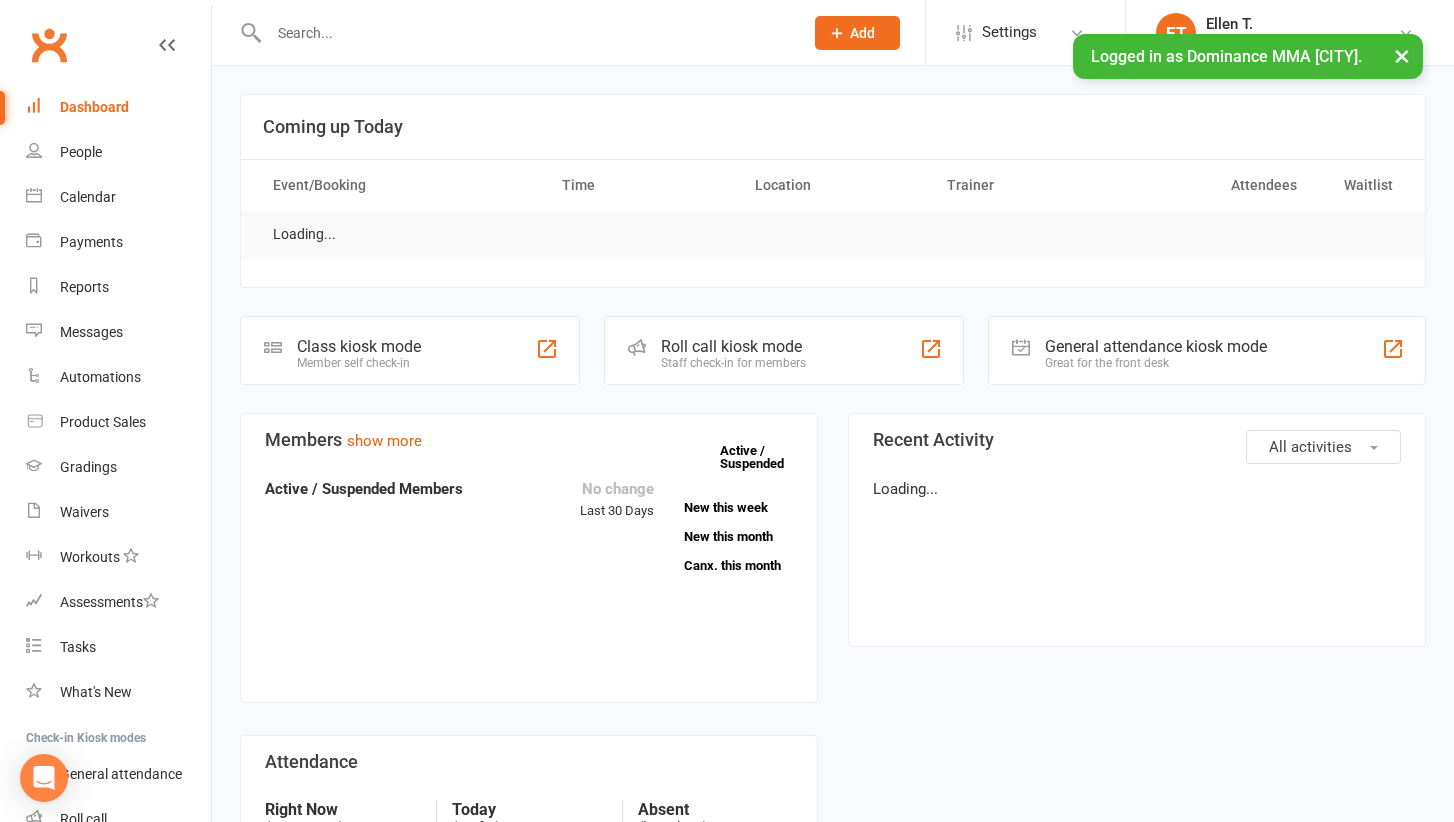 scroll, scrollTop: 0, scrollLeft: 0, axis: both 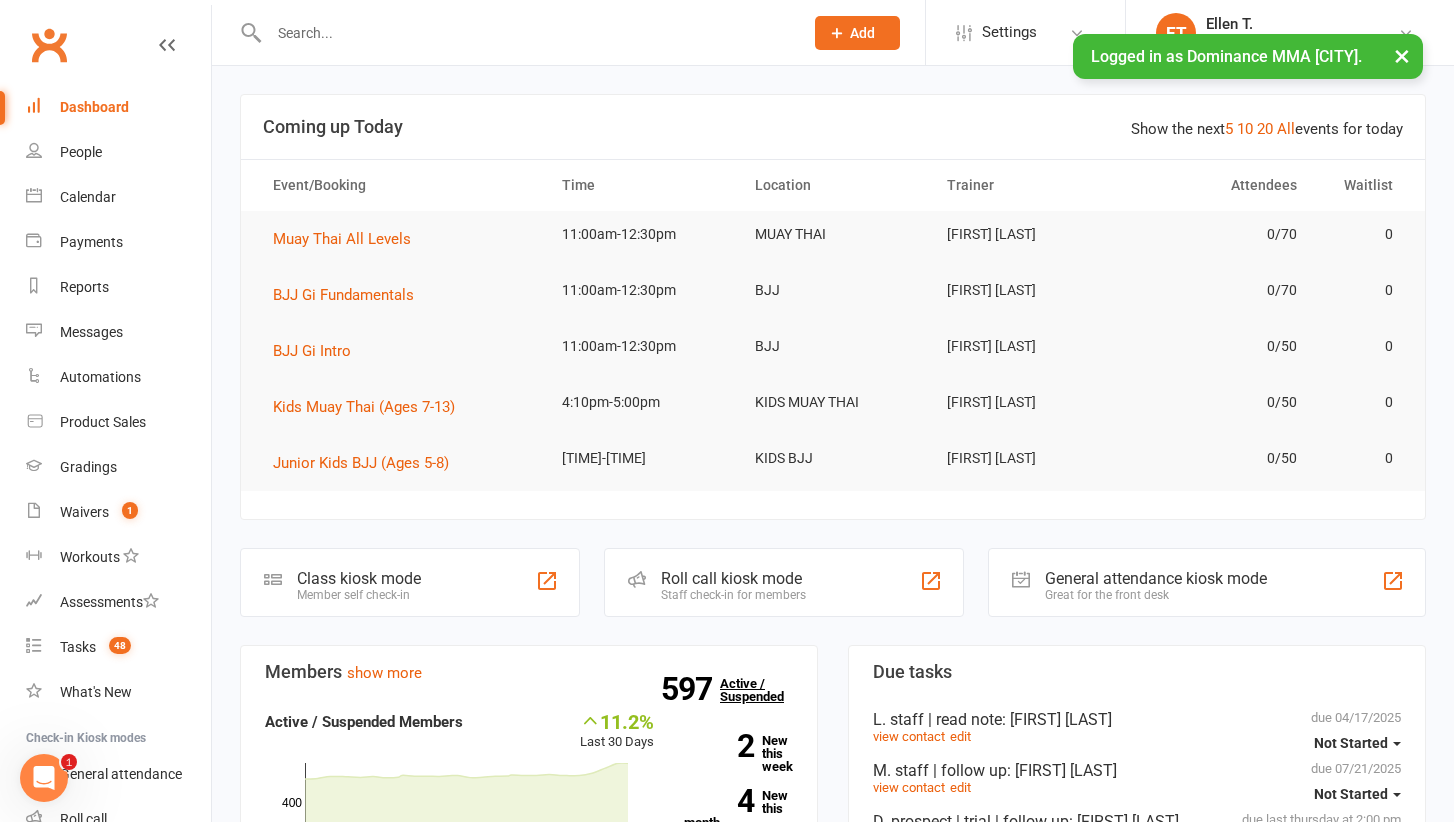 click on "597 Active / Suspended" at bounding box center (764, 690) 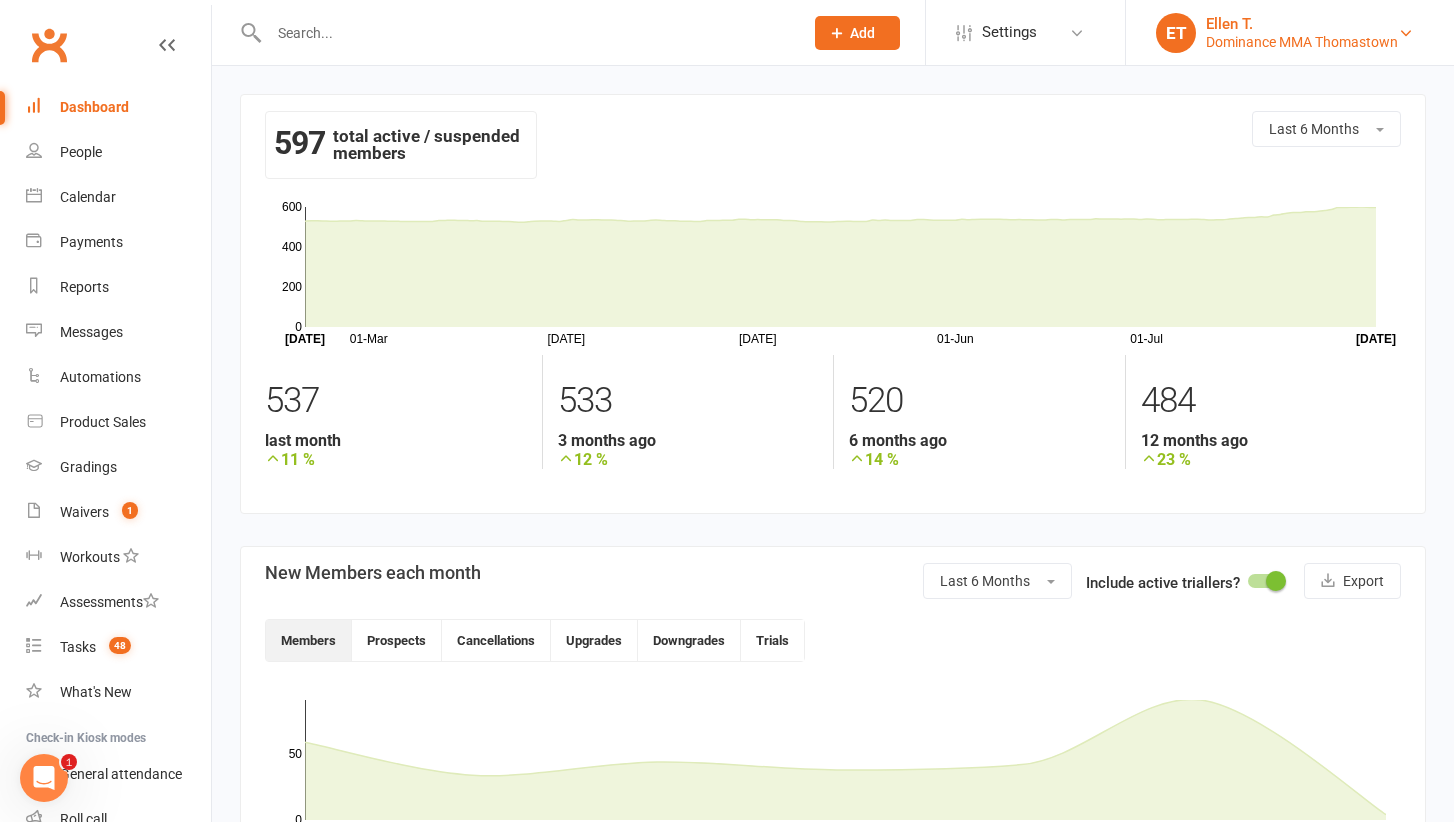scroll, scrollTop: 0, scrollLeft: 0, axis: both 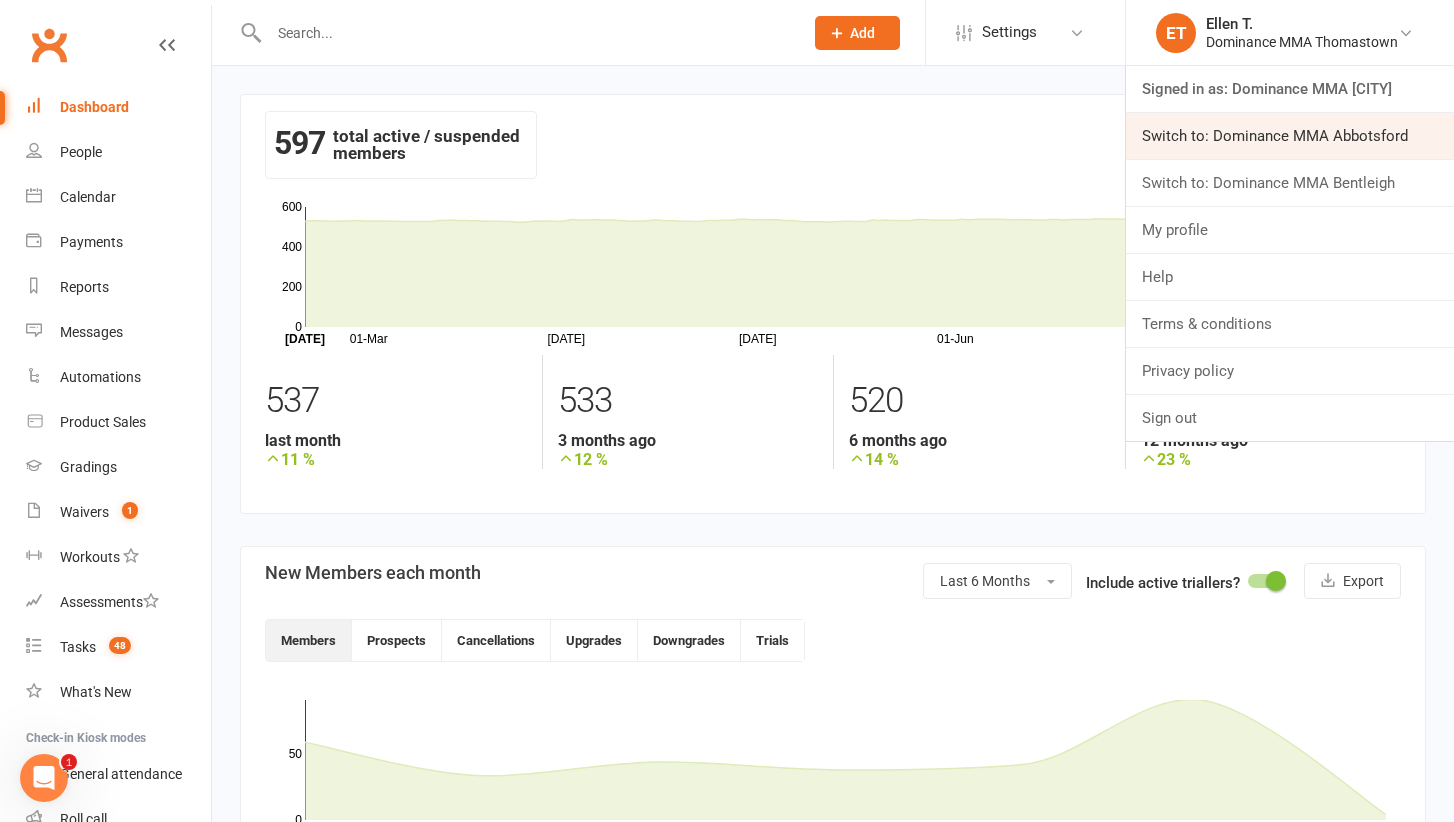 click on "Switch to: Dominance MMA Abbotsford" at bounding box center [1290, 136] 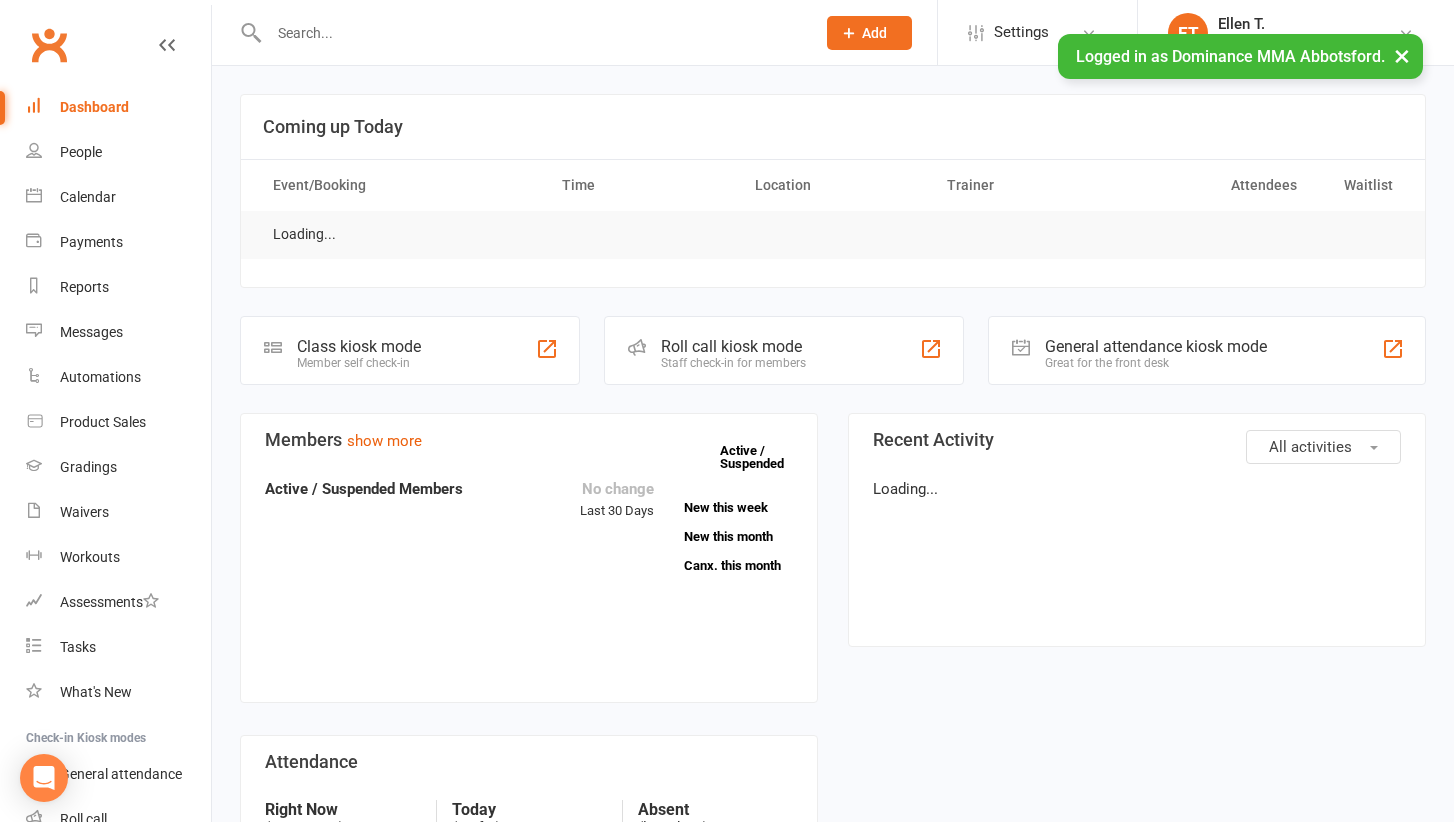 scroll, scrollTop: 0, scrollLeft: 0, axis: both 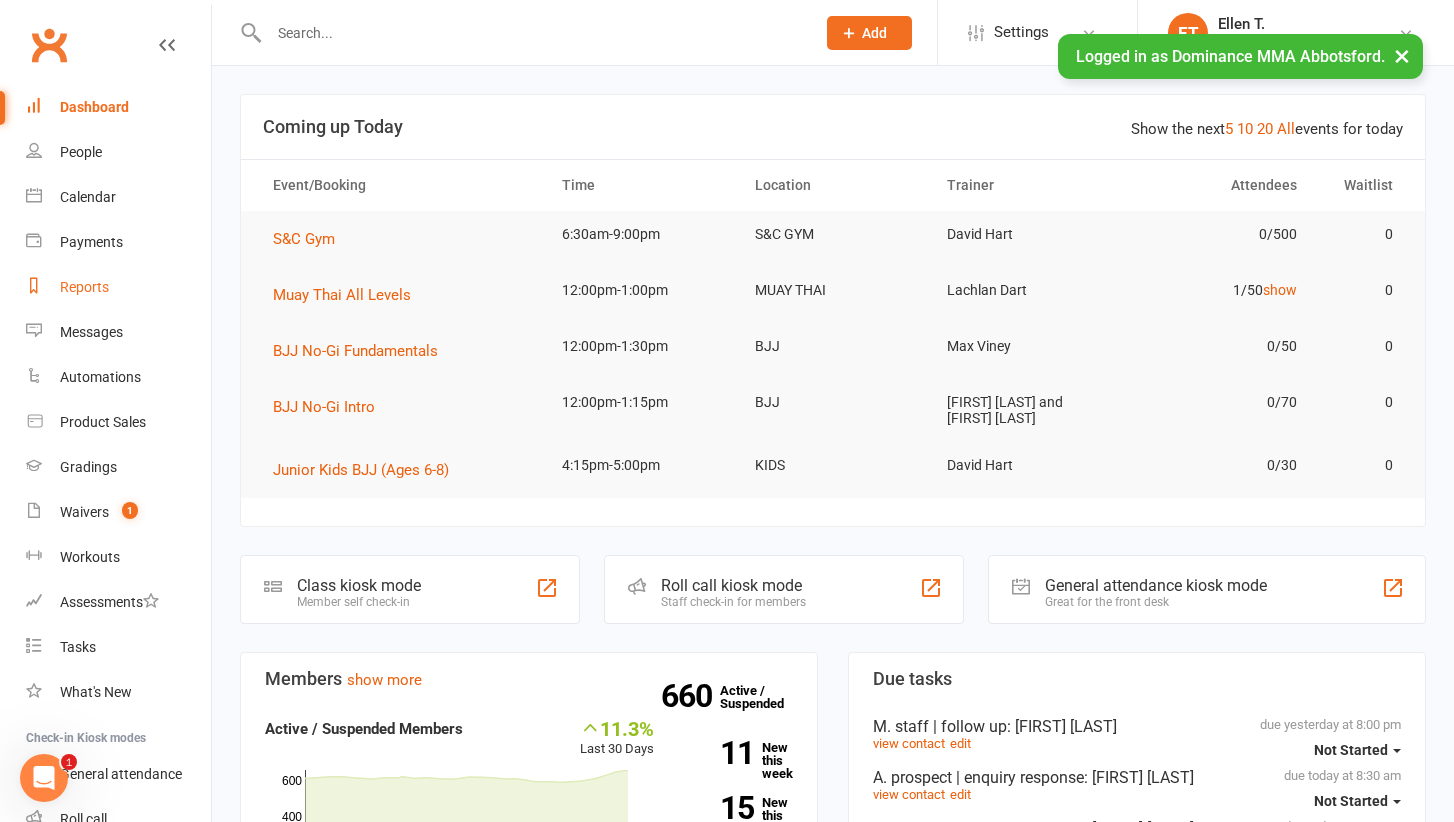 click on "Reports" at bounding box center [118, 287] 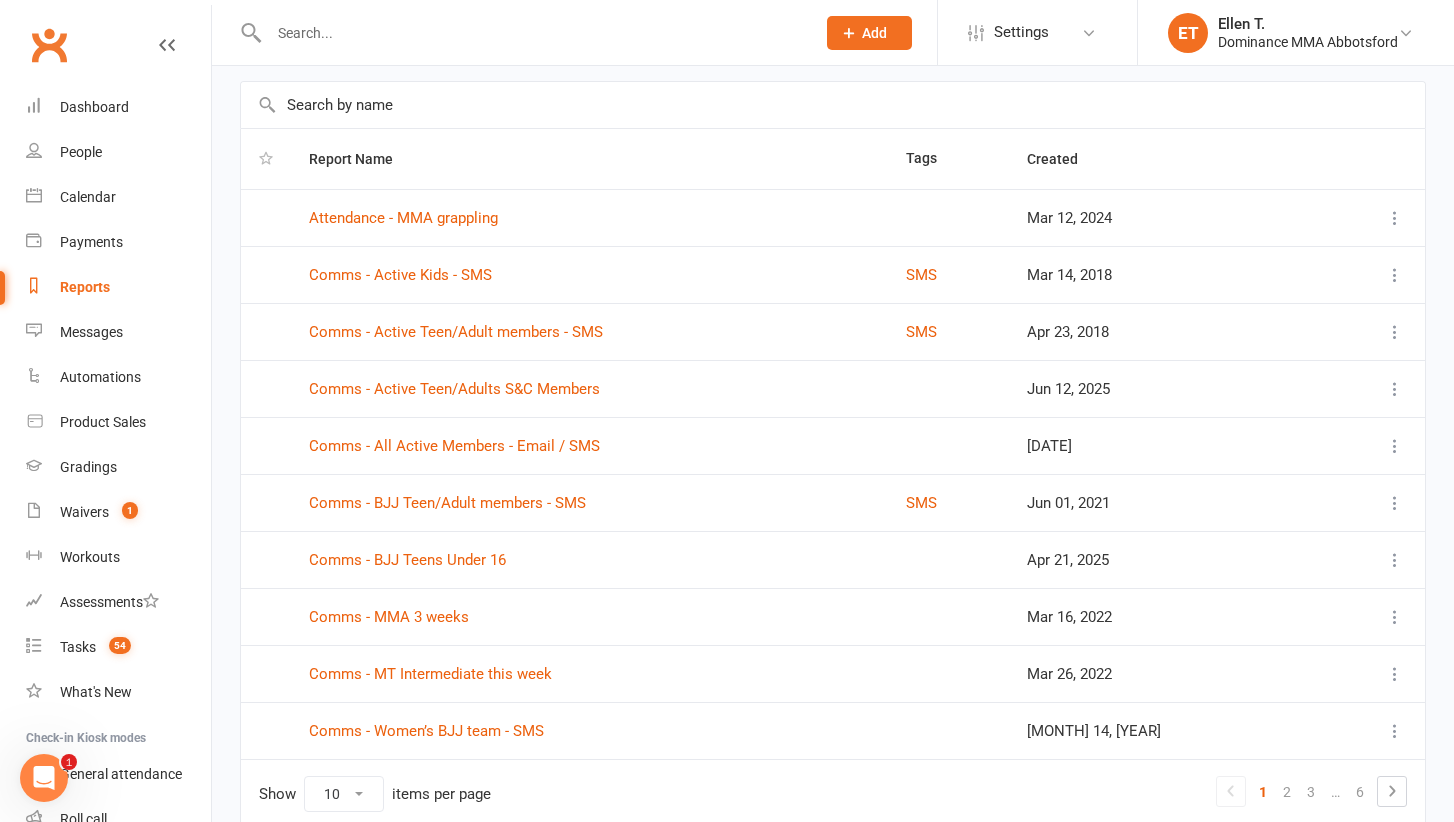 scroll, scrollTop: 83, scrollLeft: 0, axis: vertical 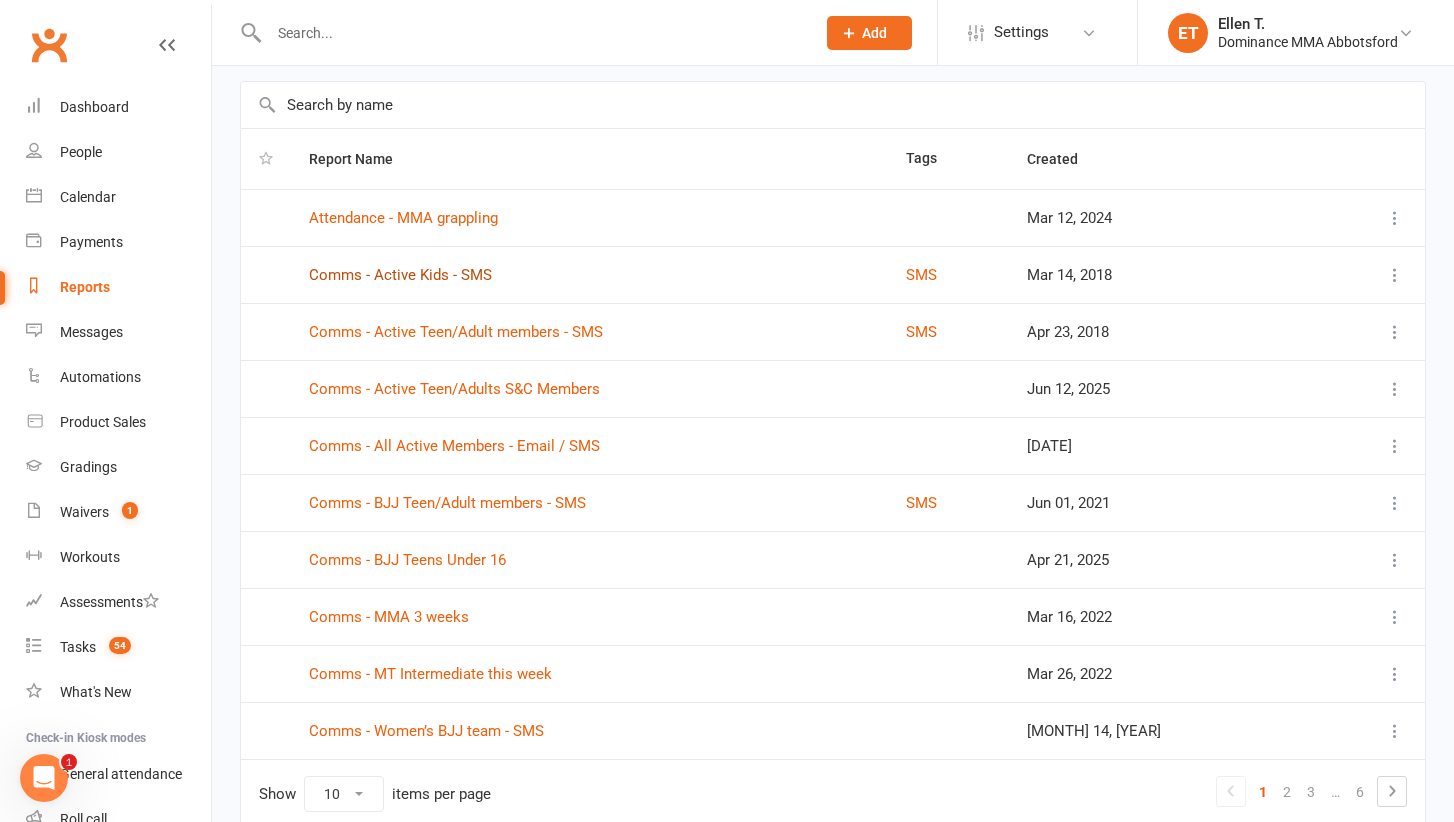 click on "Comms - Active Kids - SMS" at bounding box center (400, 275) 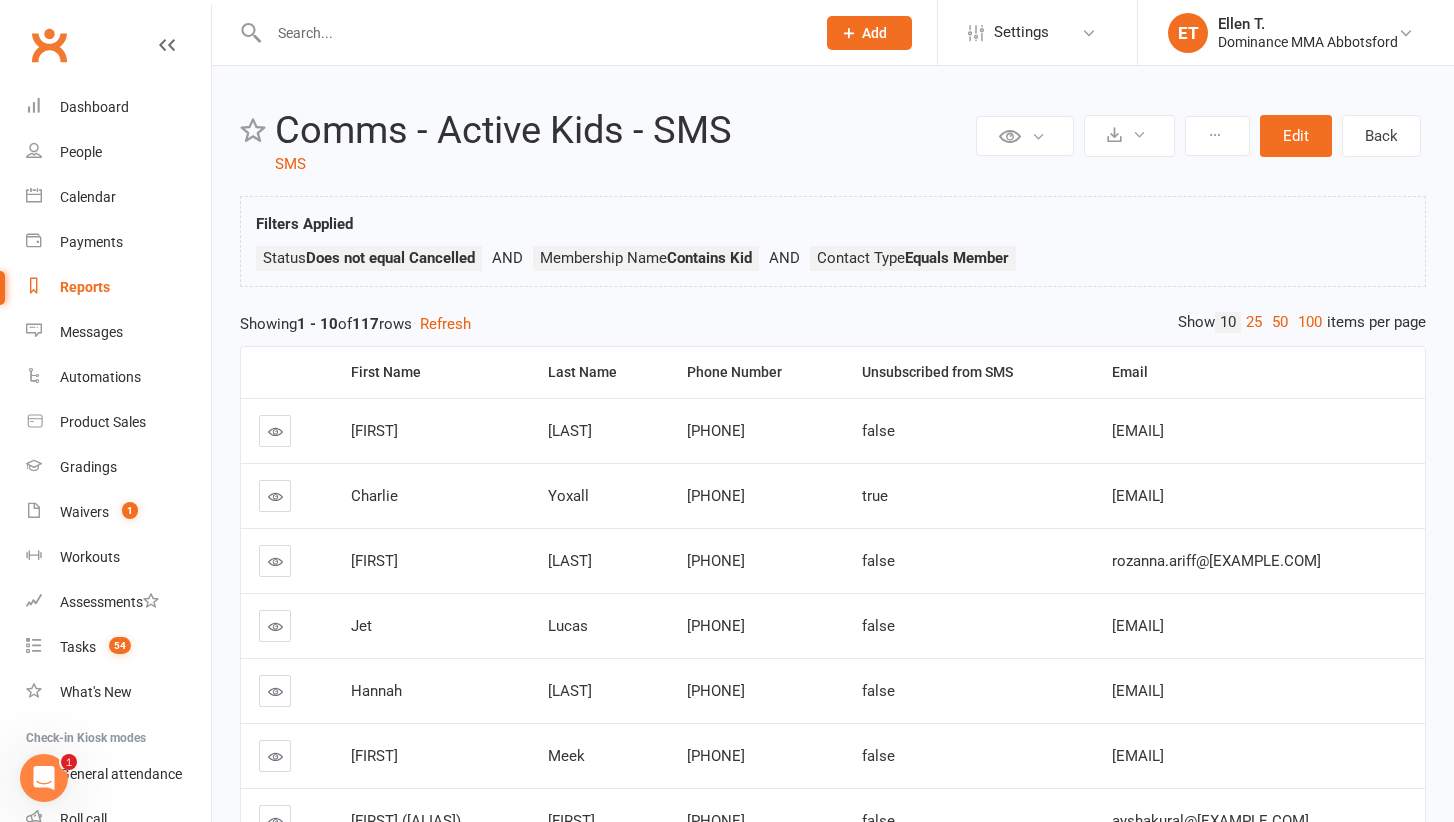 scroll, scrollTop: 0, scrollLeft: 0, axis: both 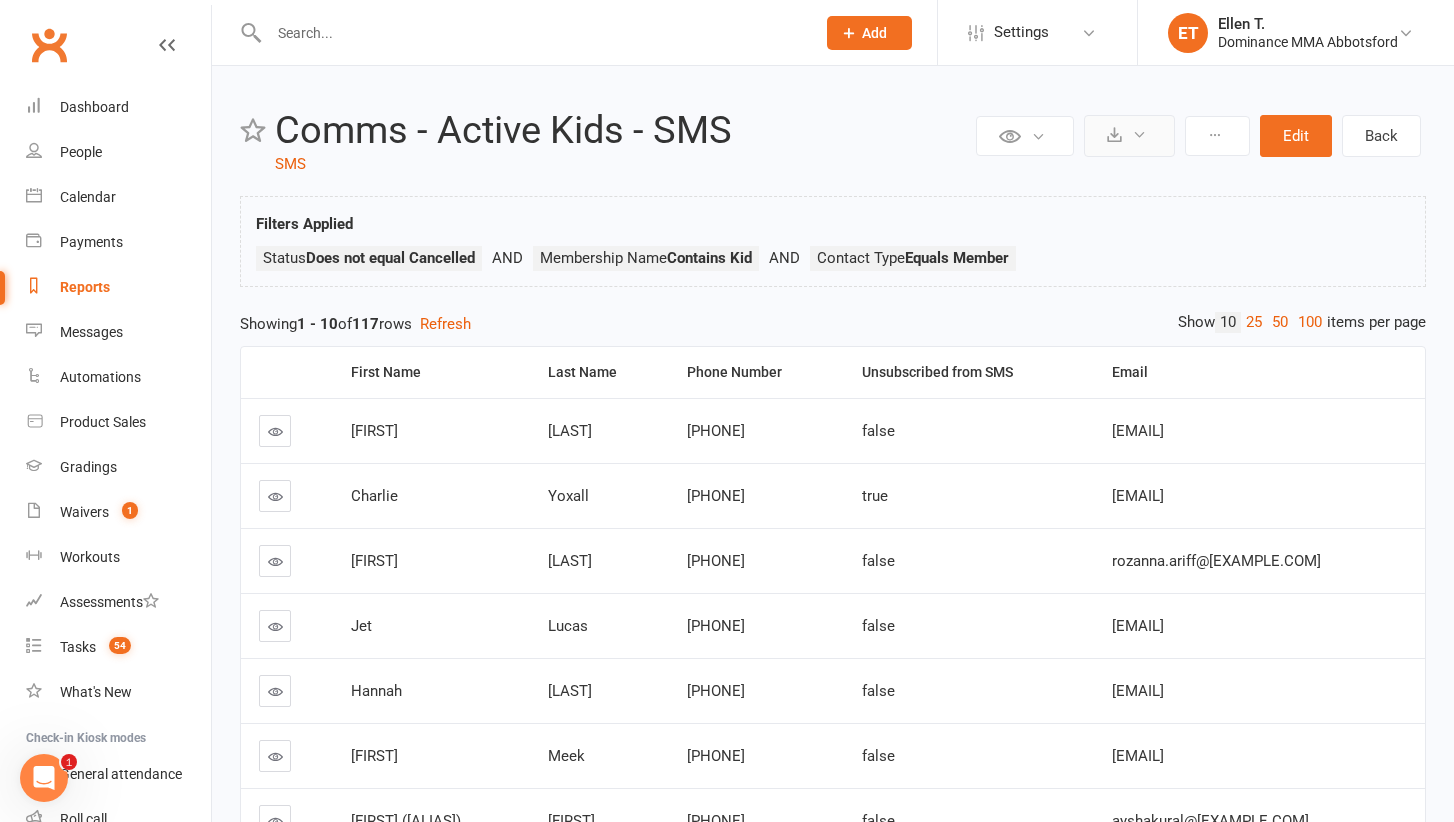 click at bounding box center [1139, 134] 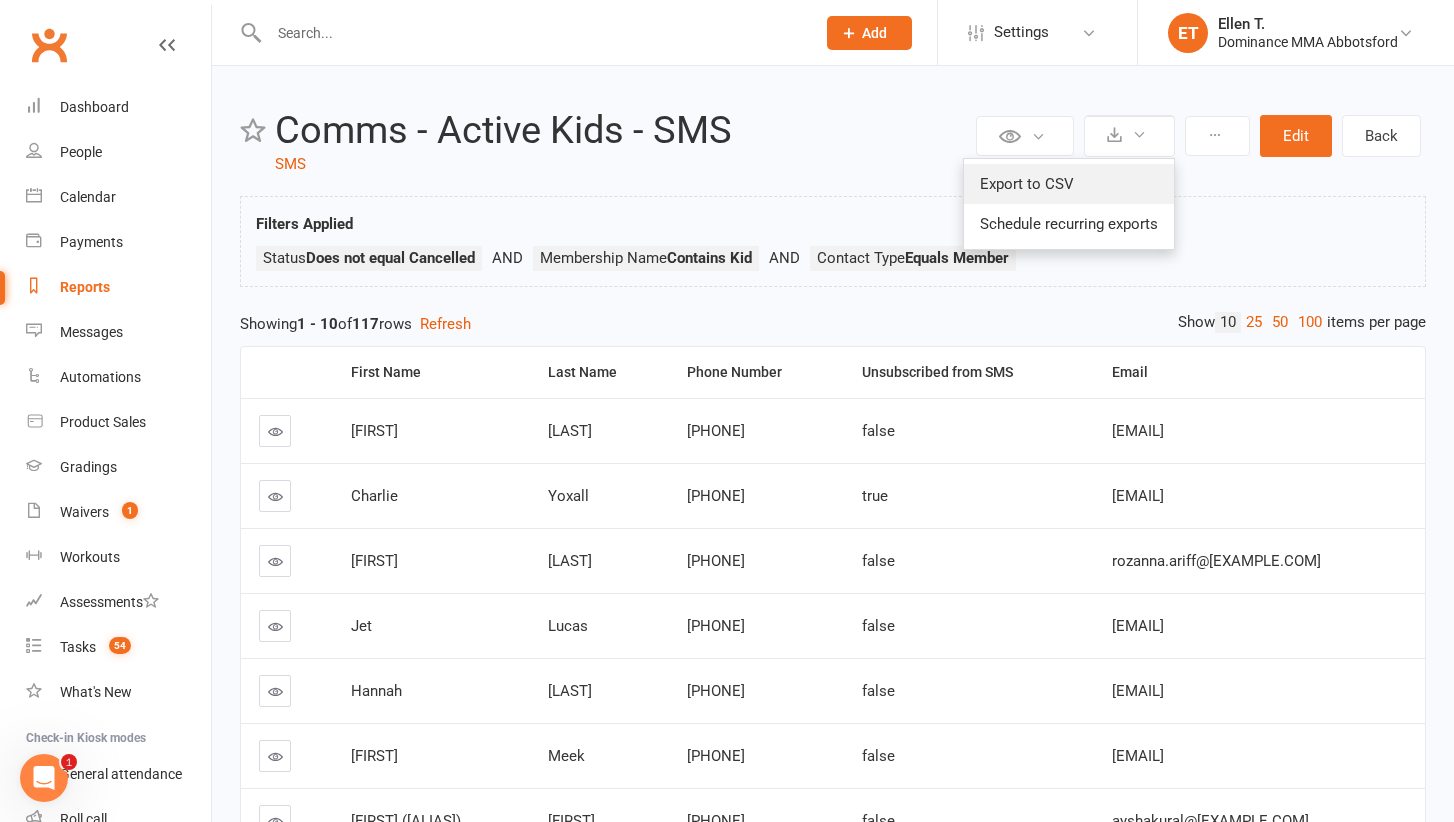 click on "Export to CSV" at bounding box center [1069, 184] 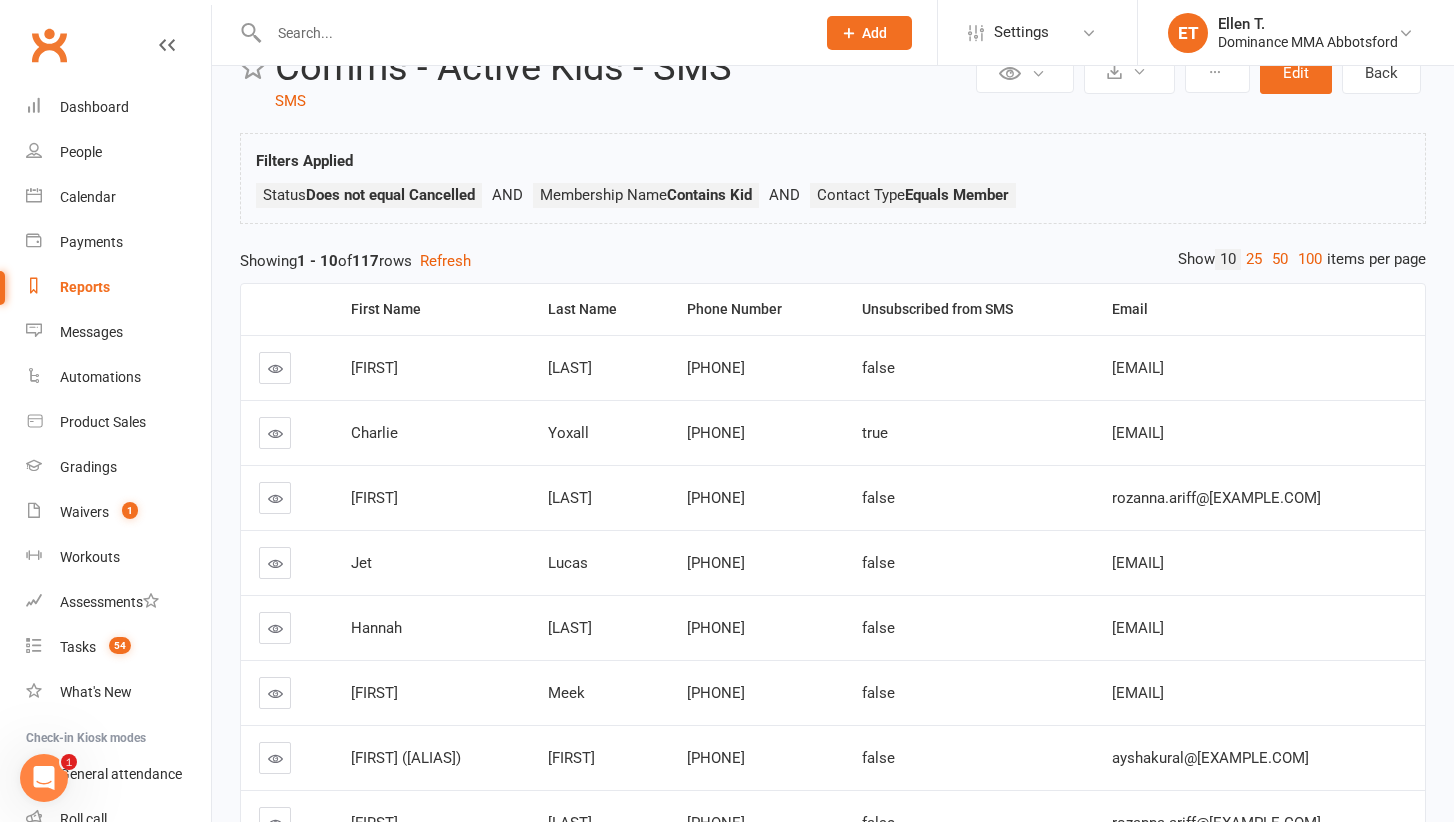 scroll, scrollTop: 62, scrollLeft: 0, axis: vertical 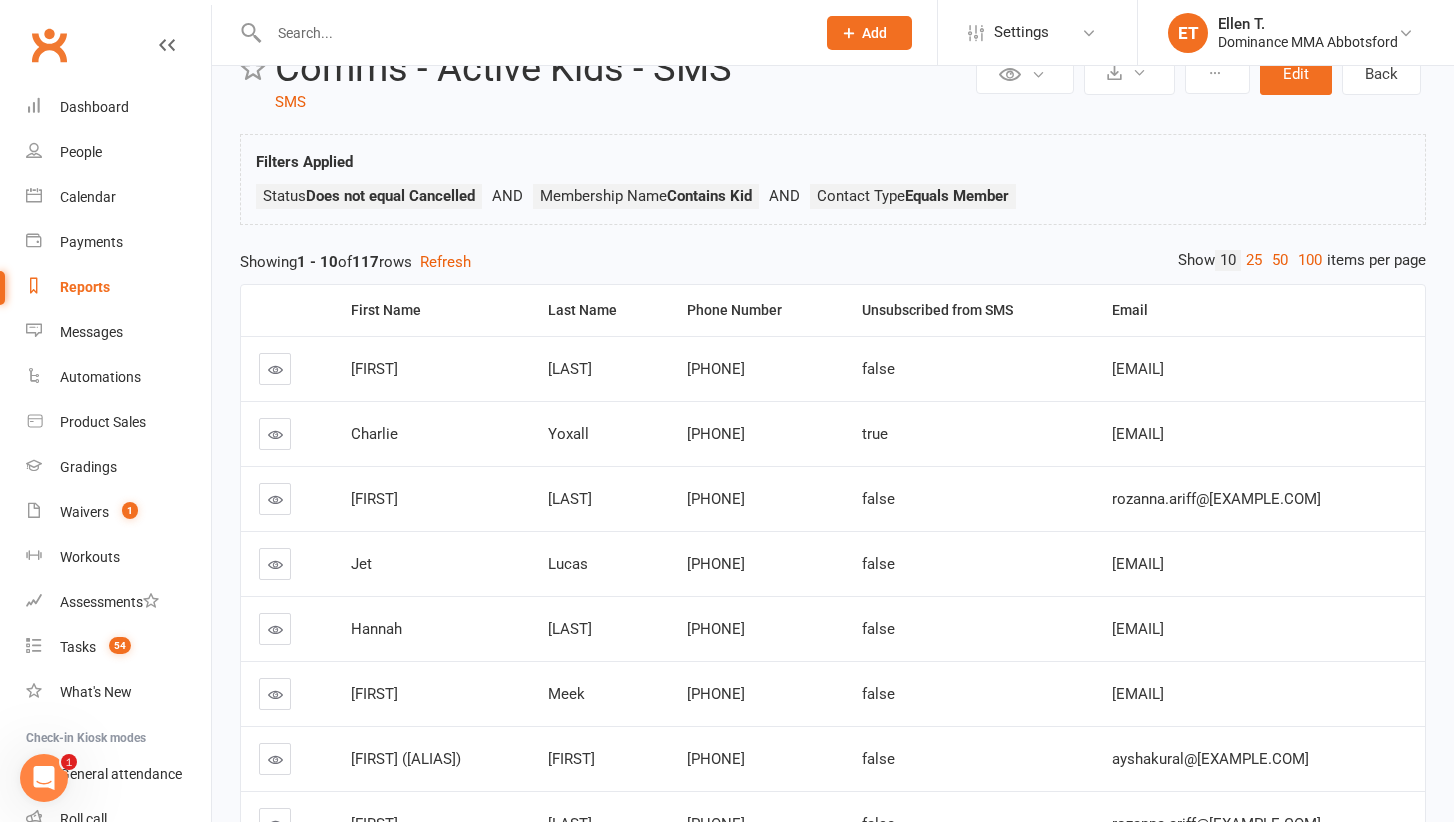click at bounding box center (532, 33) 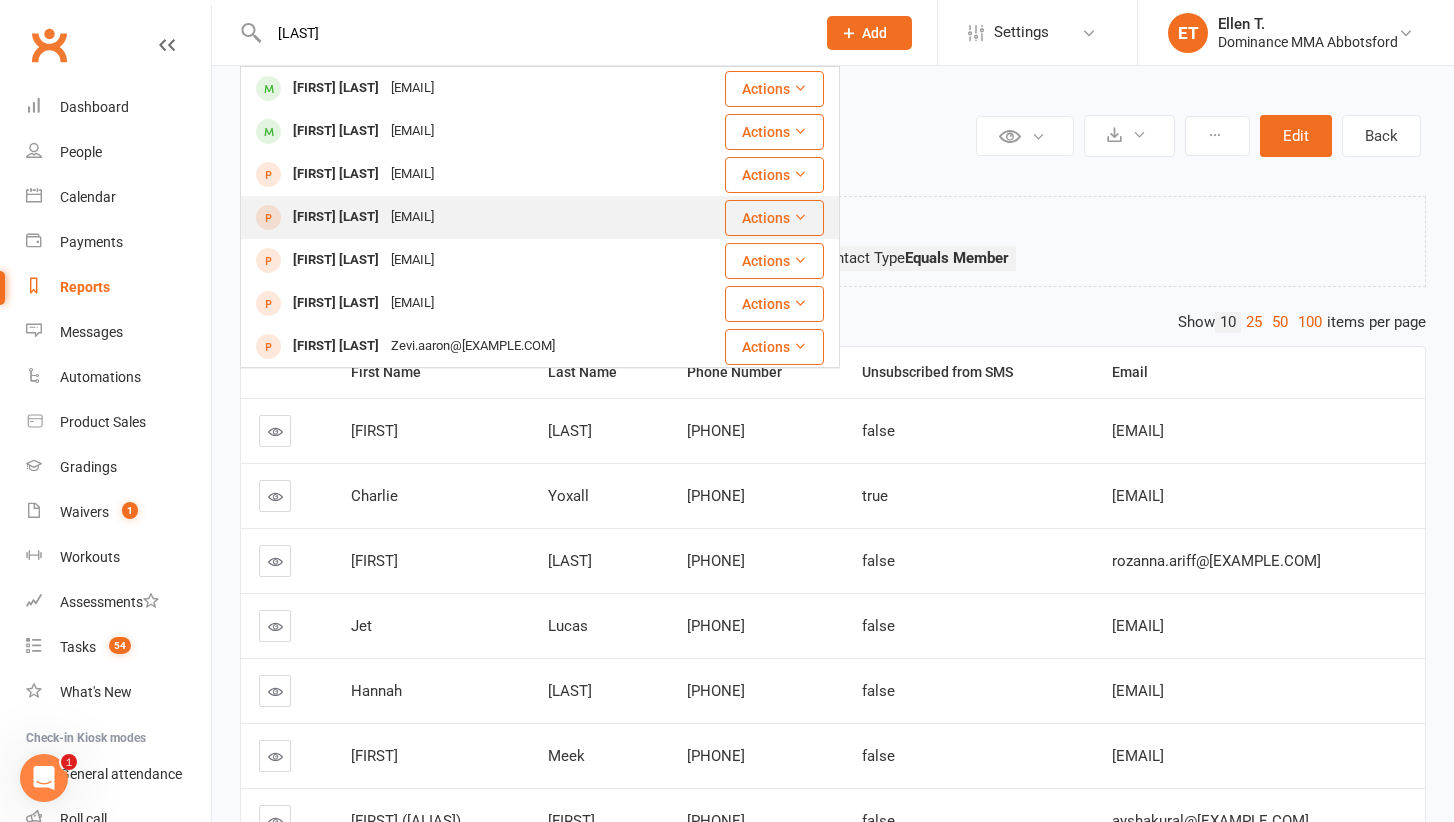 scroll, scrollTop: 0, scrollLeft: 0, axis: both 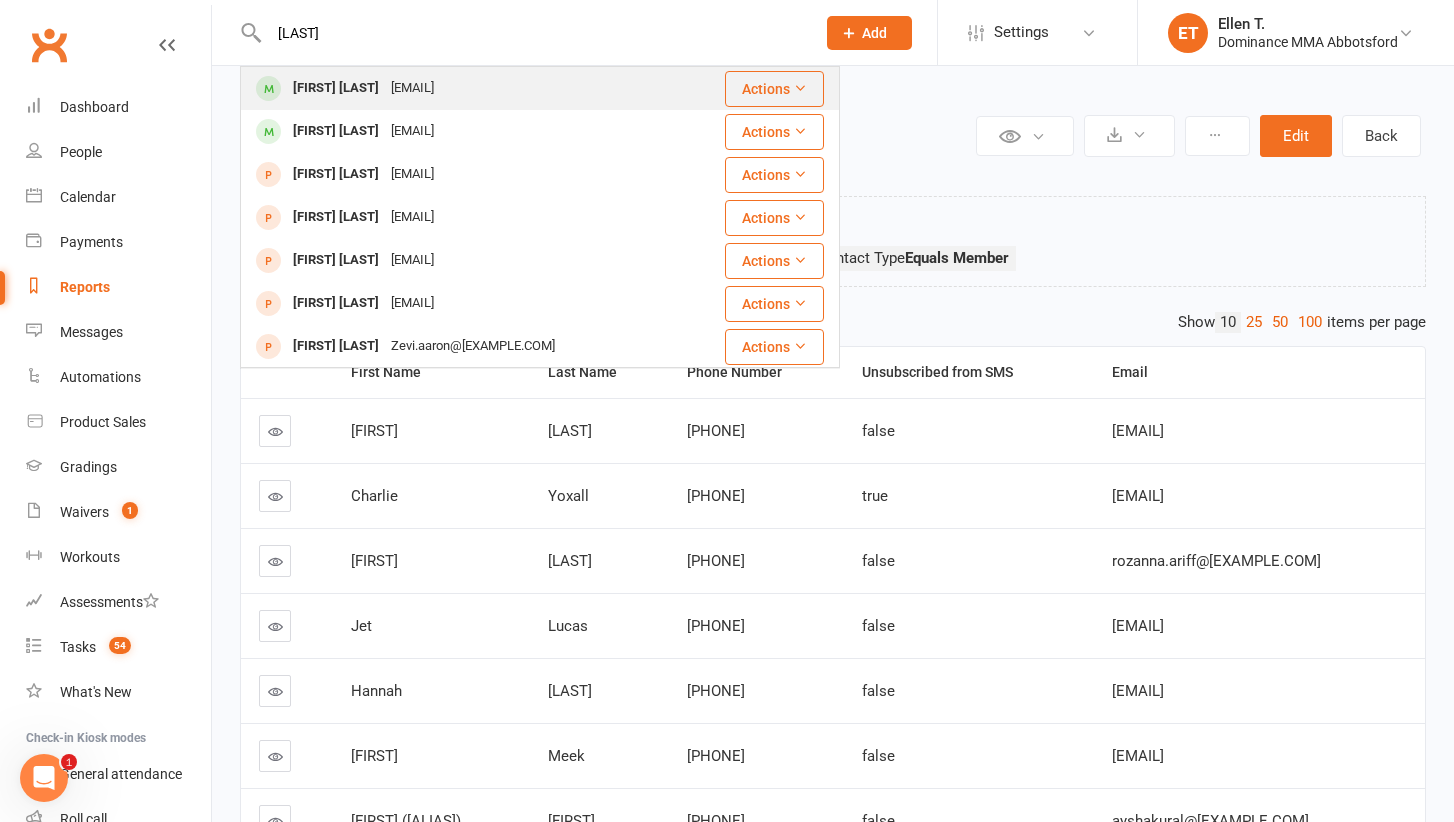 type on "[LAST]" 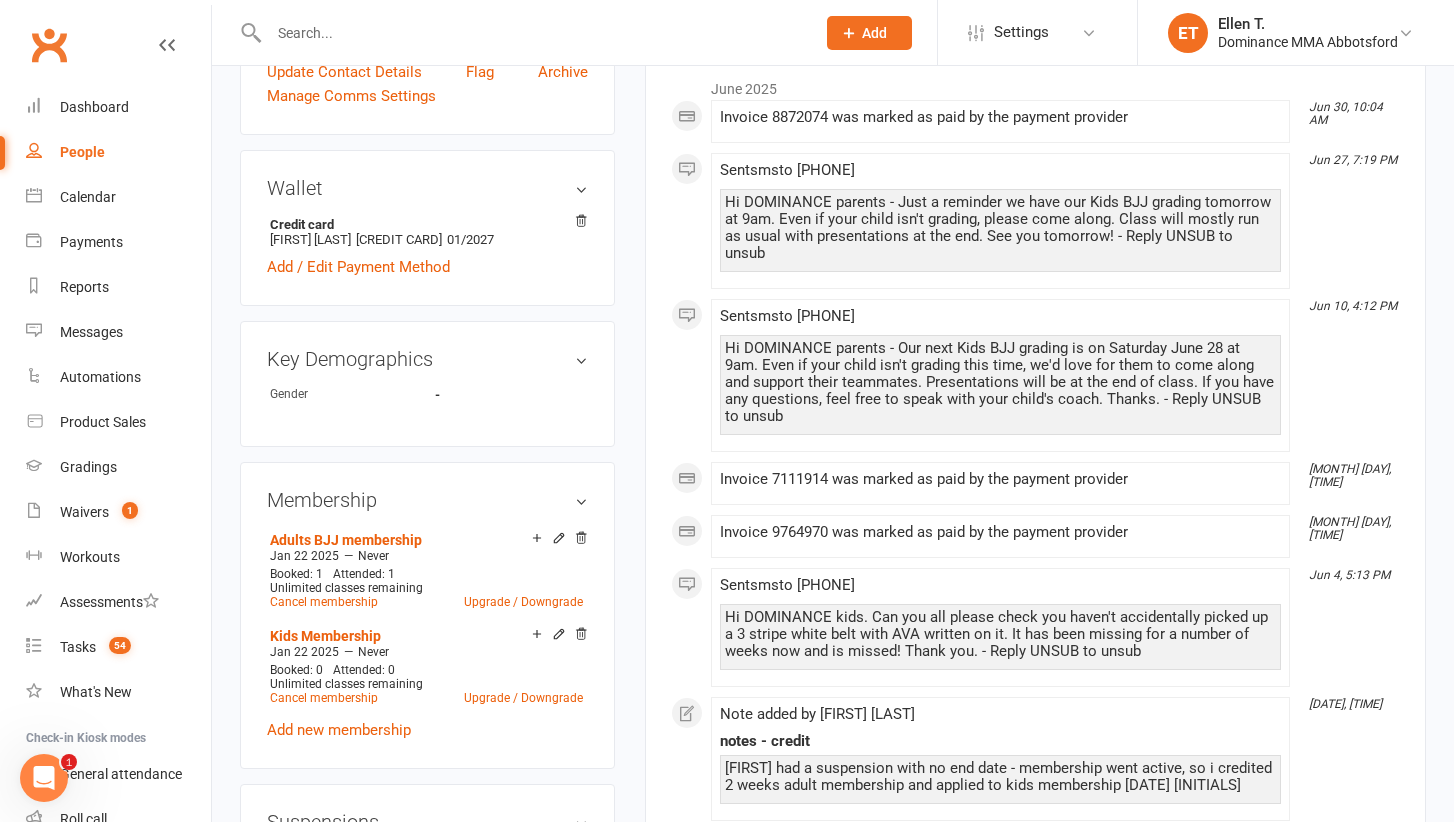 scroll, scrollTop: 959, scrollLeft: 0, axis: vertical 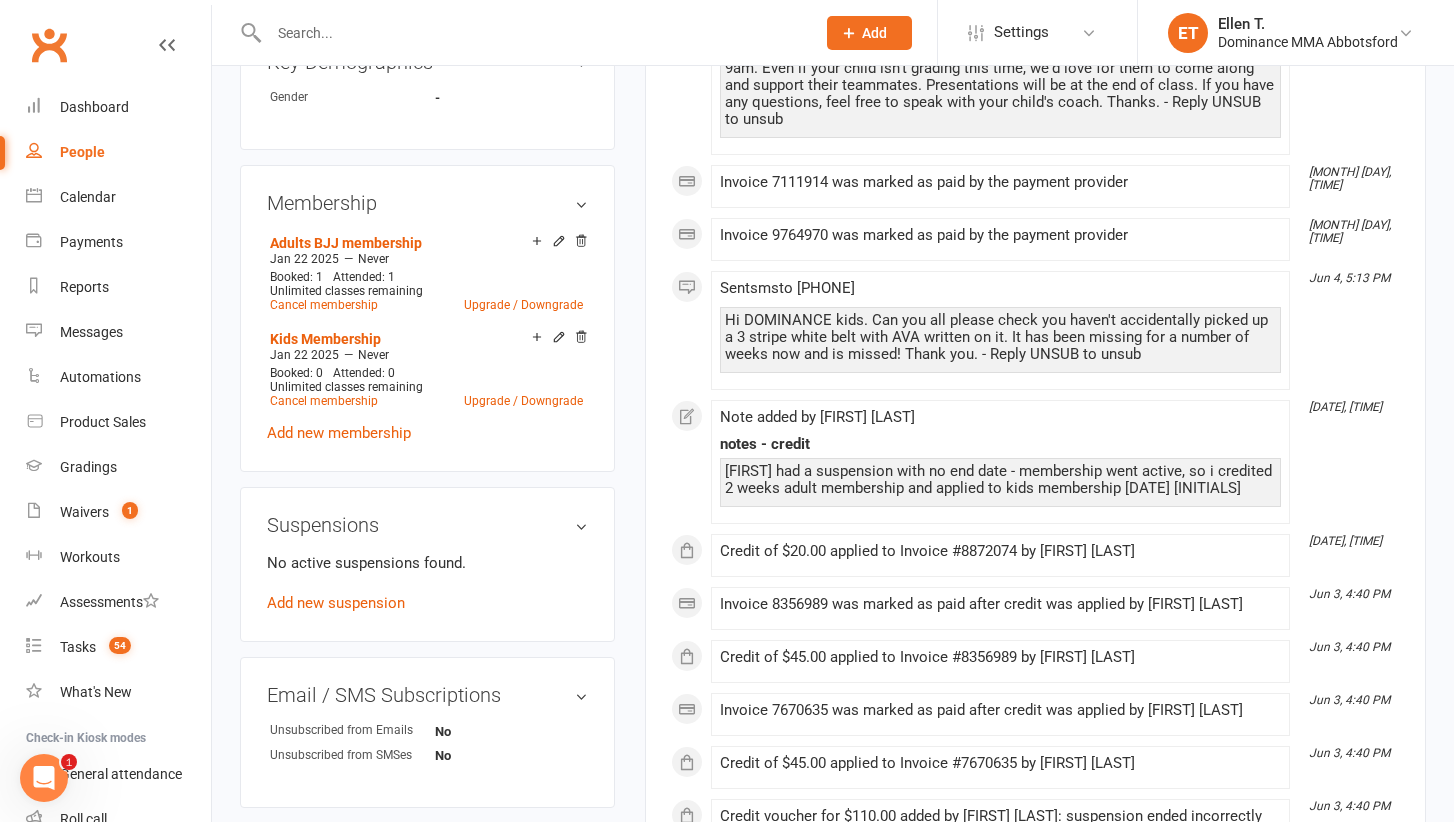 click at bounding box center (532, 33) 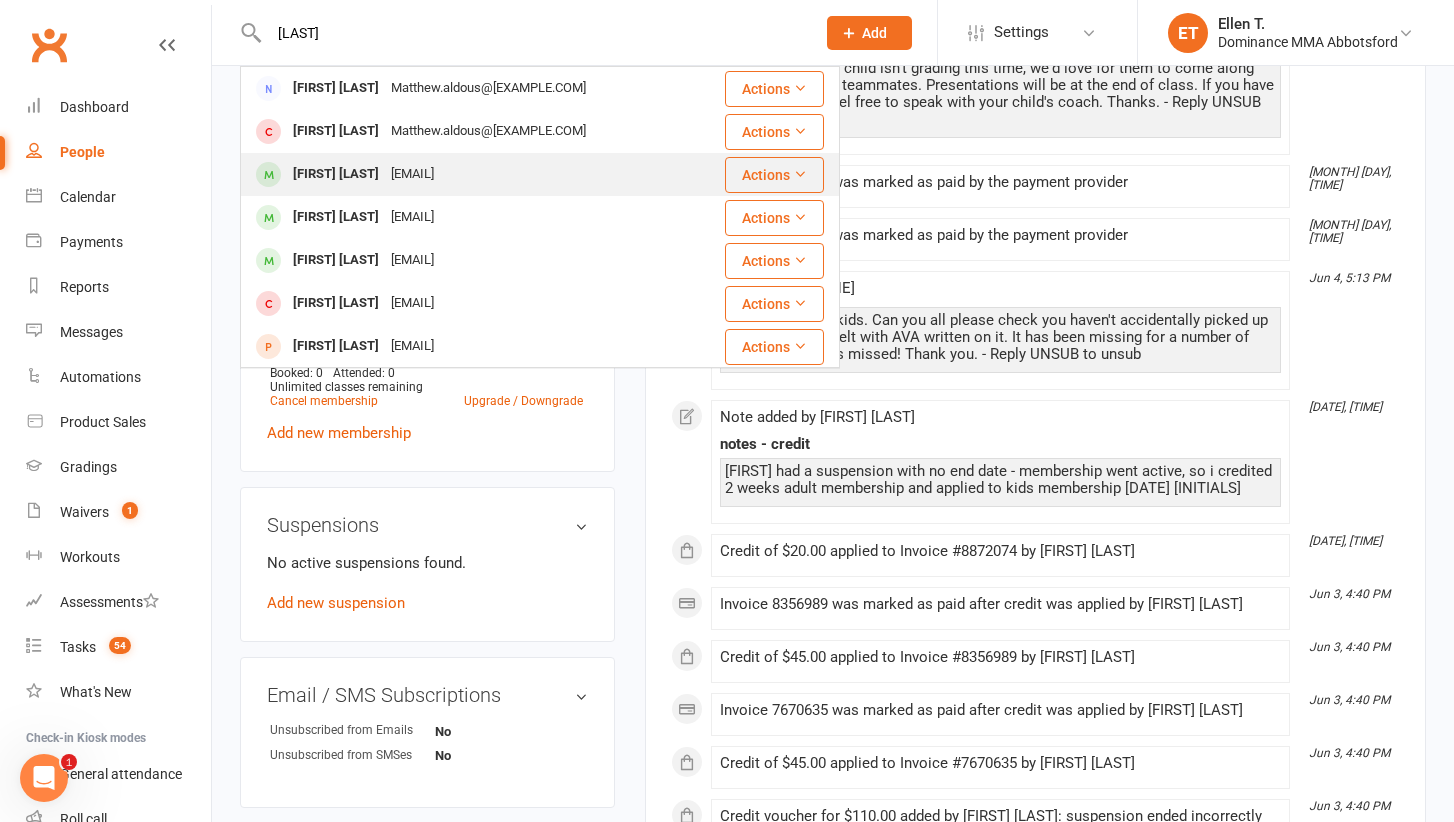 type on "[LAST]" 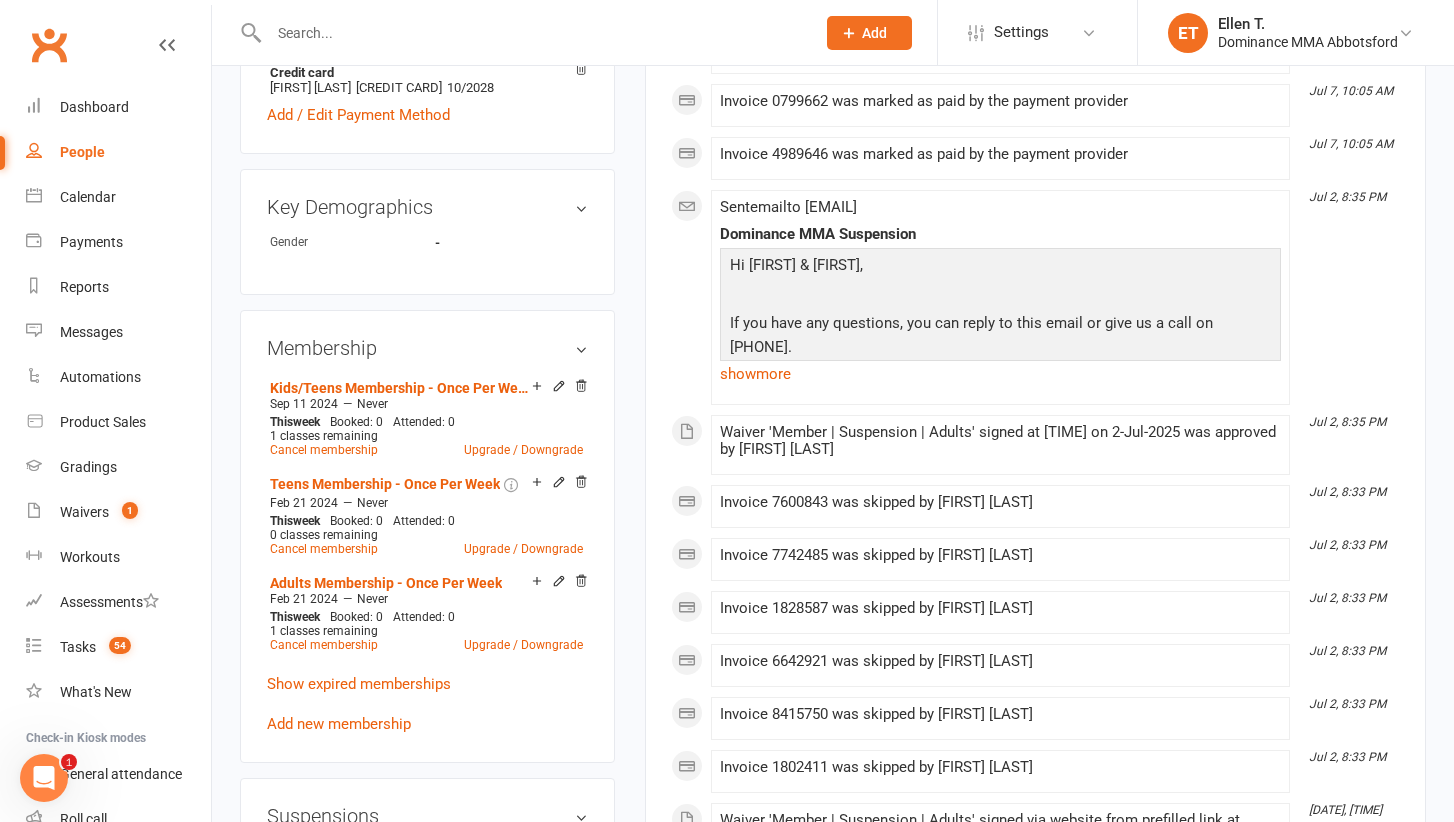 scroll, scrollTop: 753, scrollLeft: 0, axis: vertical 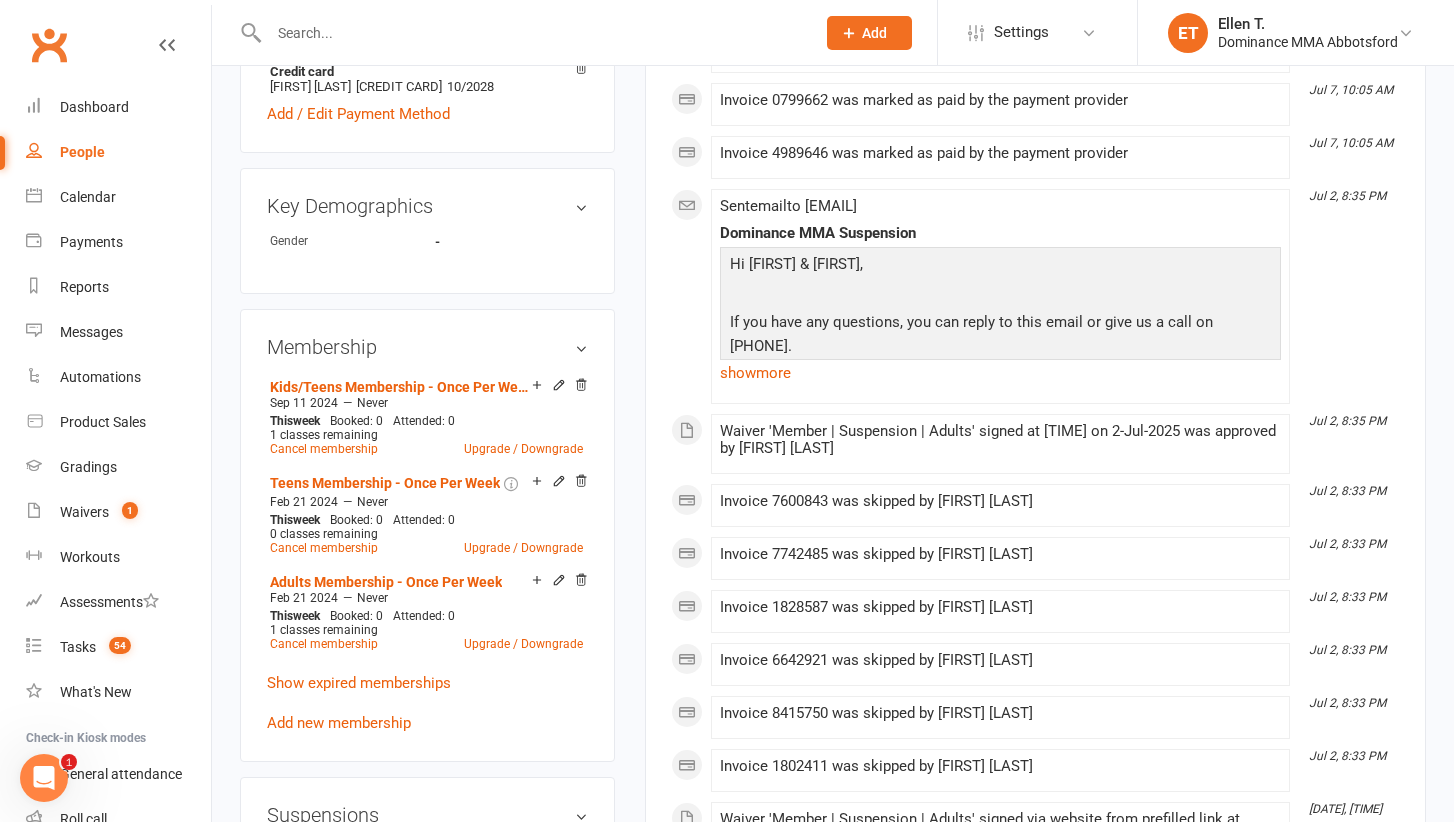 click at bounding box center (520, 32) 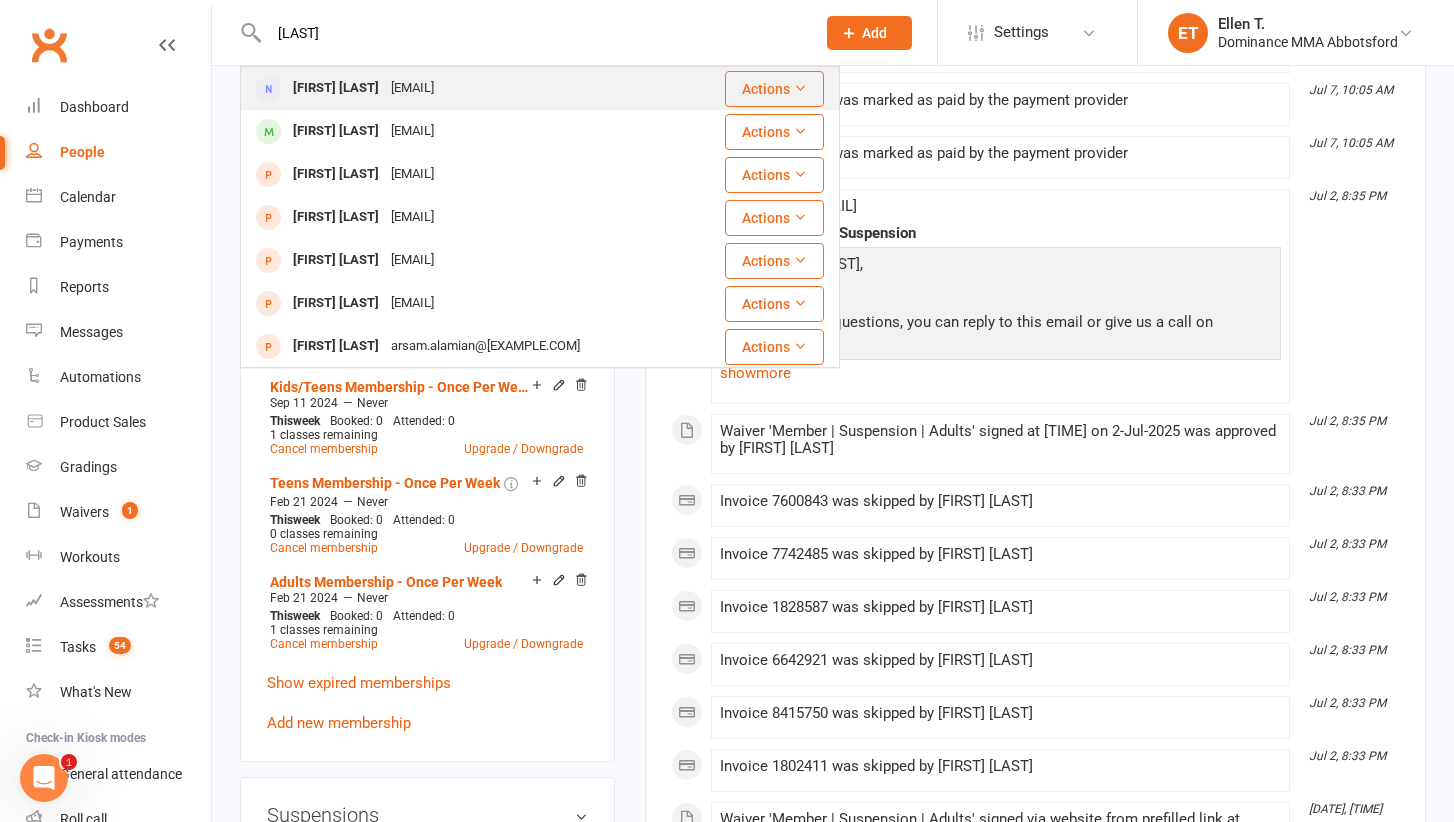 type on "[LAST]" 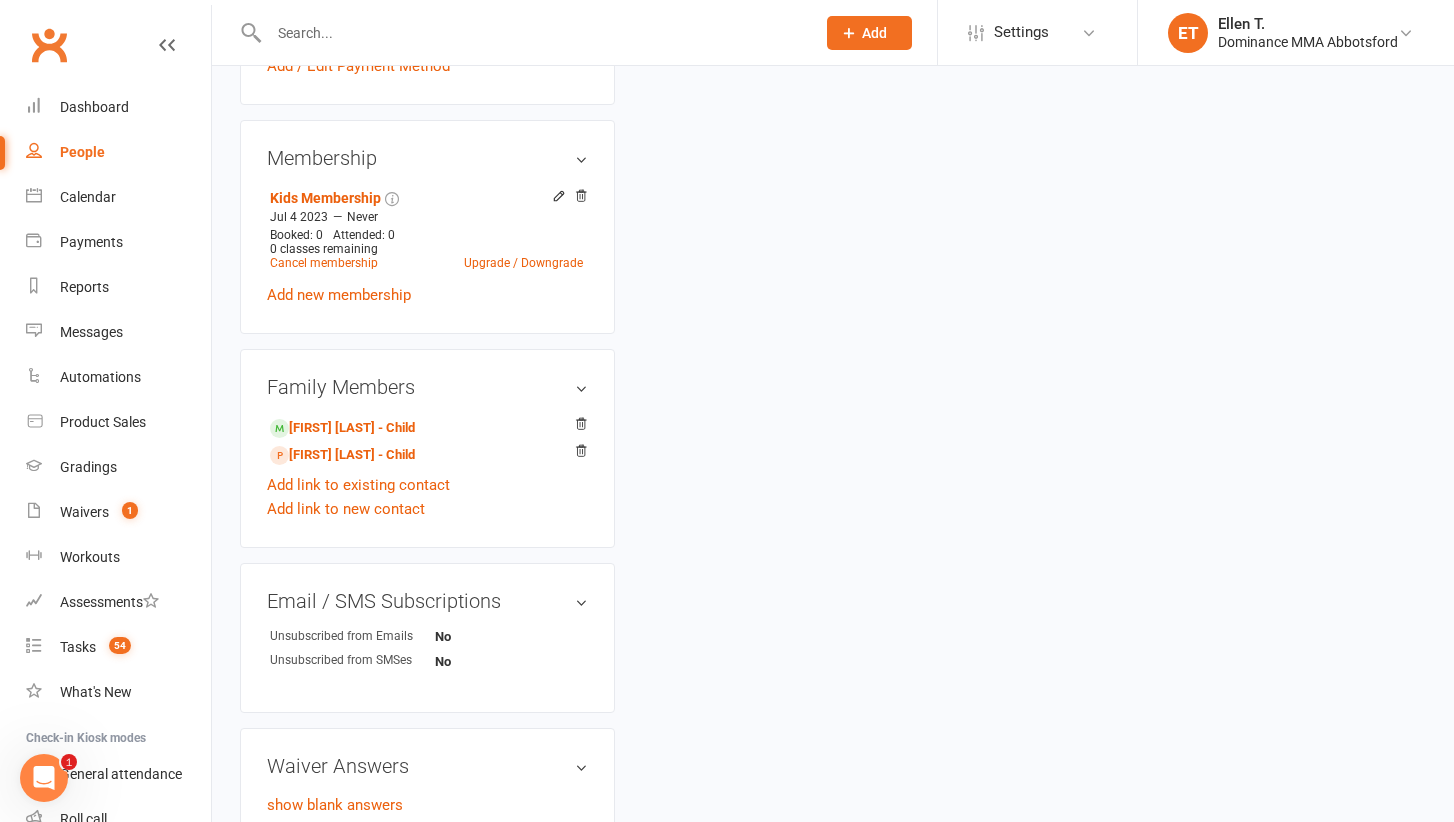 scroll, scrollTop: 0, scrollLeft: 0, axis: both 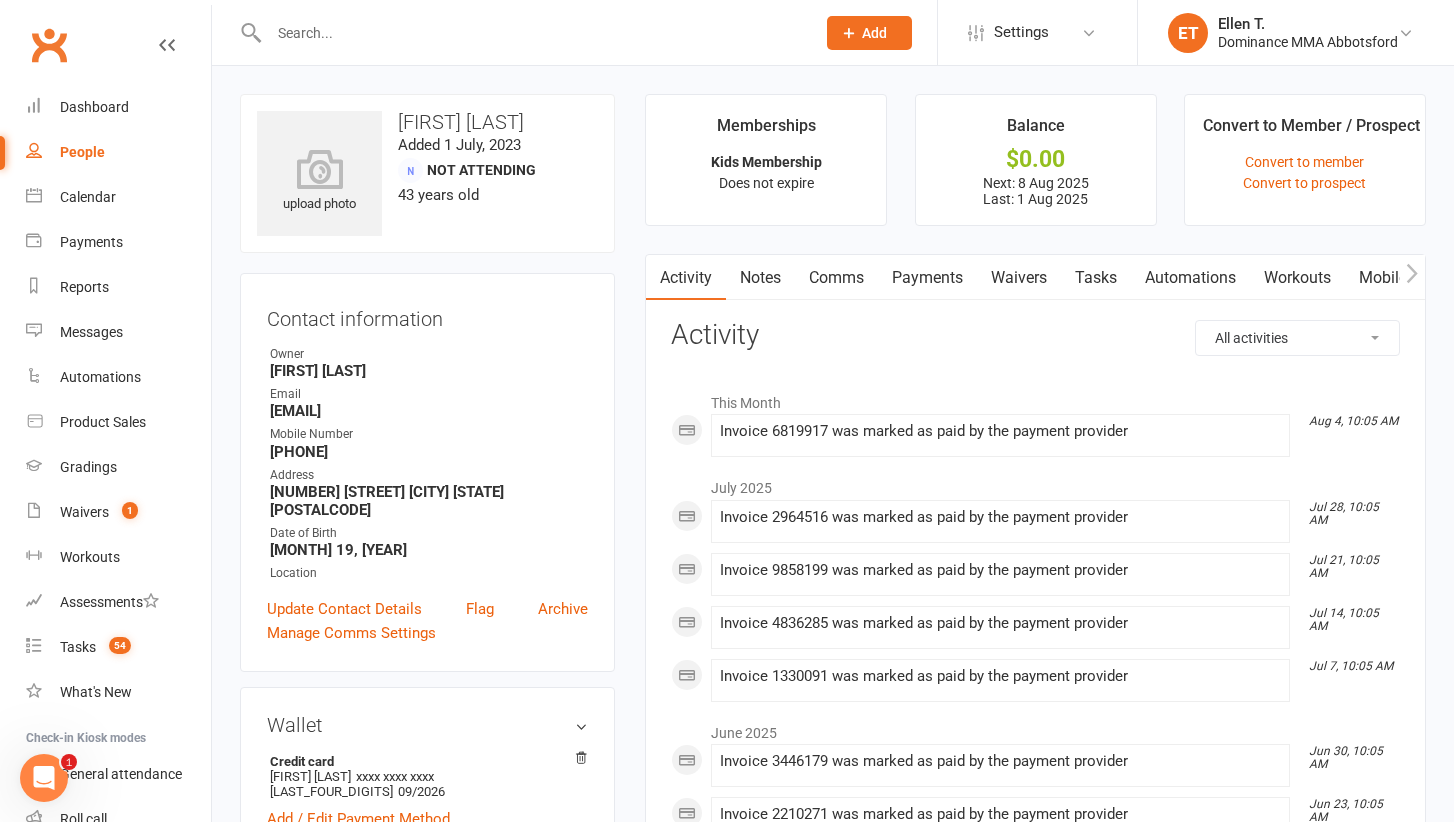click at bounding box center [532, 33] 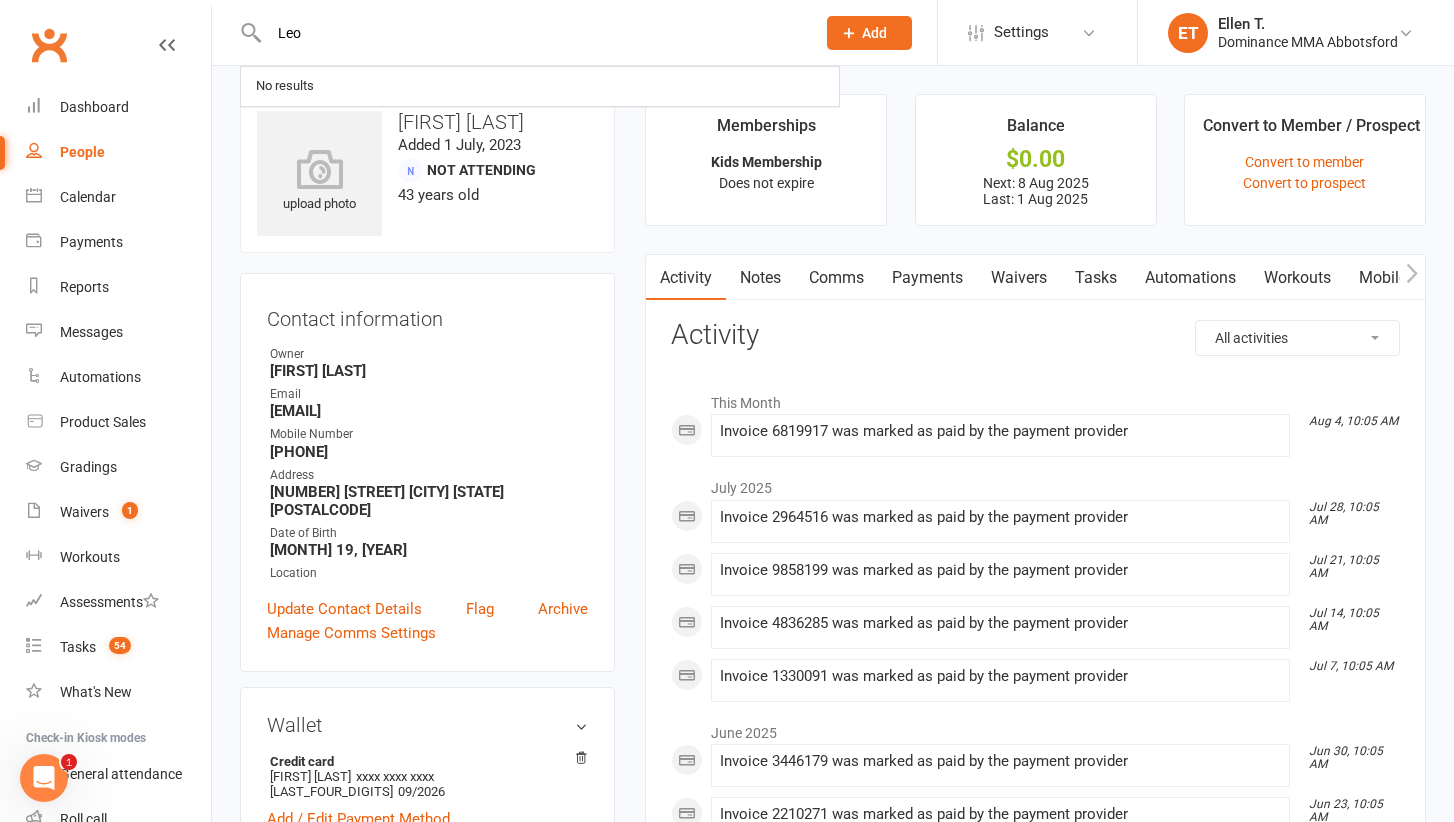 paste on "[LAST]" 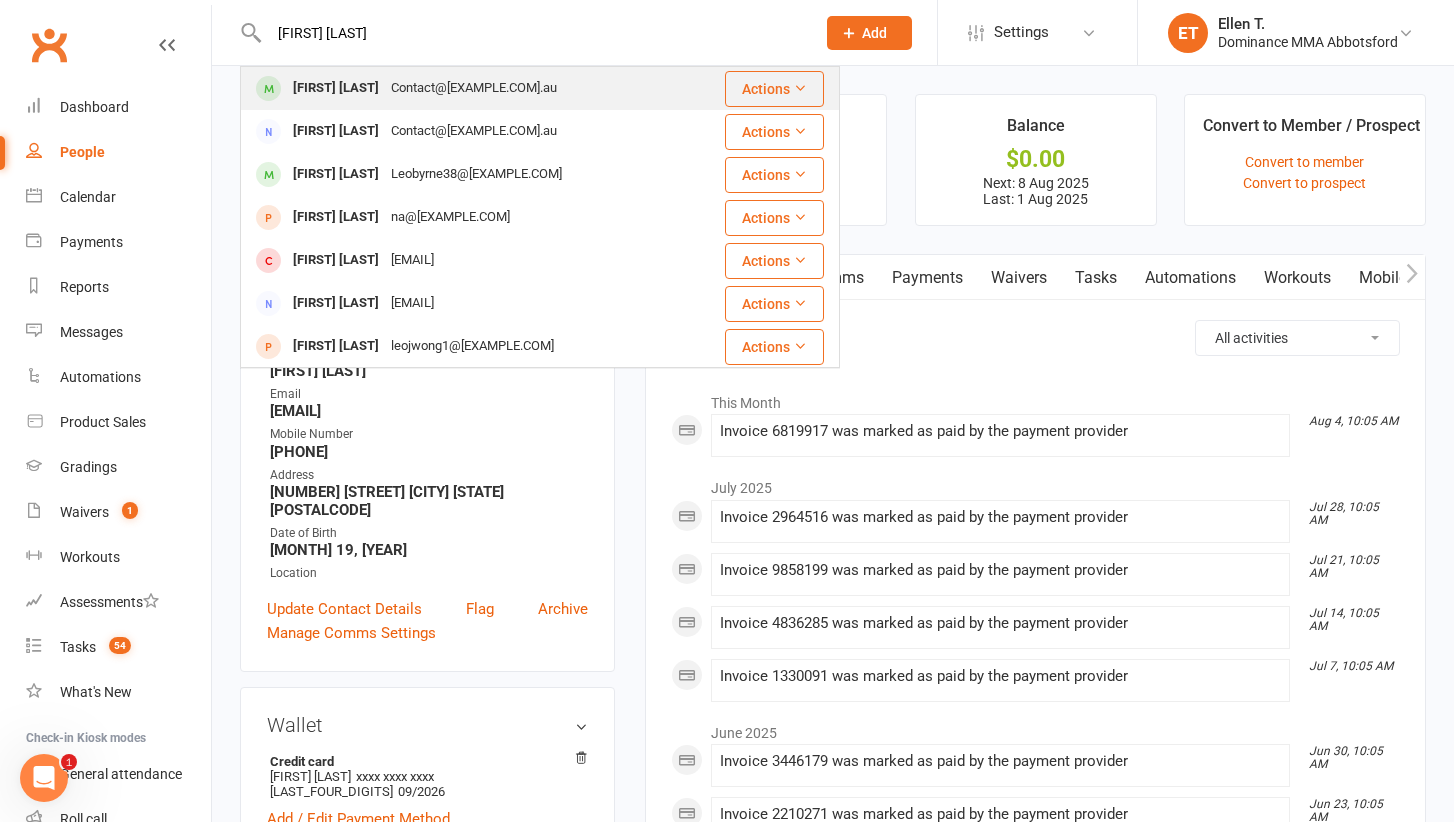 type on "[FIRST] [LAST]" 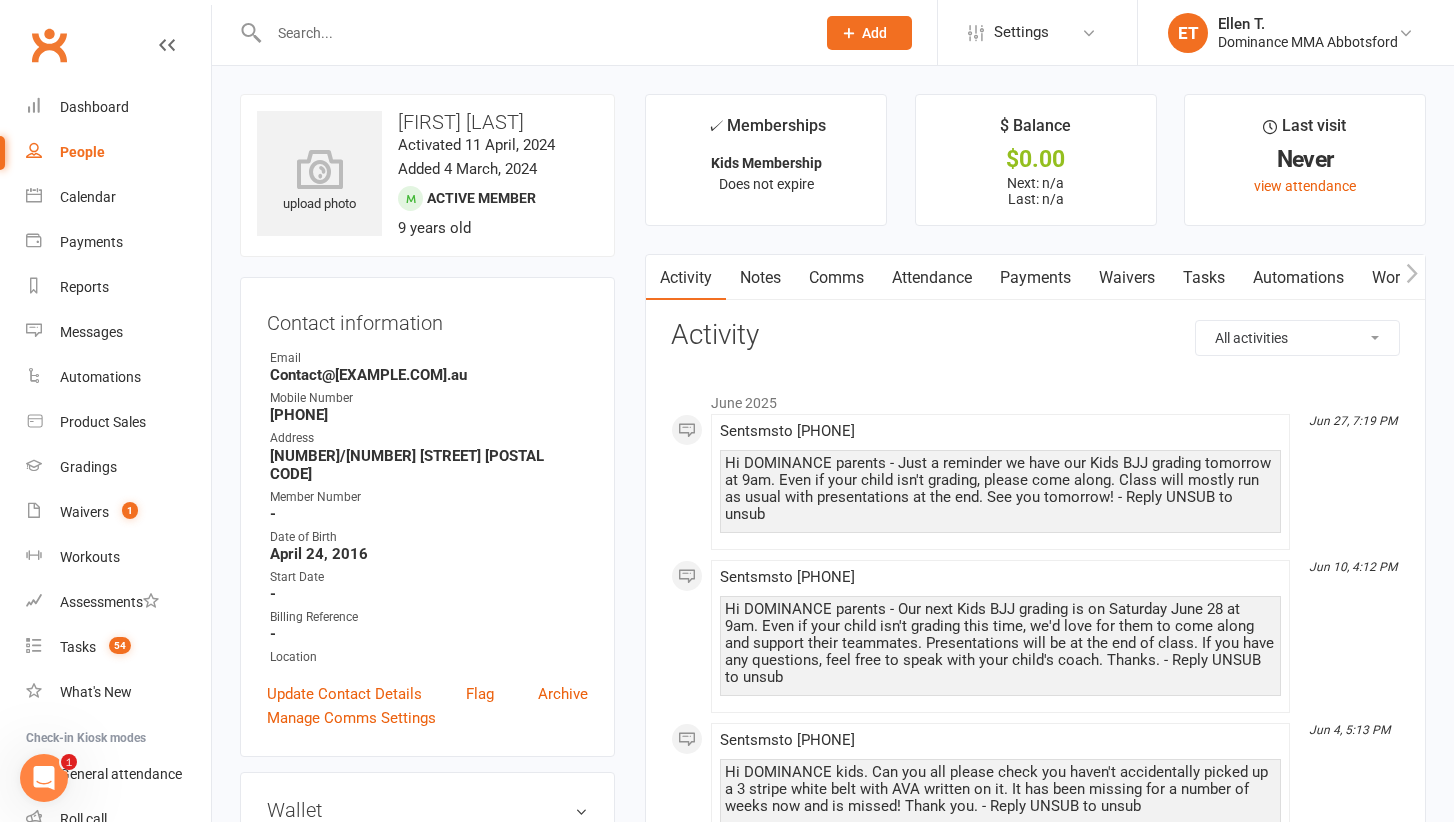 scroll, scrollTop: 0, scrollLeft: 0, axis: both 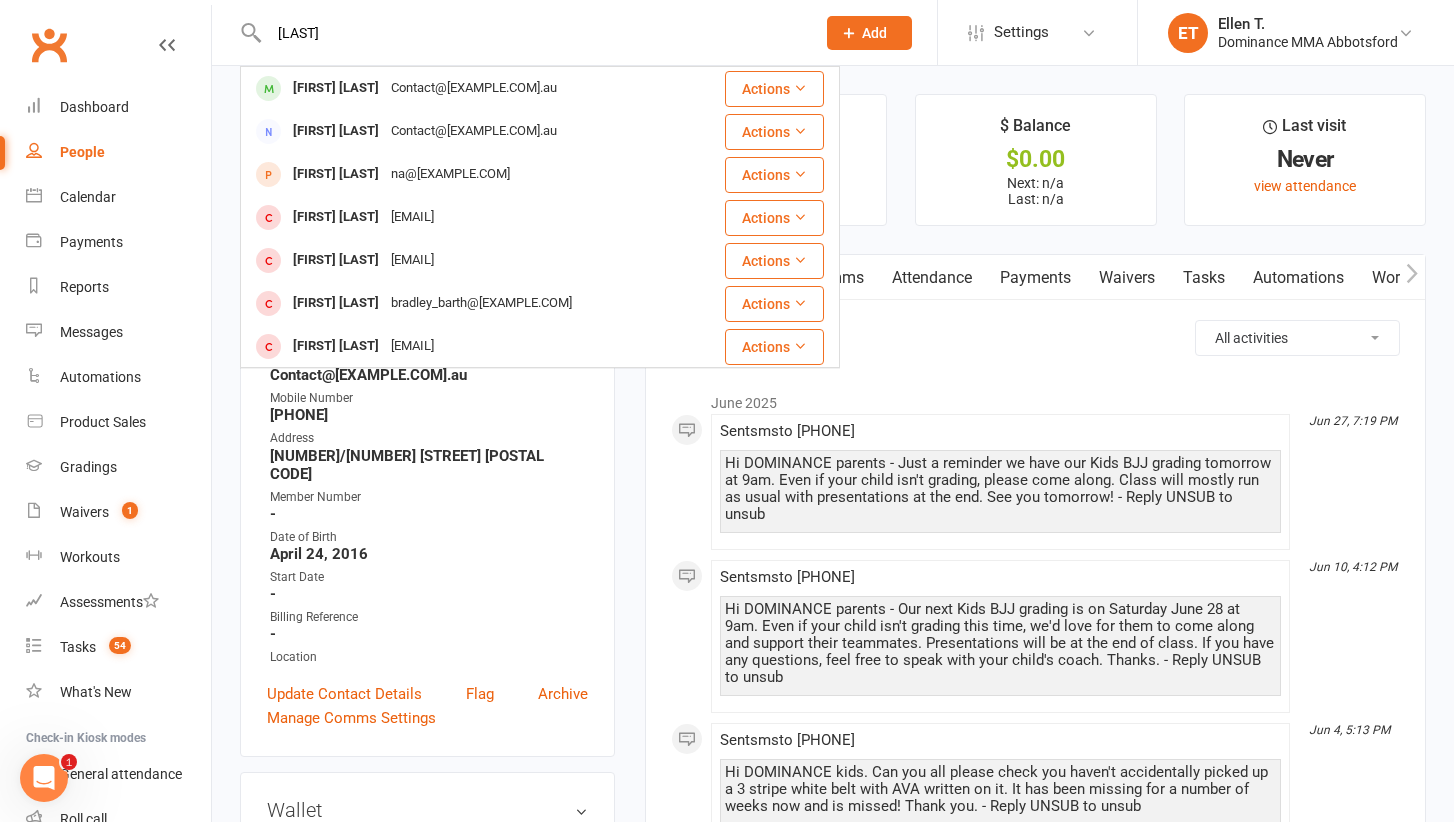 click on "[LAST]" at bounding box center (532, 33) 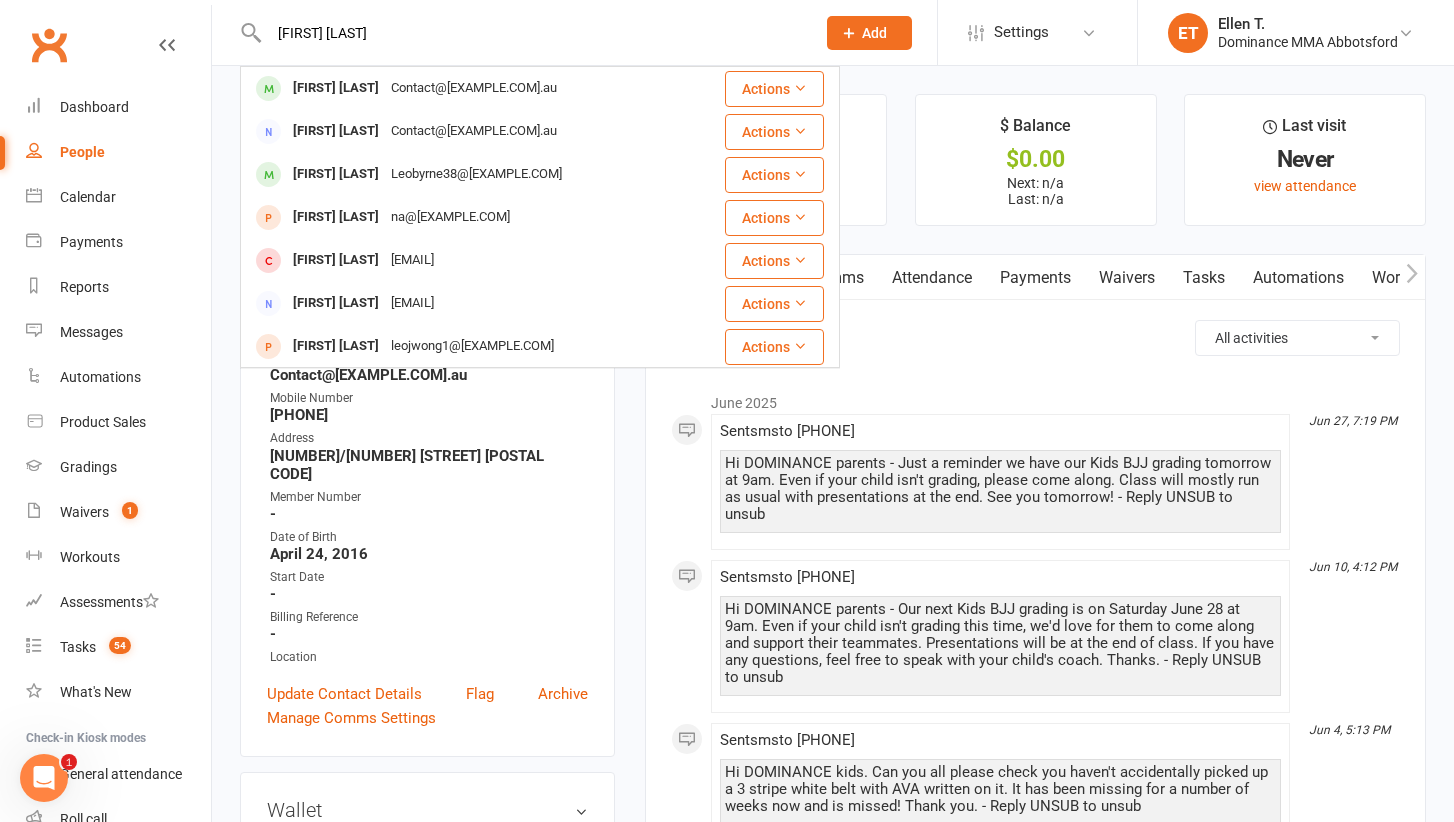 click on "[FIRST] [LAST]" at bounding box center (532, 33) 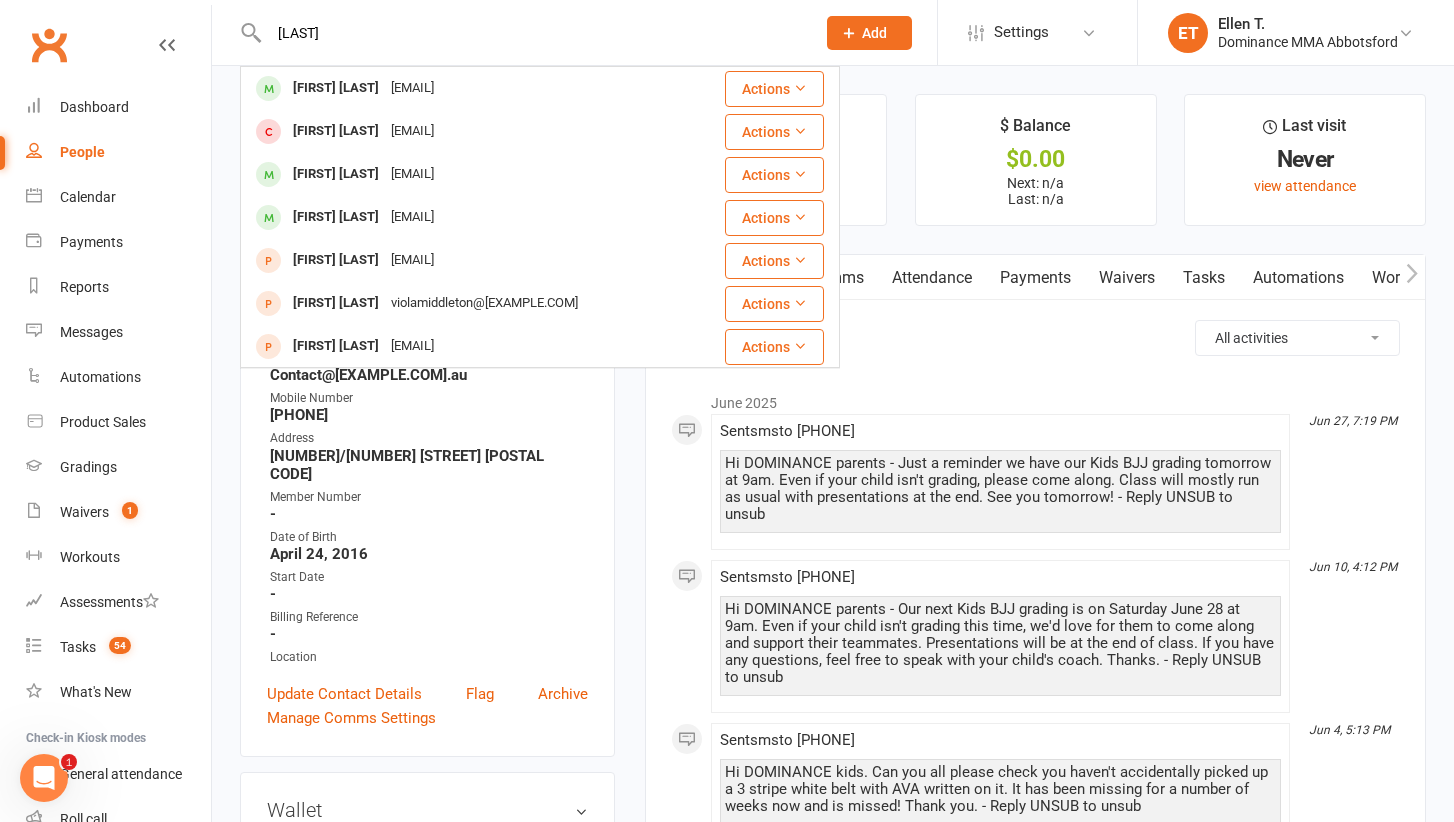 type on "[LAST]" 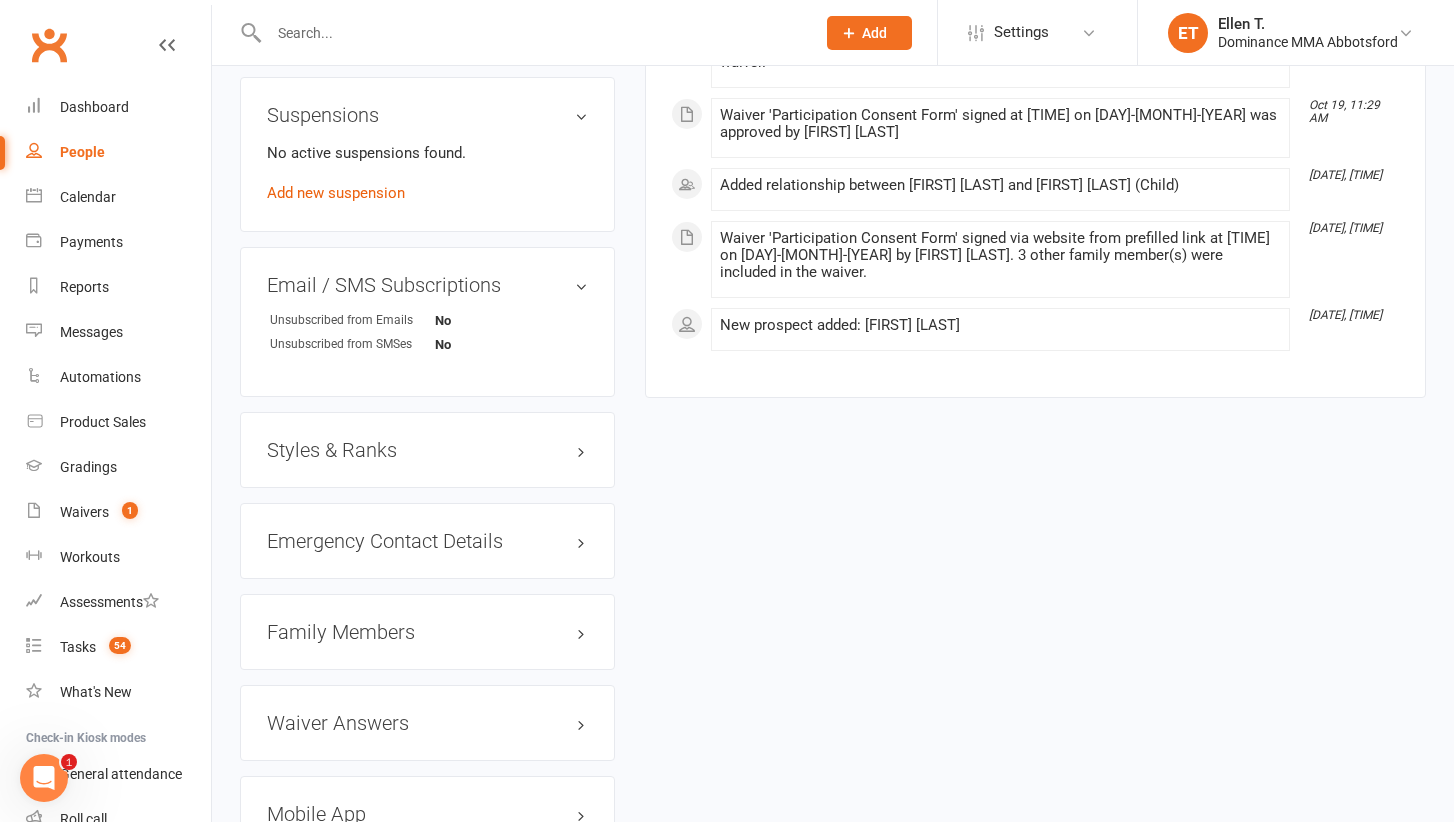 click on "Family Members" at bounding box center [427, 632] 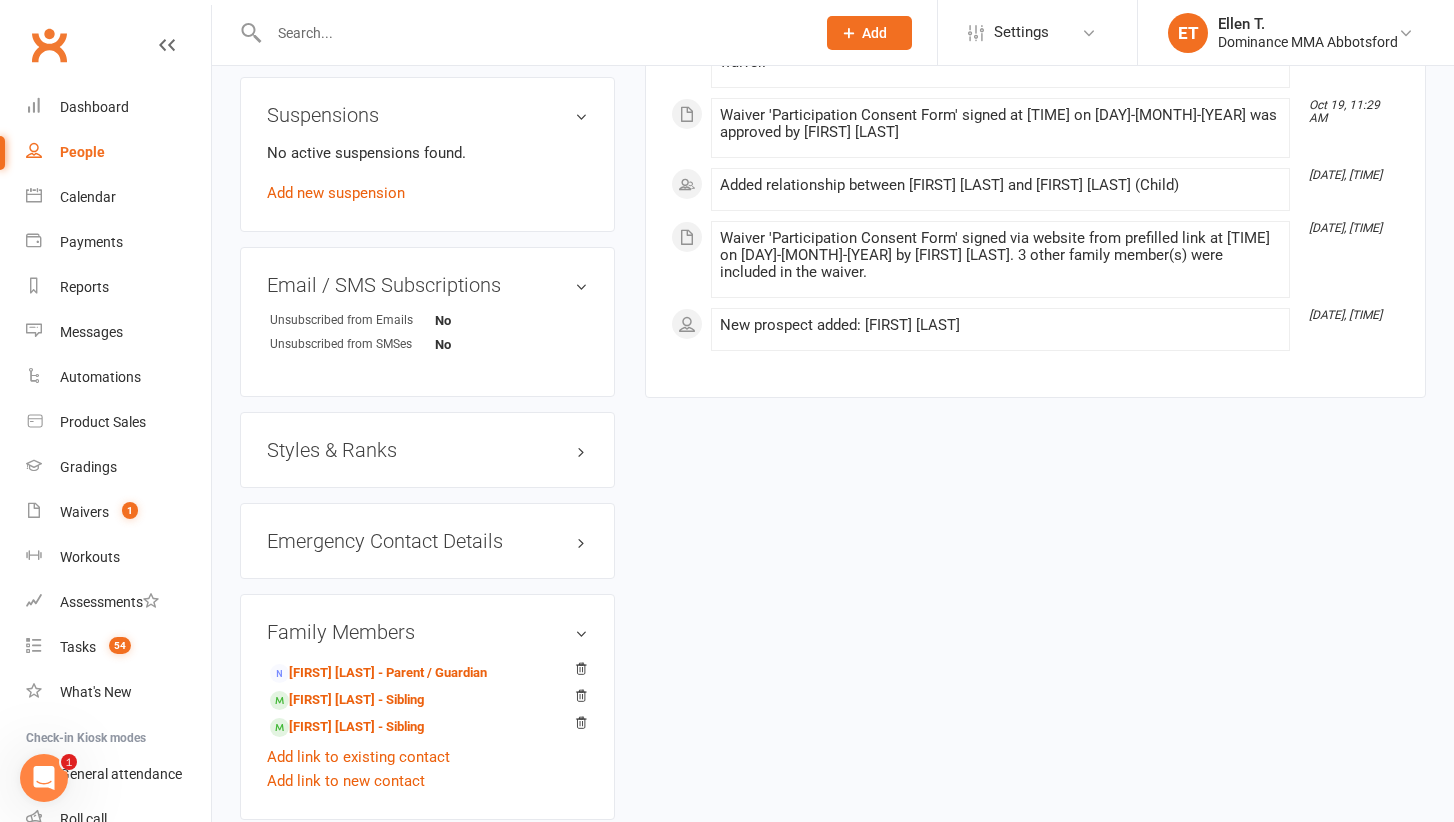 scroll, scrollTop: 1330, scrollLeft: 0, axis: vertical 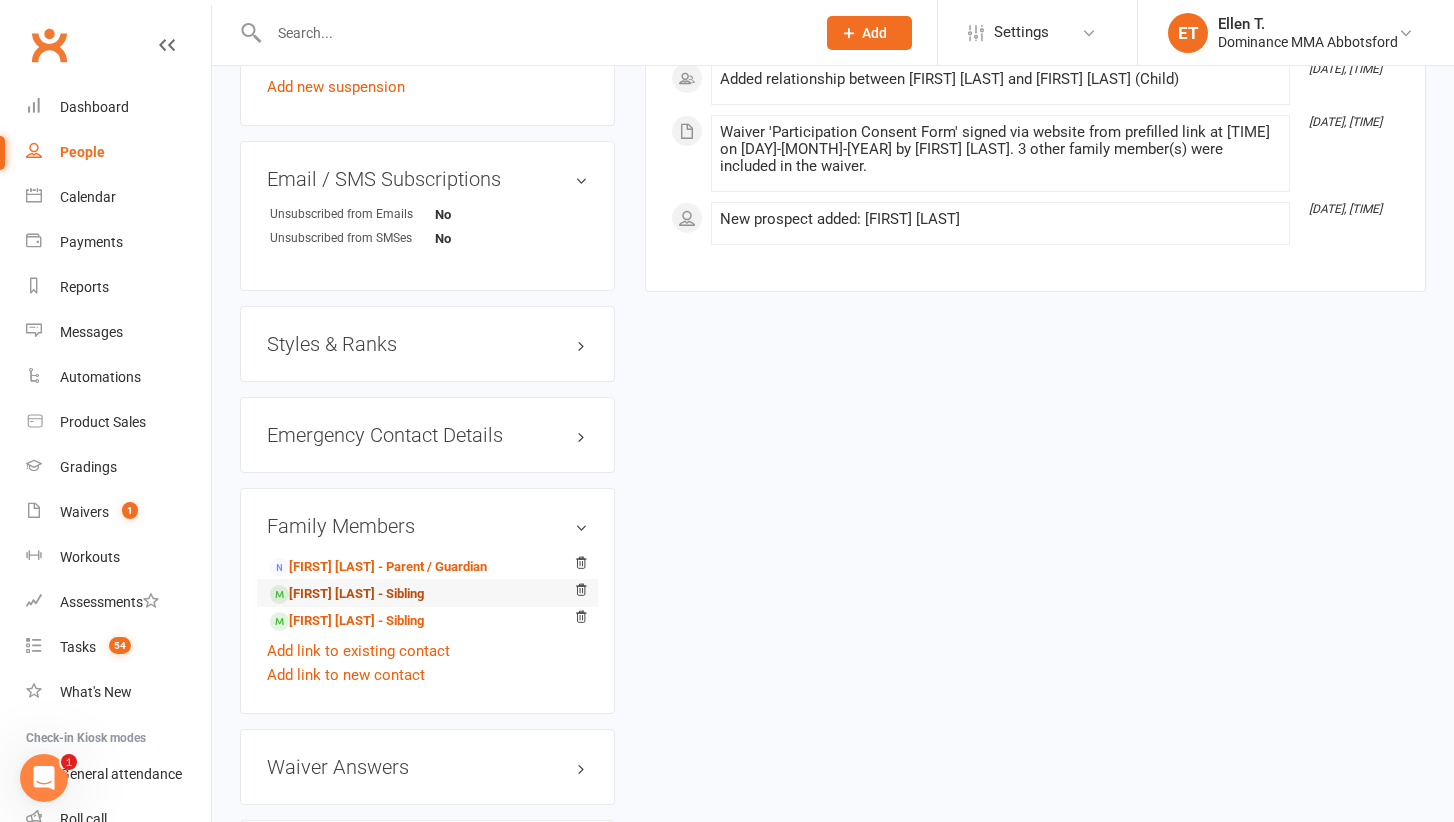 click on "[FIRST] [LAST] - Sibling" at bounding box center [347, 594] 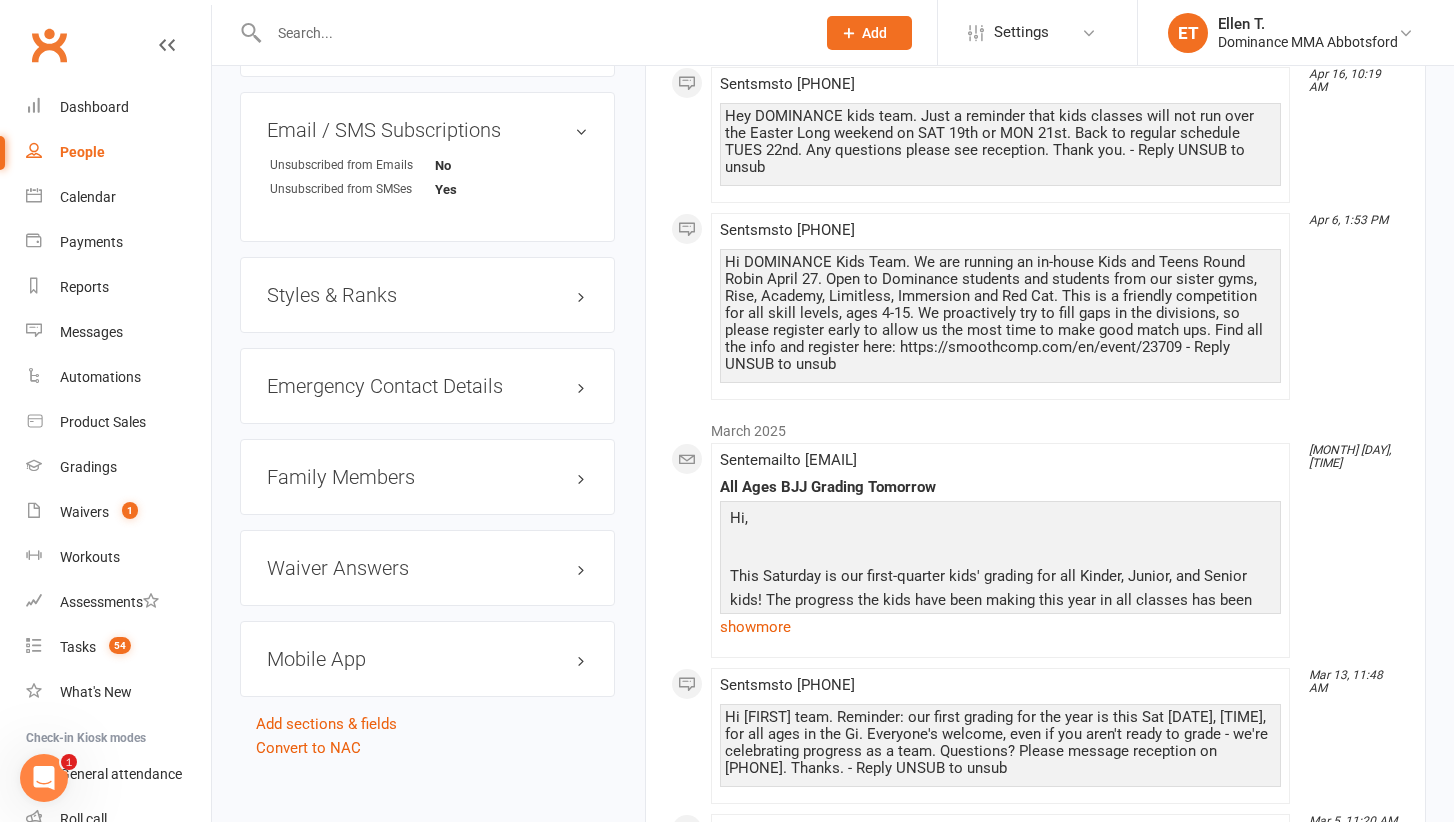 scroll, scrollTop: 1420, scrollLeft: 0, axis: vertical 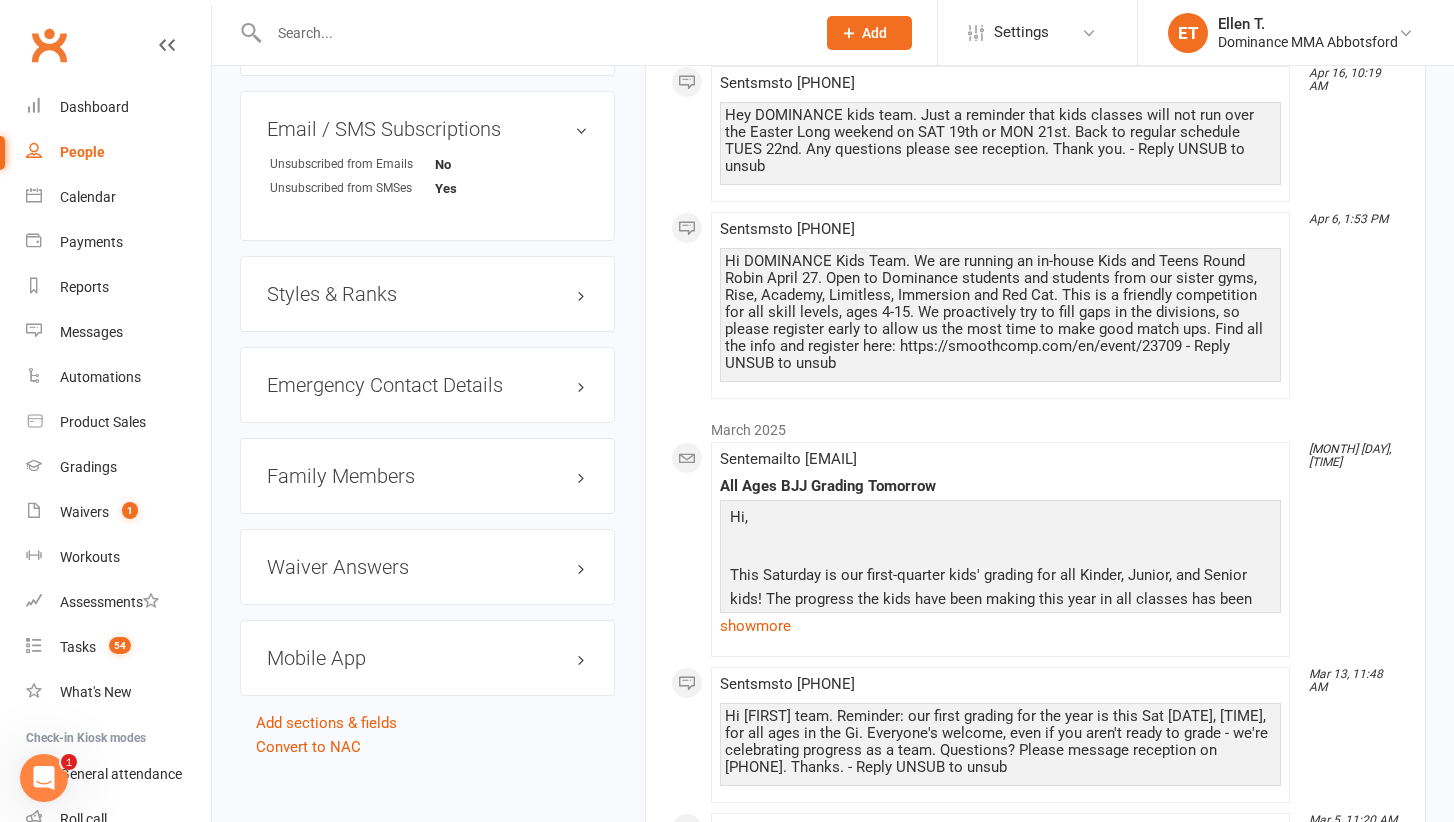 click on "Family Members" at bounding box center (427, 476) 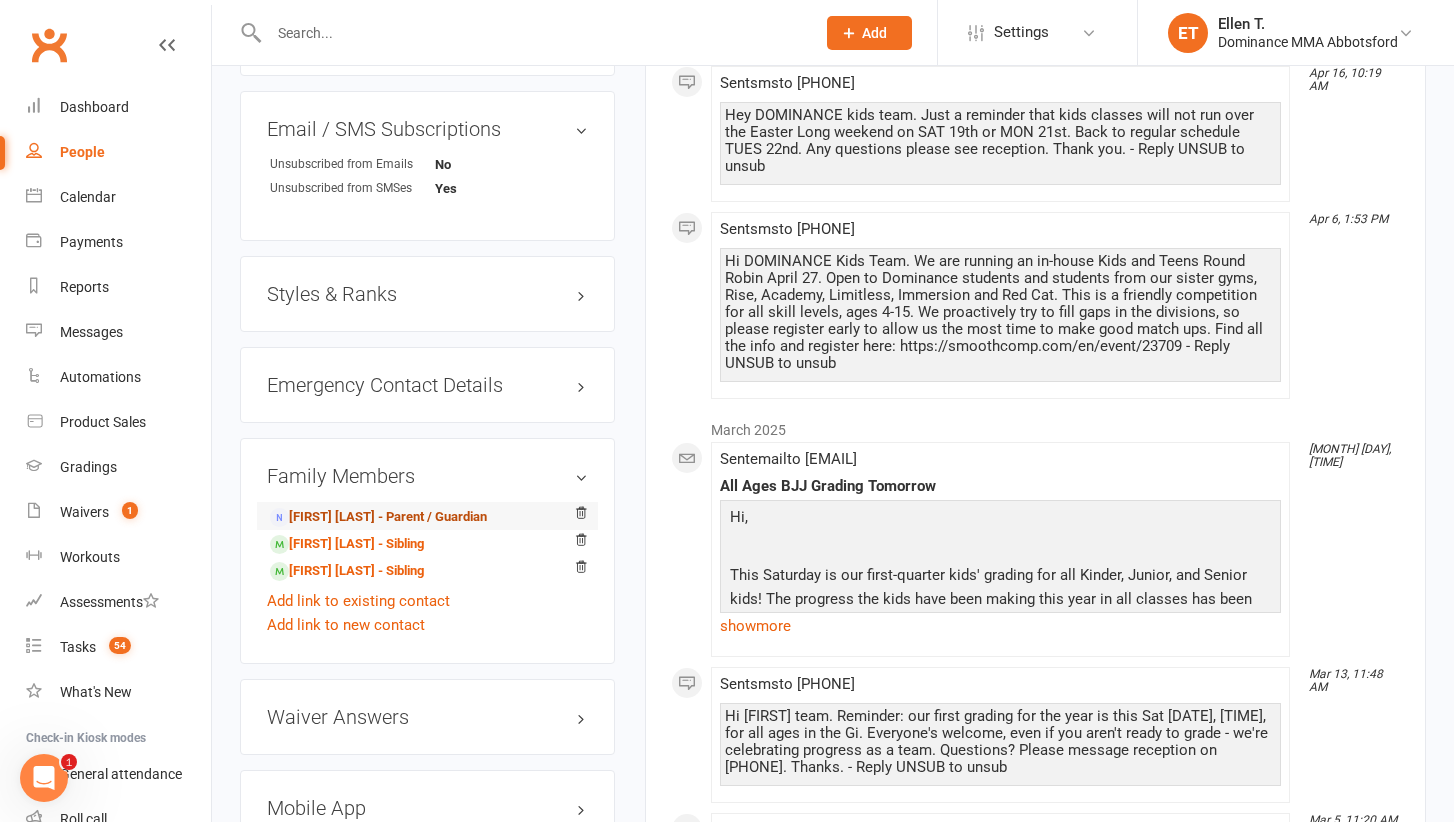click on "[FIRST] [LAST] - Parent / Guardian" at bounding box center (378, 517) 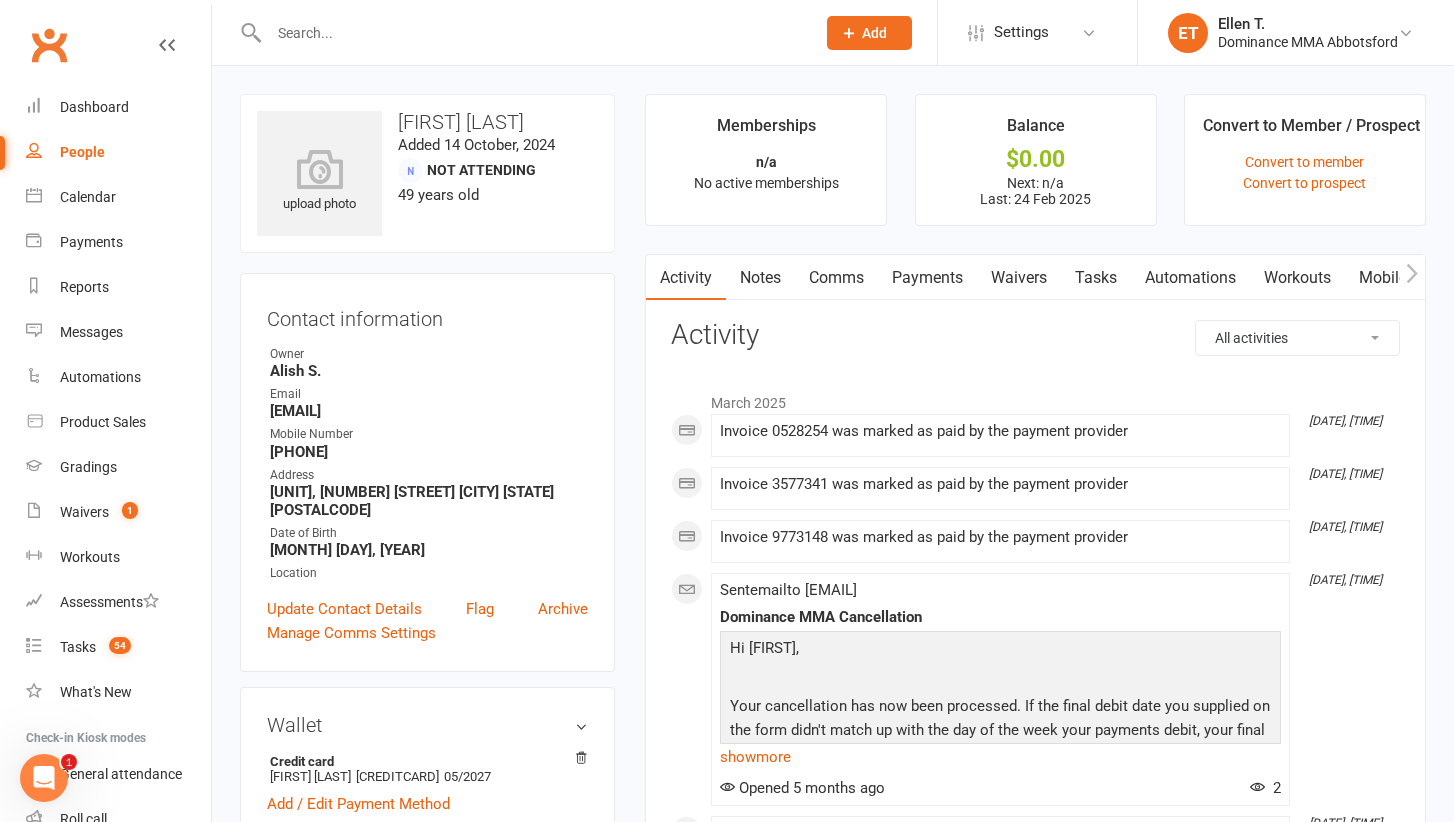 scroll, scrollTop: 0, scrollLeft: 0, axis: both 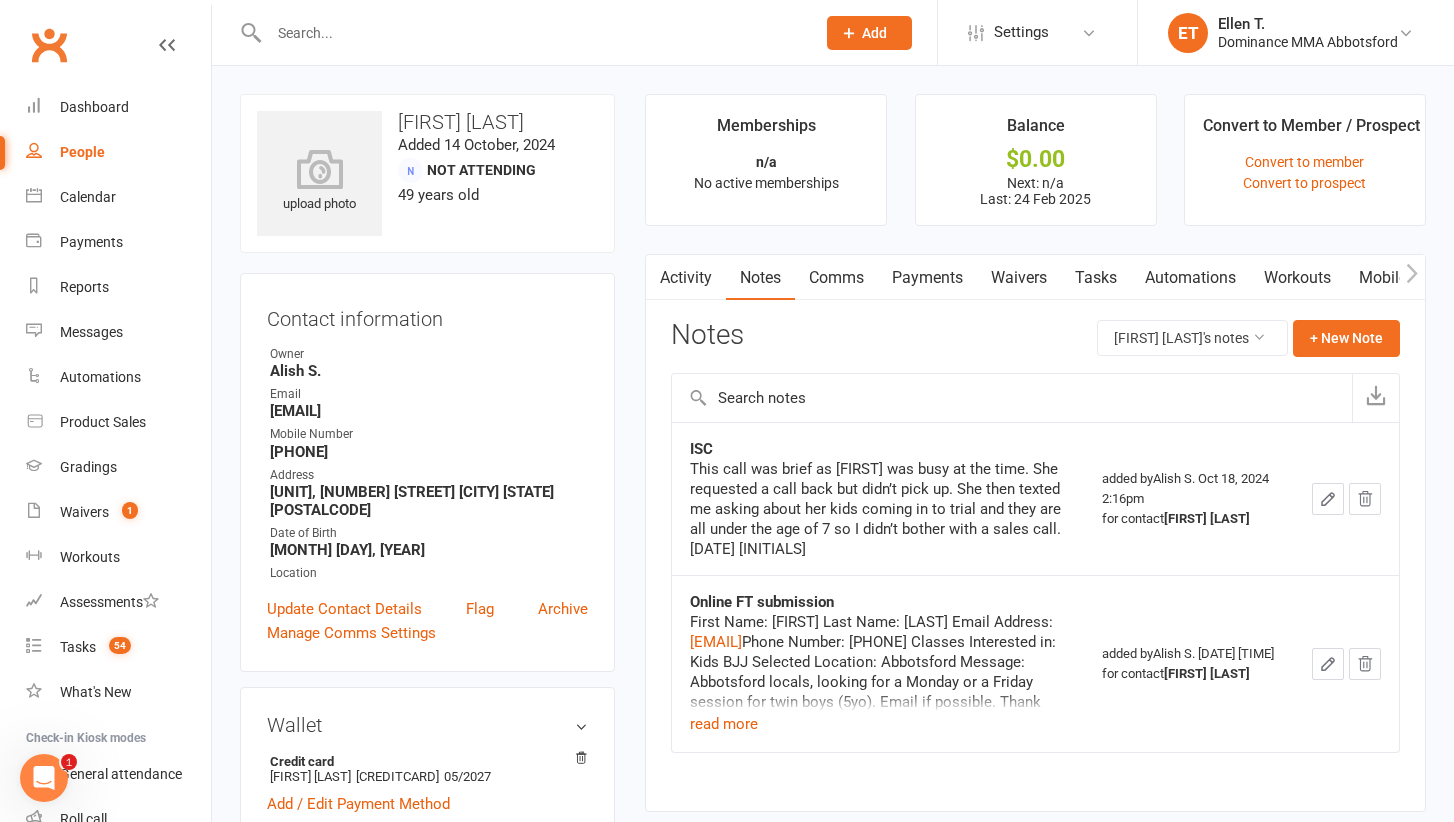 click on "Waivers" at bounding box center (1019, 278) 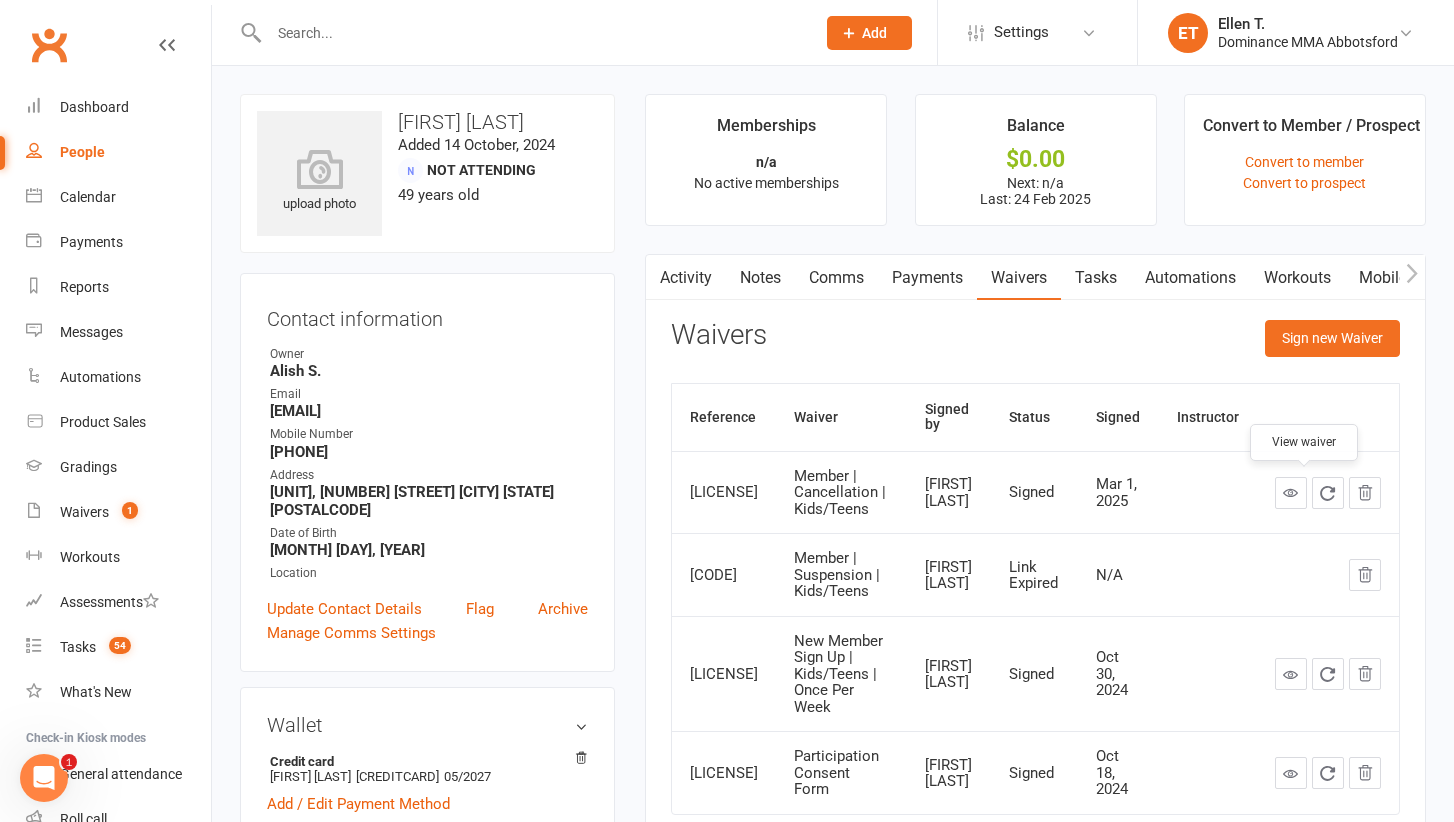click at bounding box center [1290, 492] 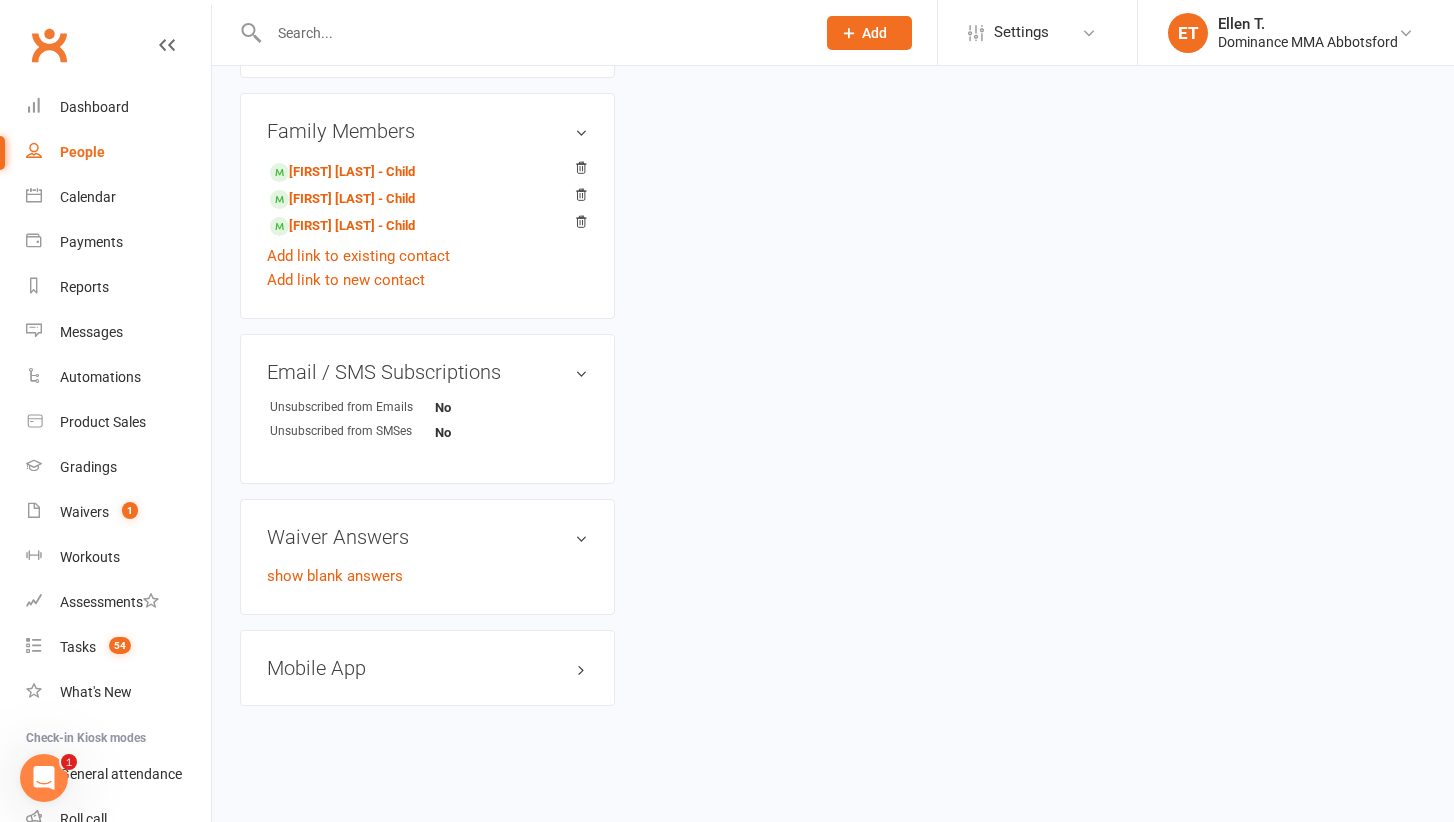 scroll, scrollTop: 929, scrollLeft: 0, axis: vertical 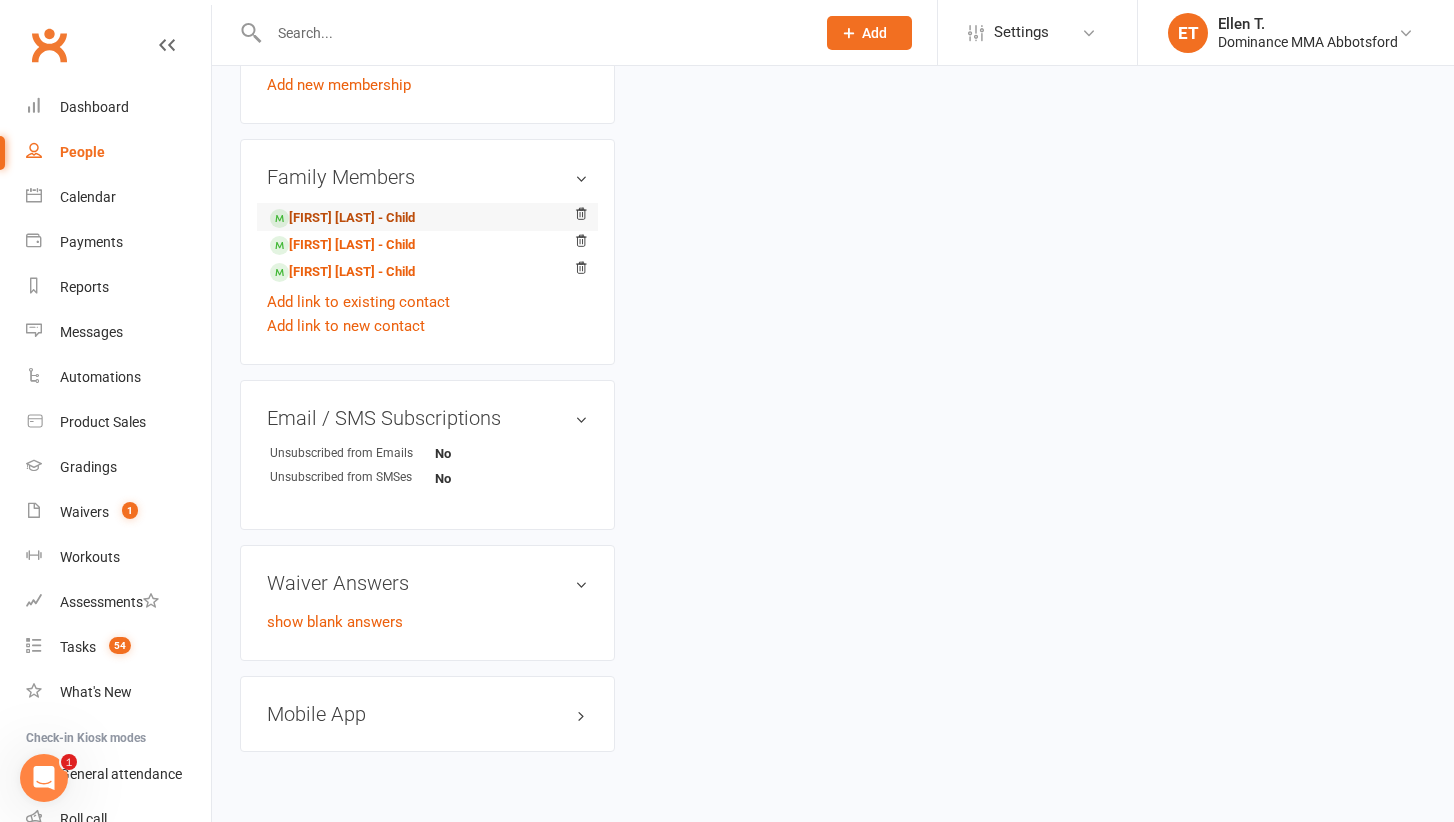 click on "[FIRST] [LAST] - Child" at bounding box center [342, 218] 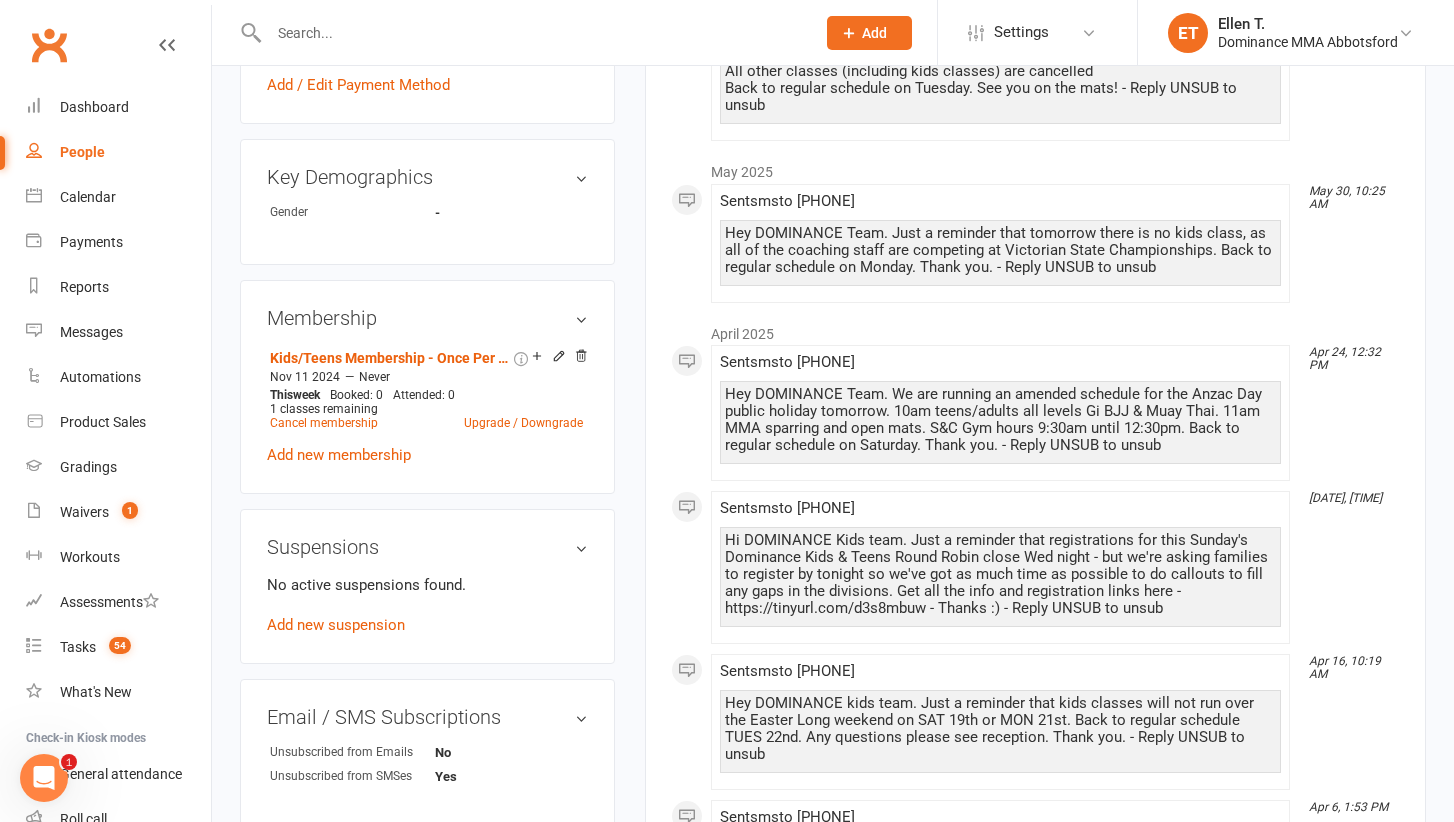 scroll, scrollTop: 834, scrollLeft: 0, axis: vertical 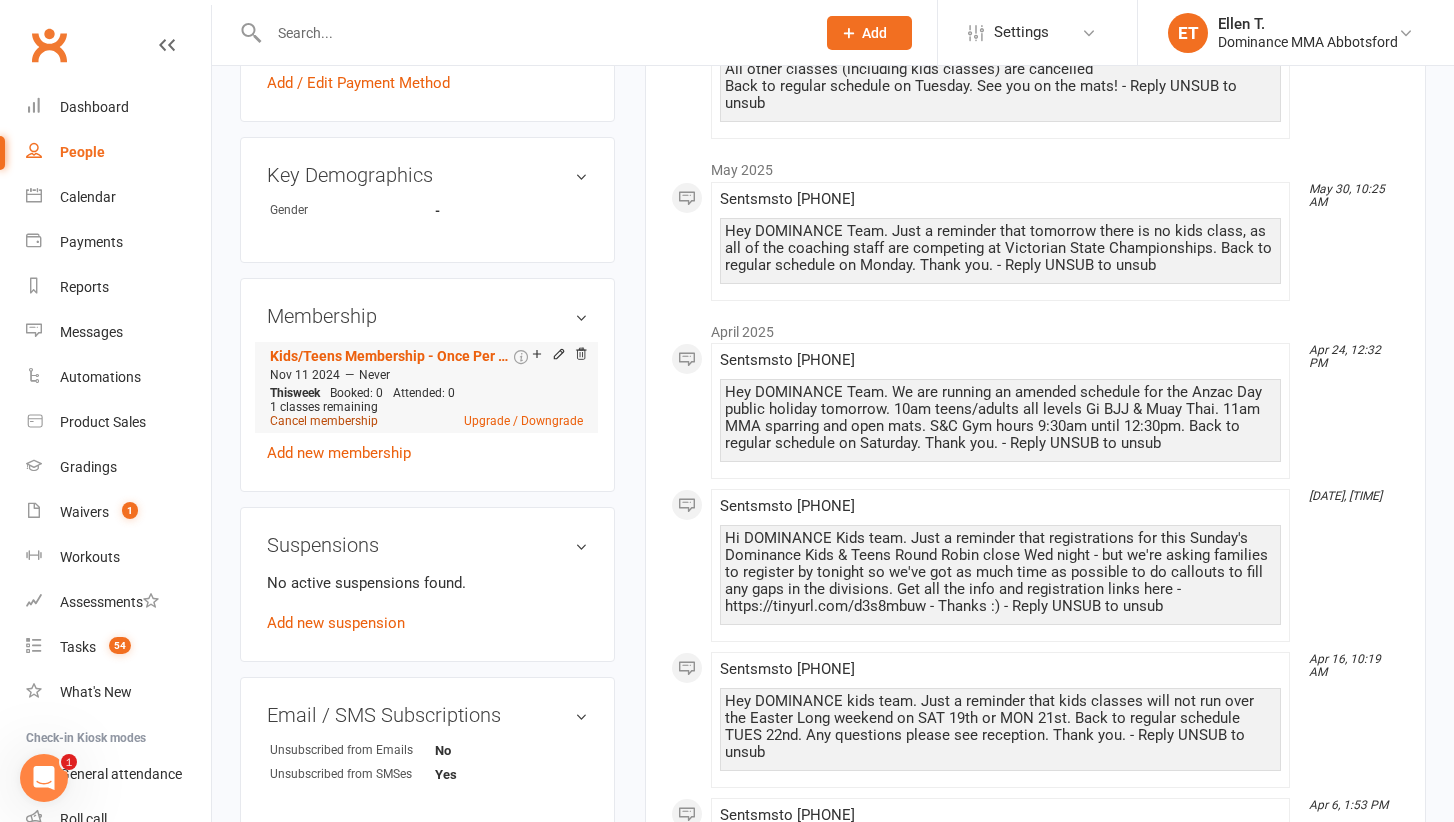 click on "Cancel membership" at bounding box center [324, 421] 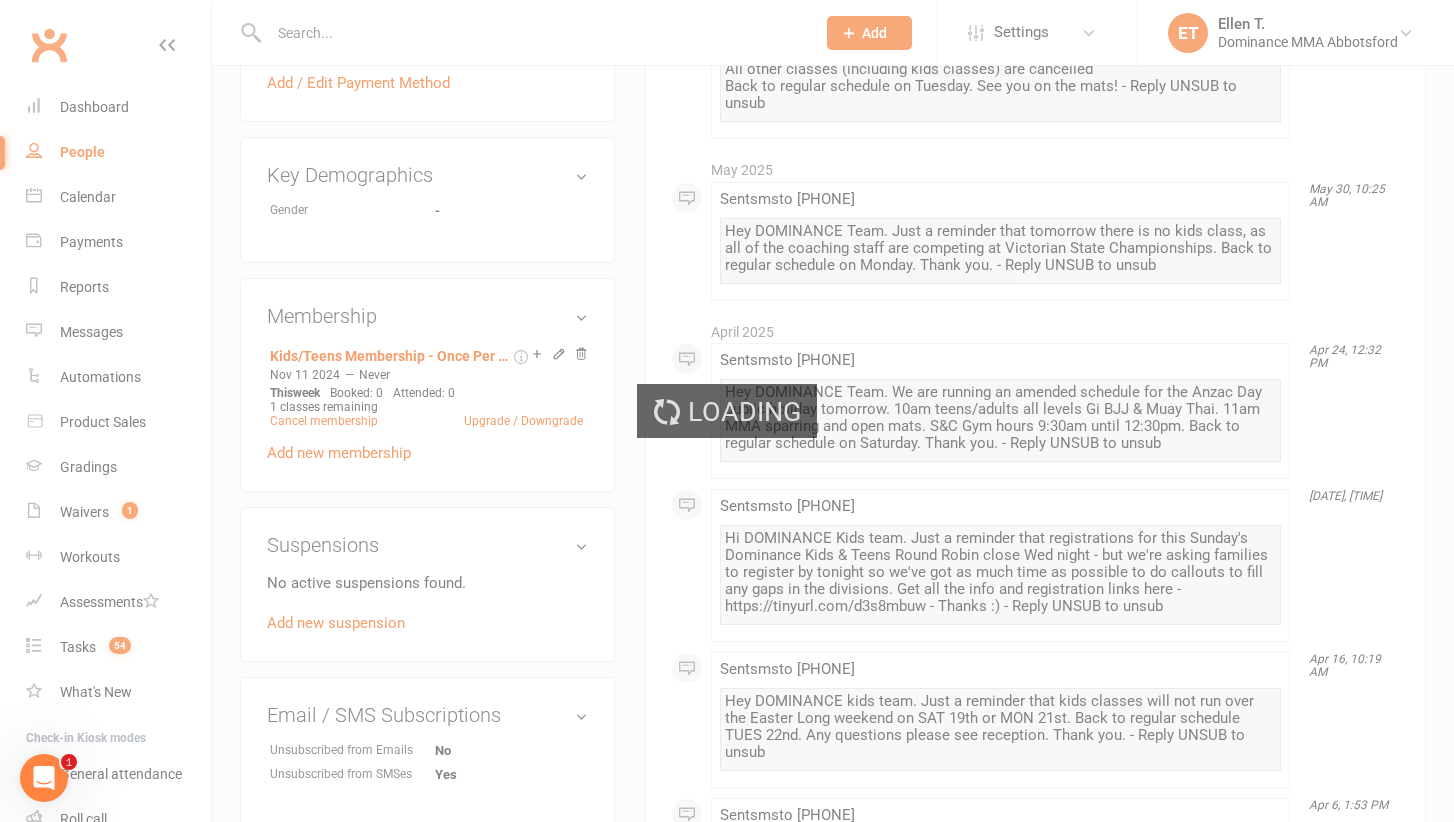 scroll, scrollTop: 0, scrollLeft: 0, axis: both 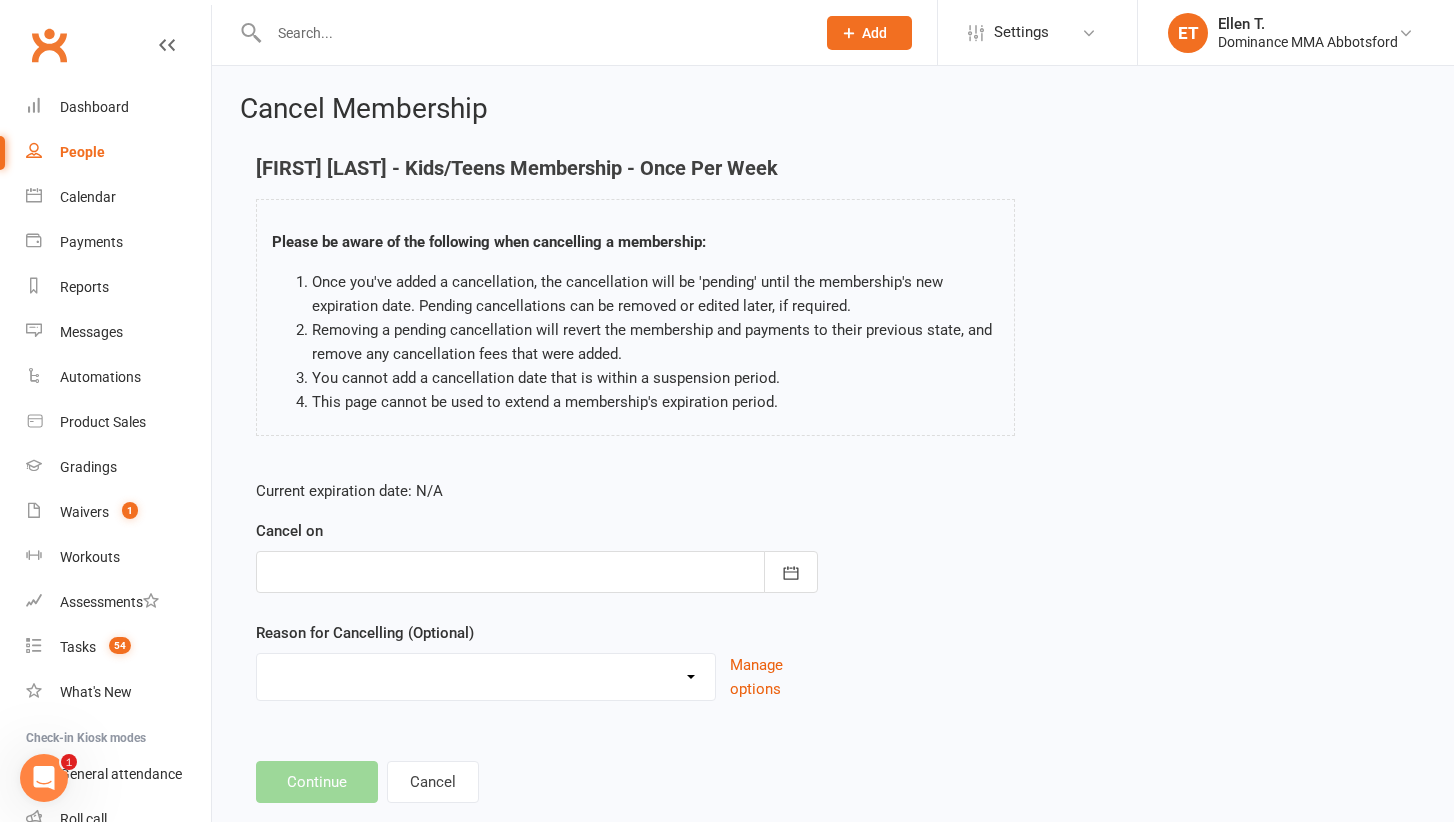 click at bounding box center [537, 572] 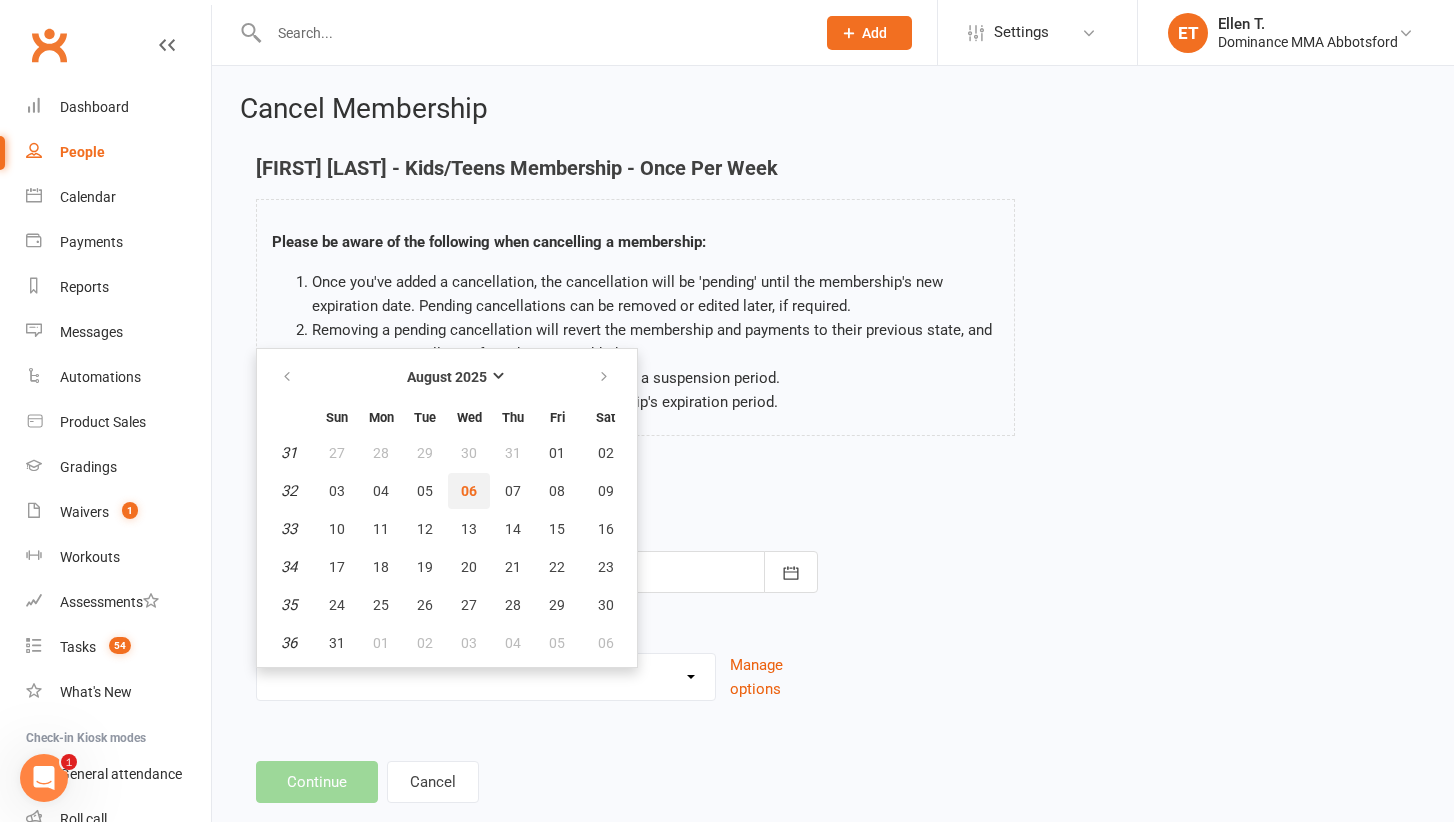 click on "06" at bounding box center (469, 491) 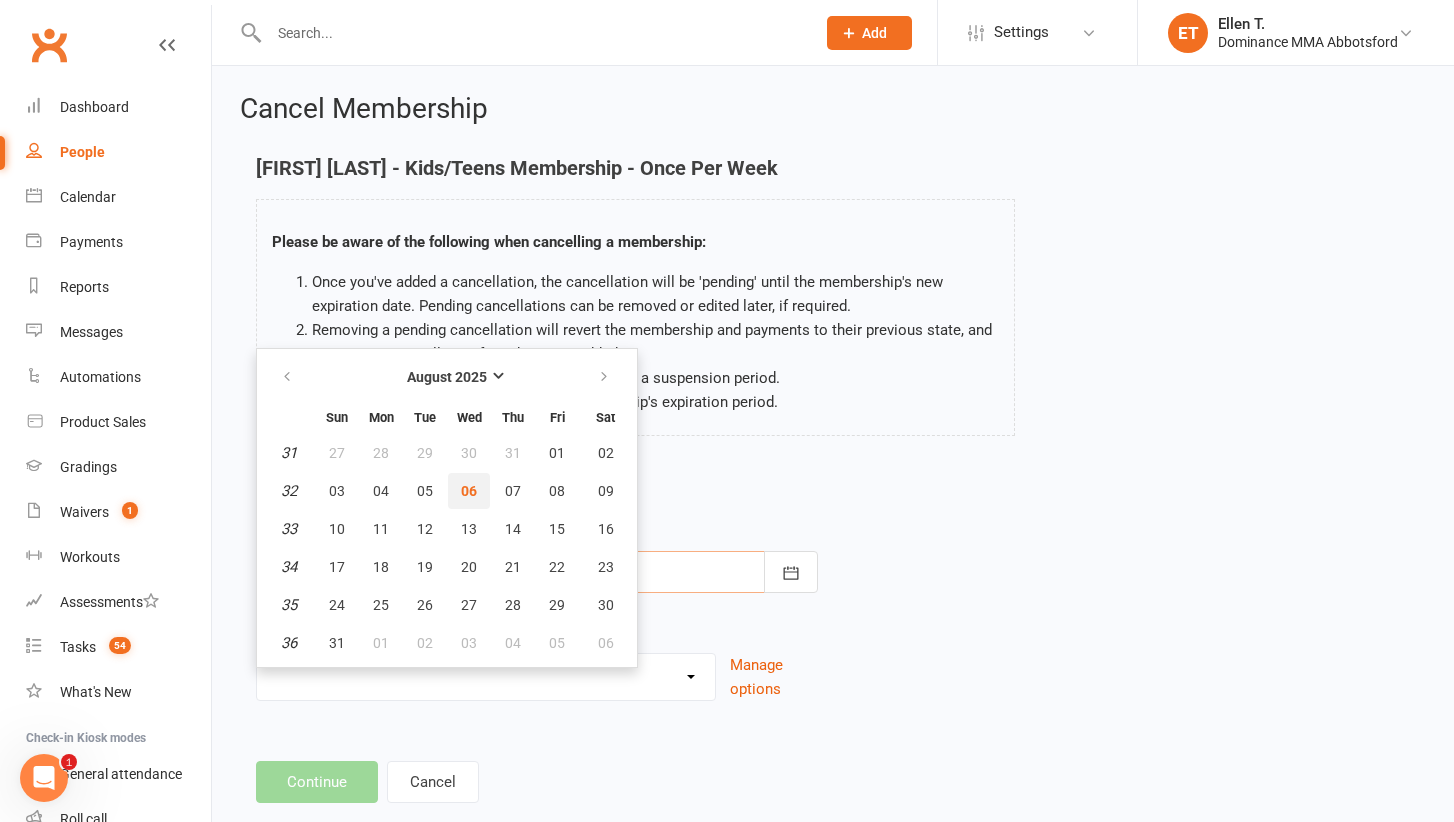 type on "06 Aug 2025" 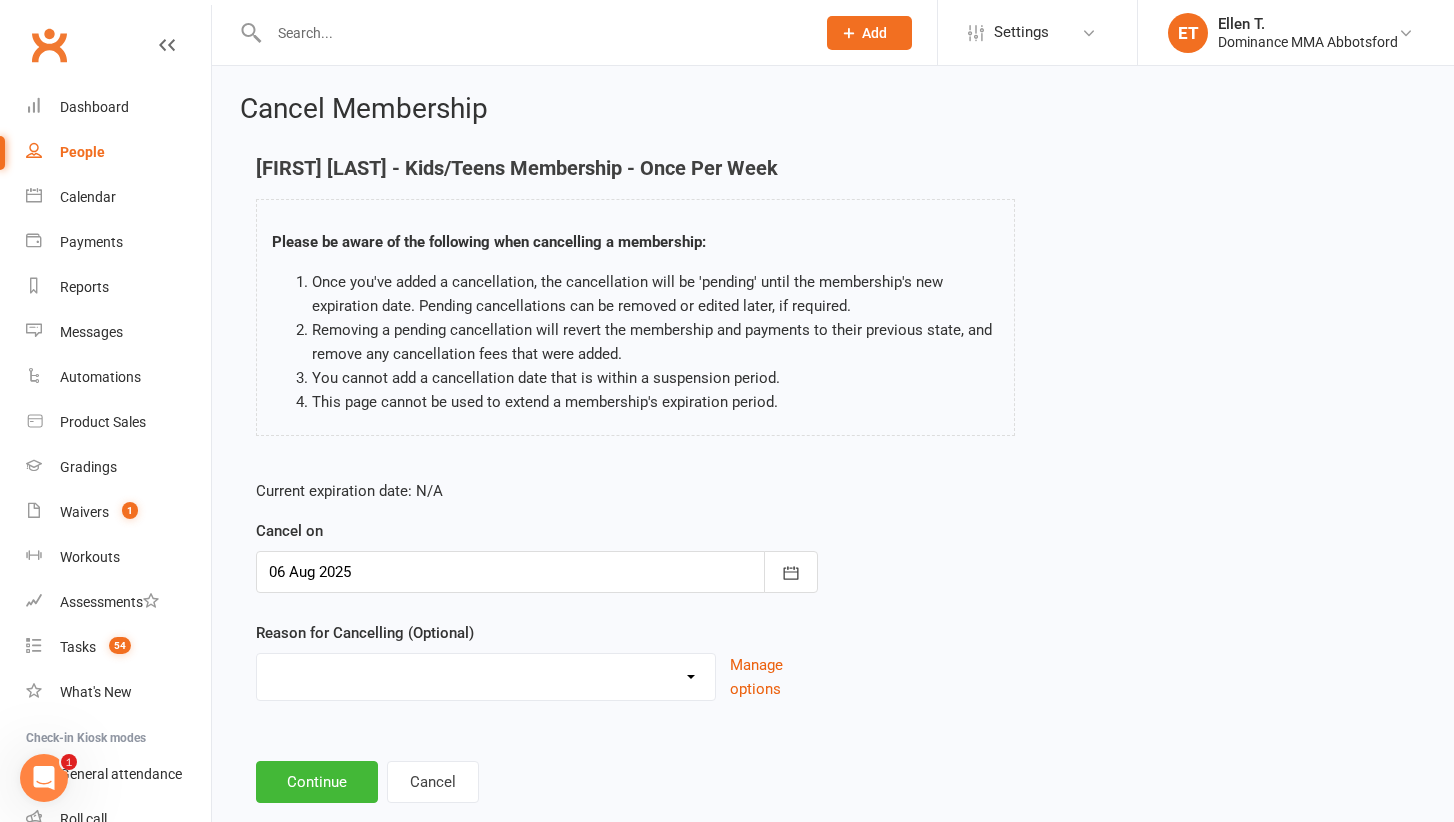 click on "Reason for Cancelling (Optional) force cancel  Holiday Injury Moved away upgrade/downgrade Other reason Manage options" at bounding box center (537, 661) 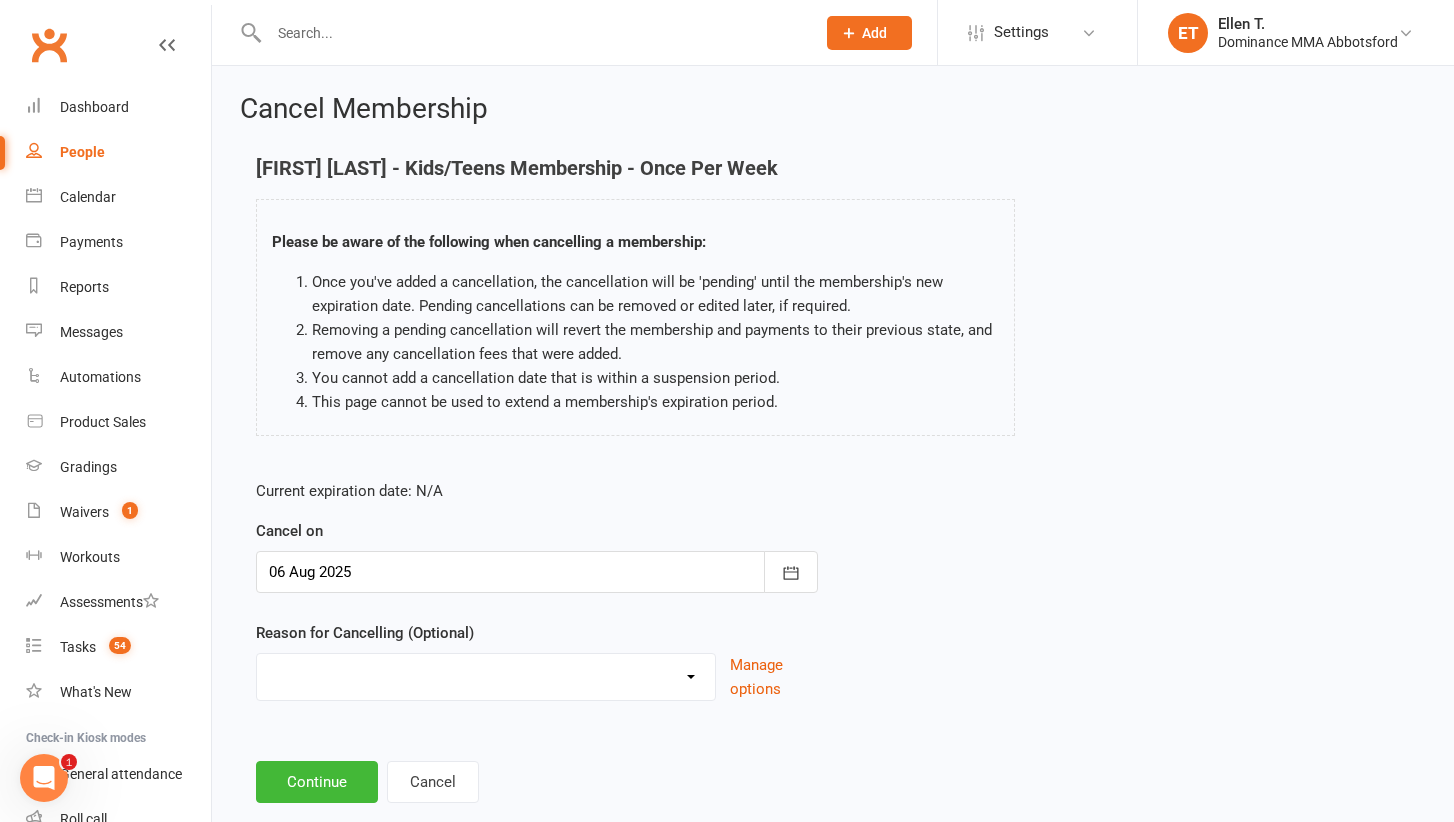 select on "5" 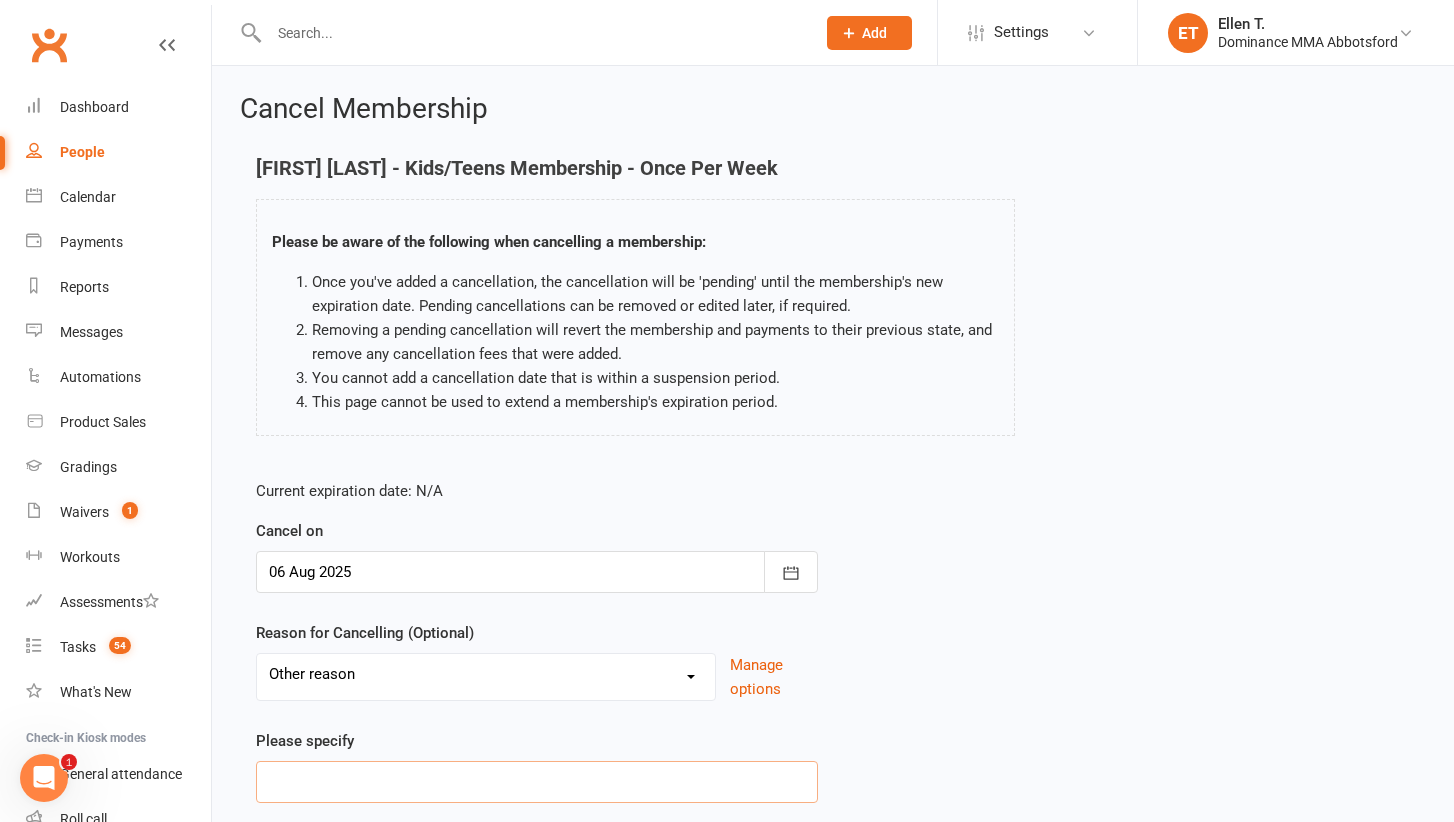 click at bounding box center [537, 782] 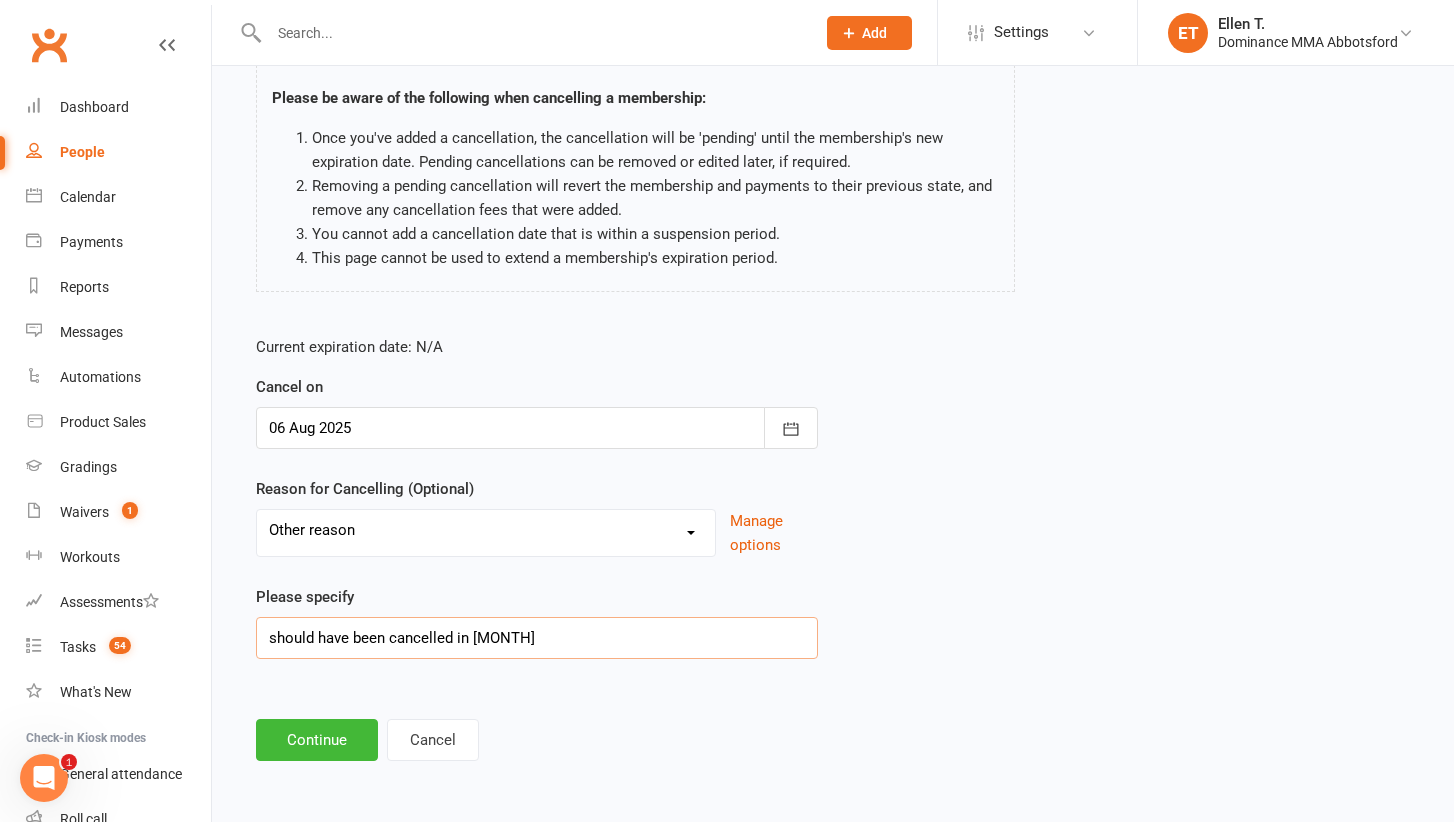 scroll, scrollTop: 160, scrollLeft: 0, axis: vertical 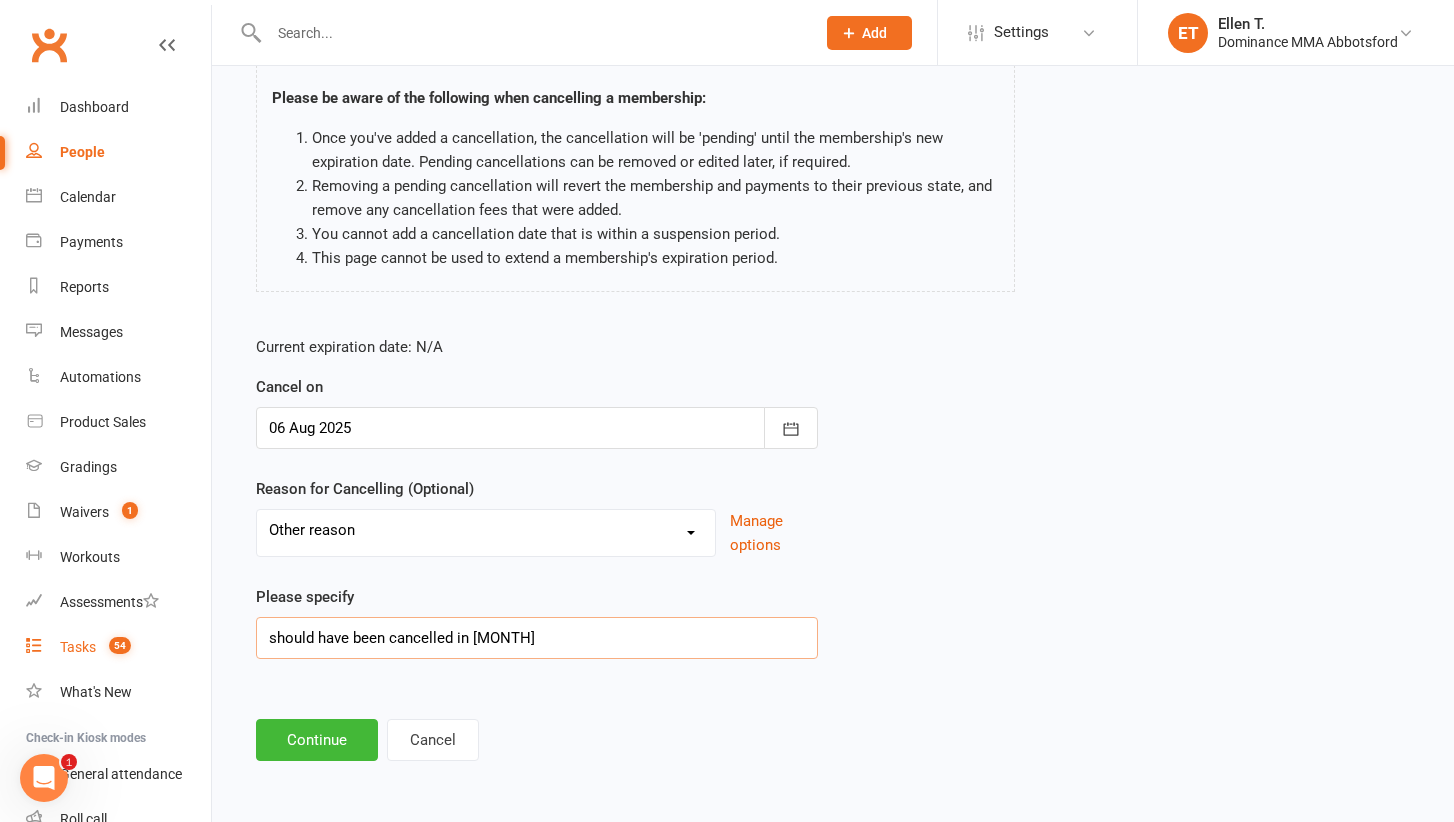 drag, startPoint x: 551, startPoint y: 615, endPoint x: 189, endPoint y: 625, distance: 362.1381 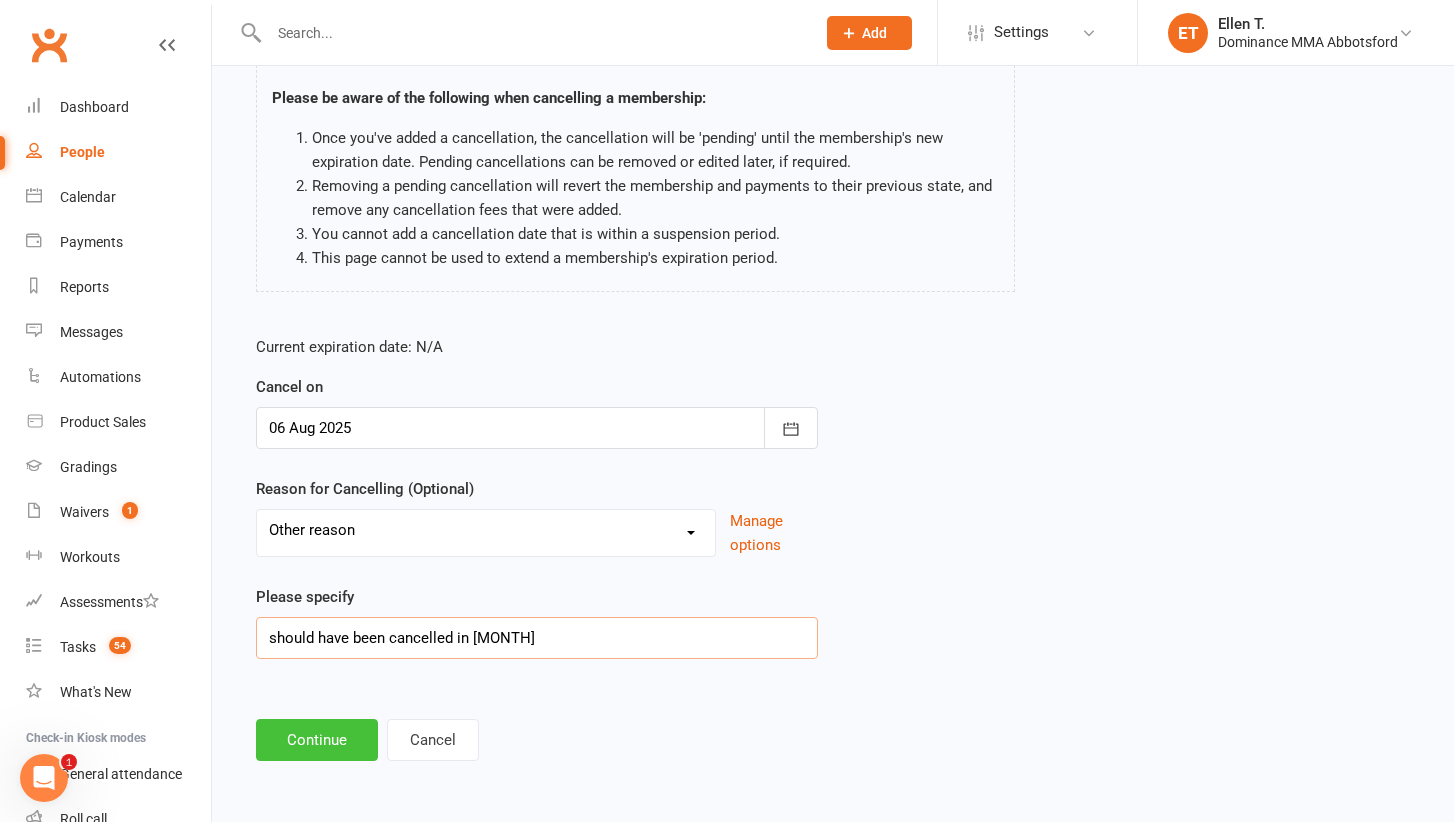 type on "should have been cancelled in [MONTH]" 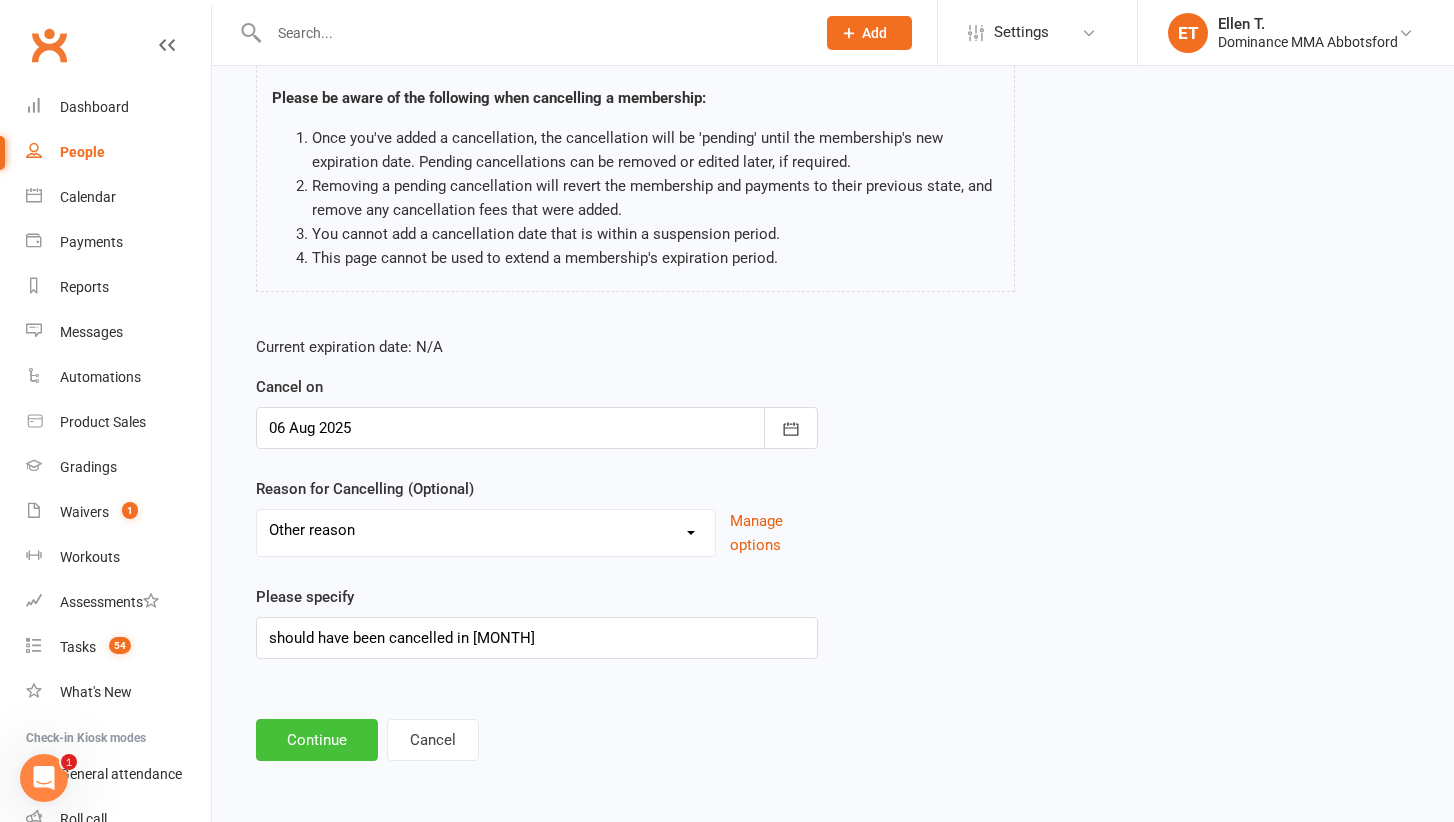 click on "Continue" at bounding box center (317, 740) 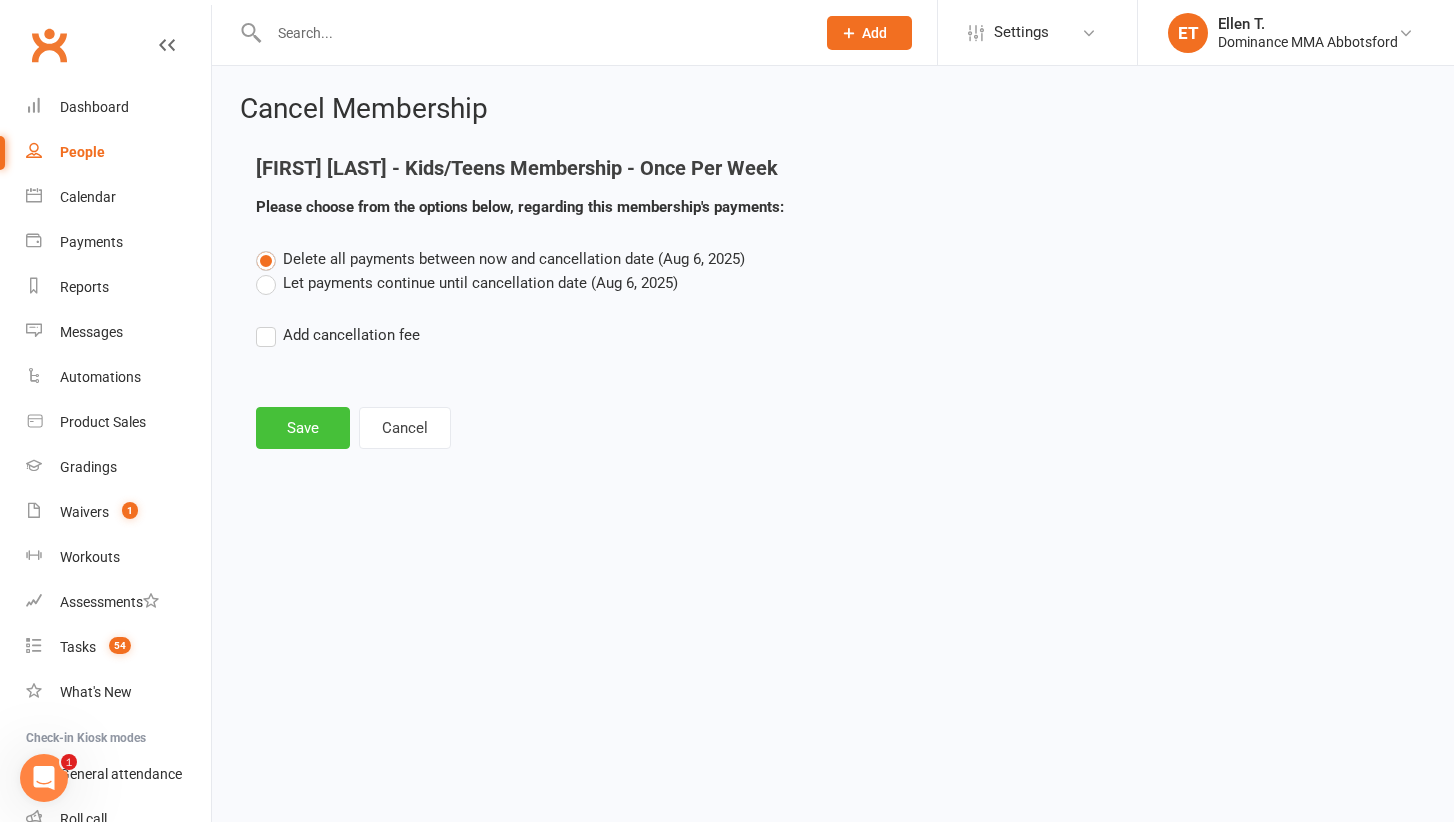 click on "Save" at bounding box center (303, 428) 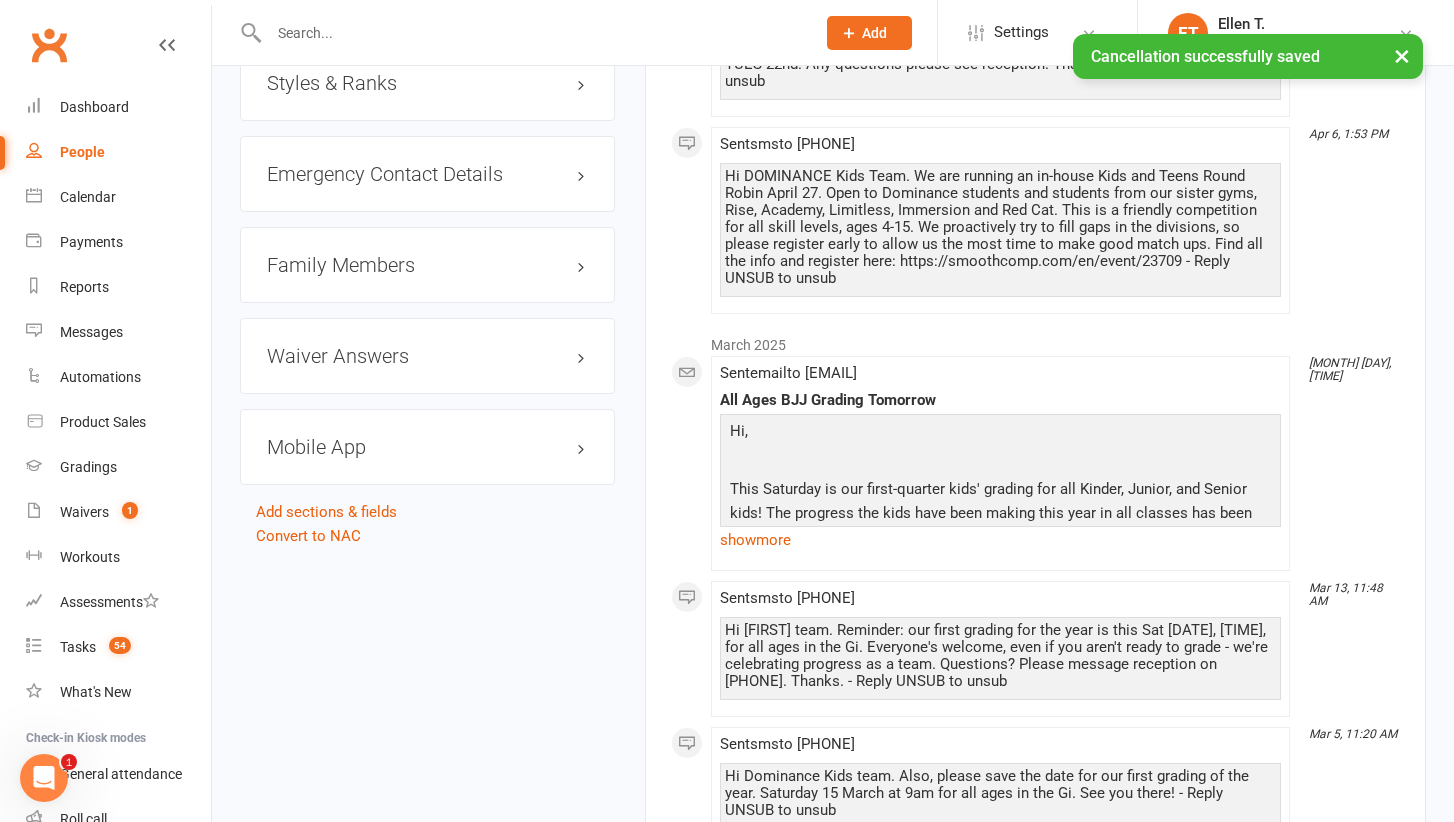 scroll, scrollTop: 1601, scrollLeft: 0, axis: vertical 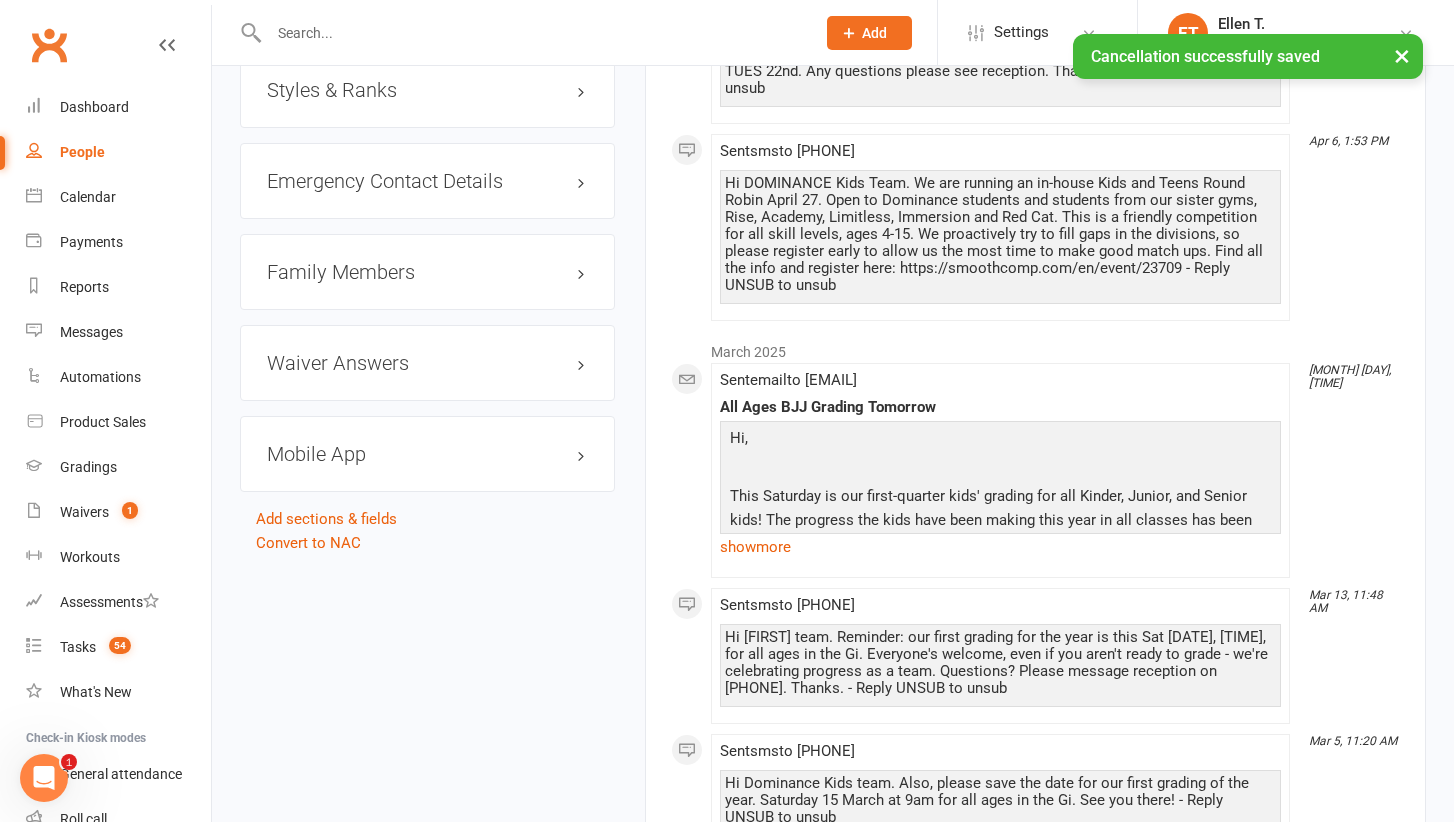 click on "Family Members" at bounding box center (427, 272) 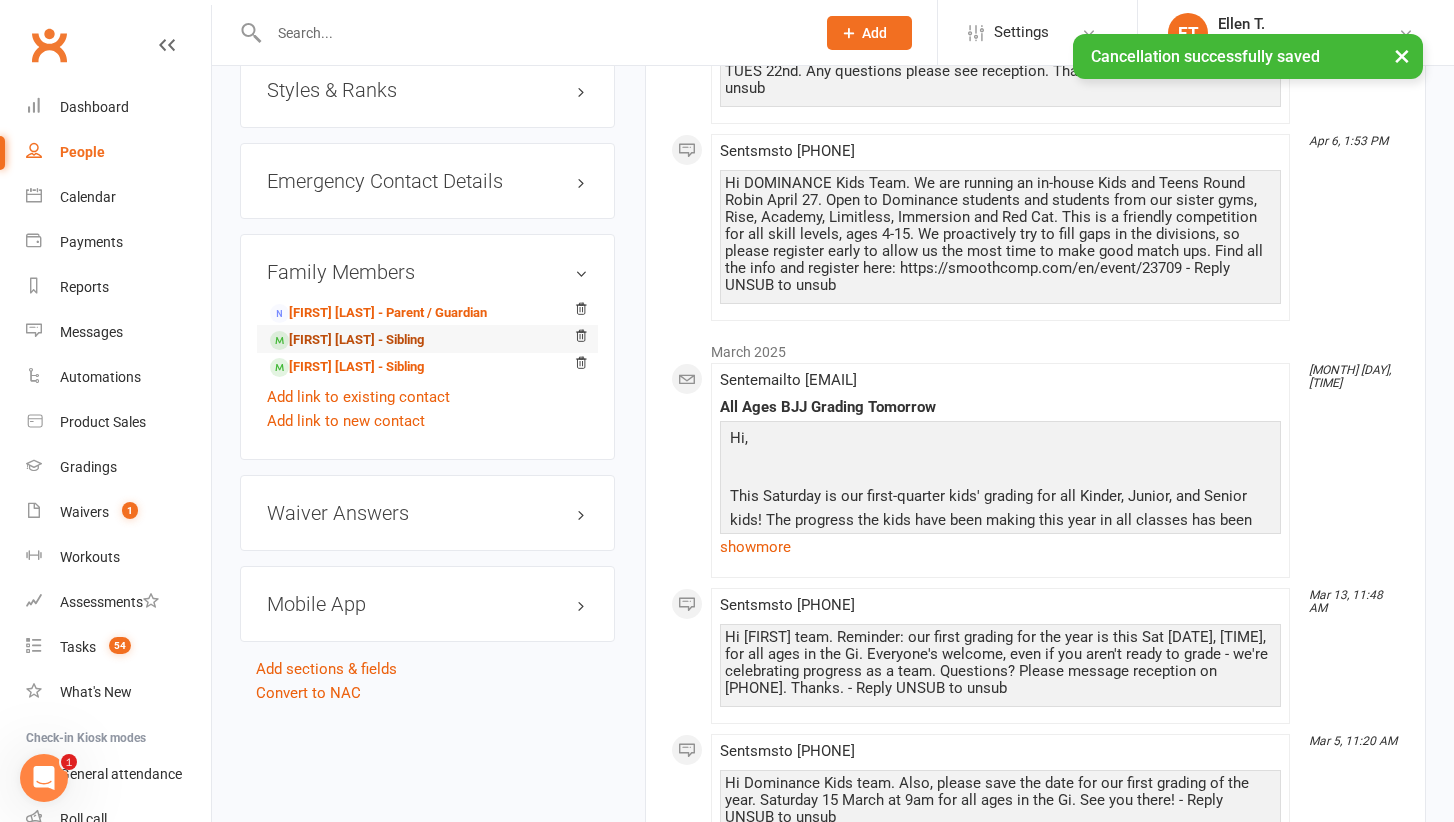 click on "[FIRST] [LAST] - Sibling" at bounding box center [347, 340] 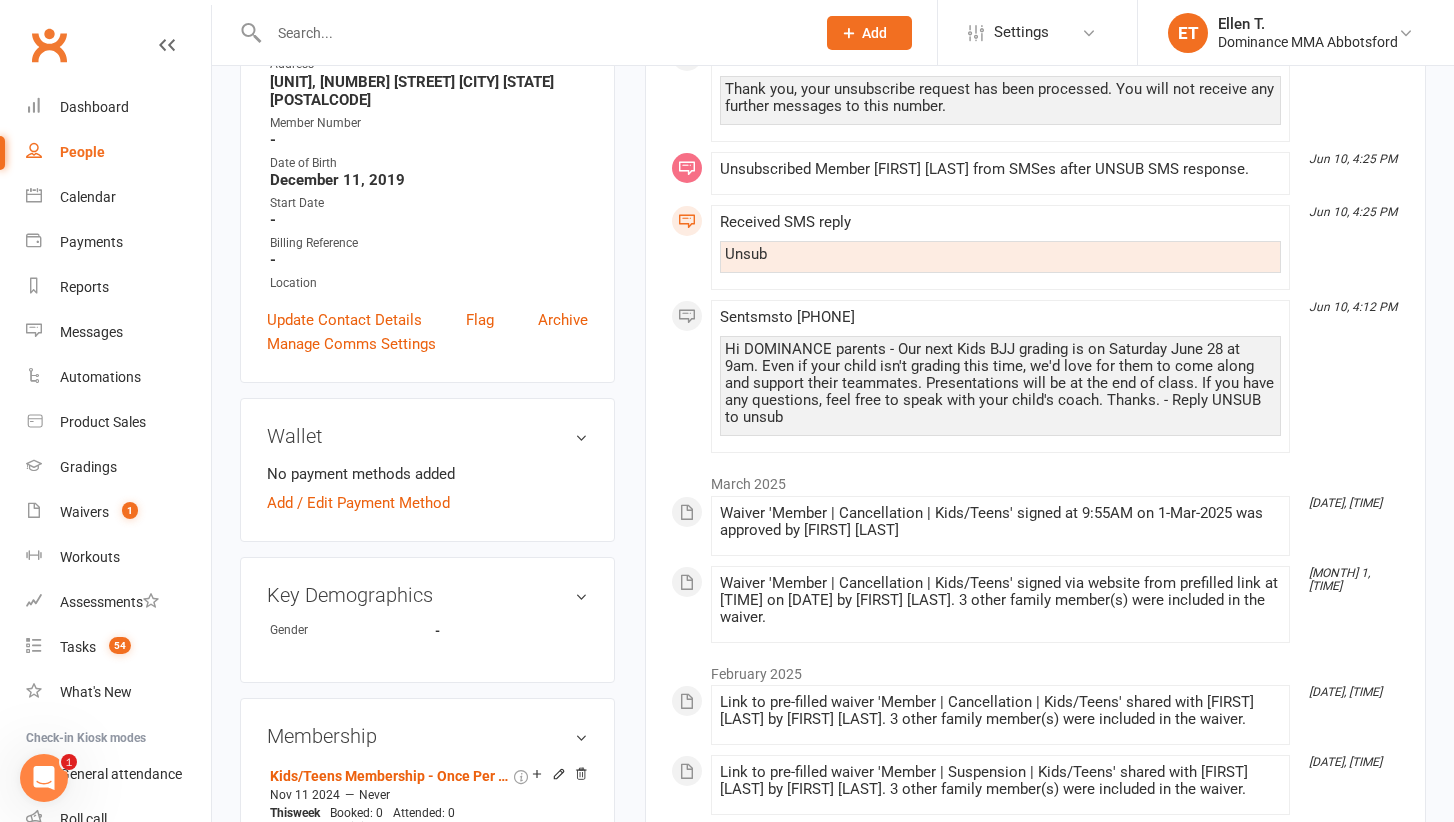 scroll, scrollTop: 601, scrollLeft: 0, axis: vertical 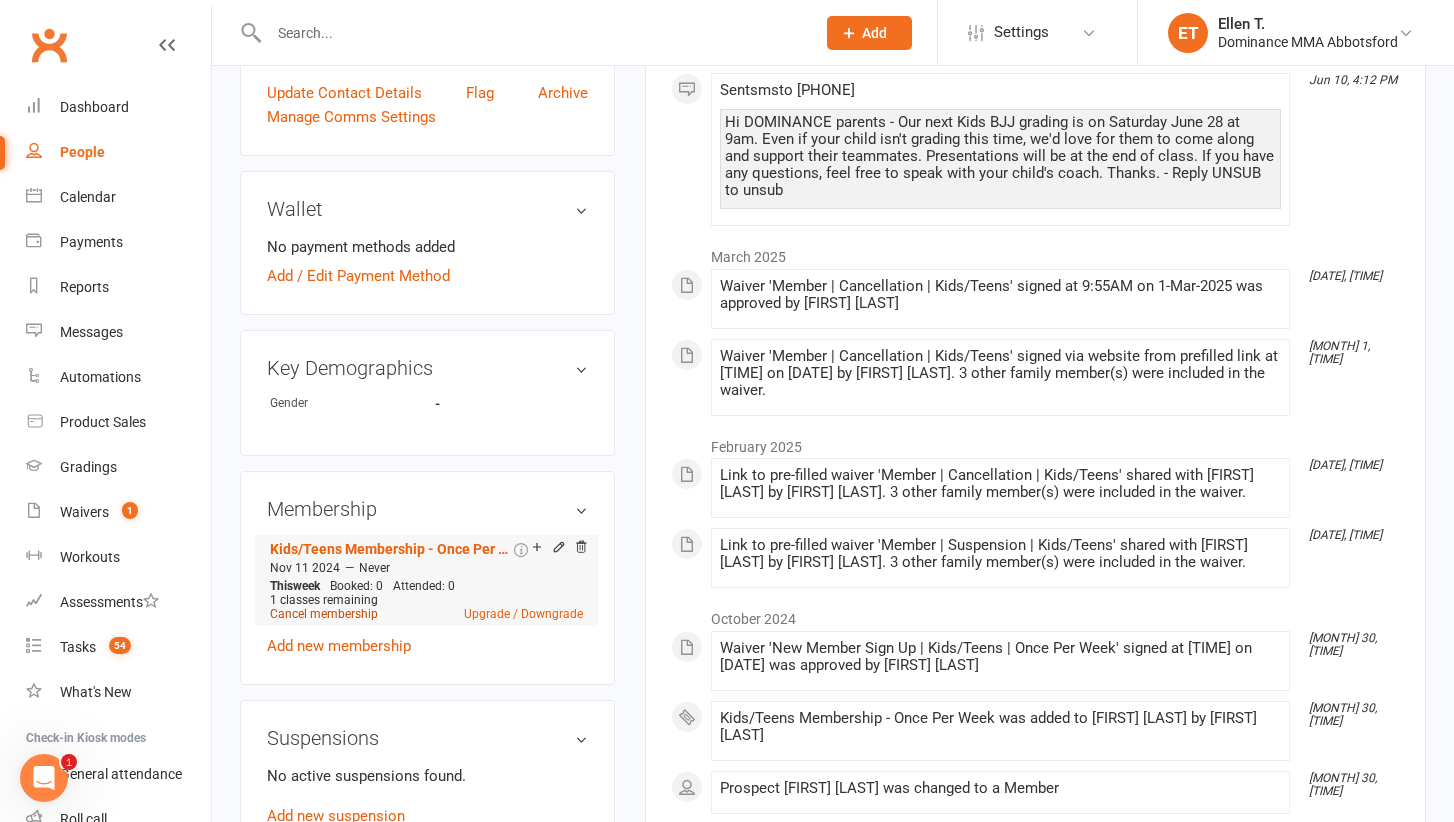 click on "Cancel membership" at bounding box center (324, 614) 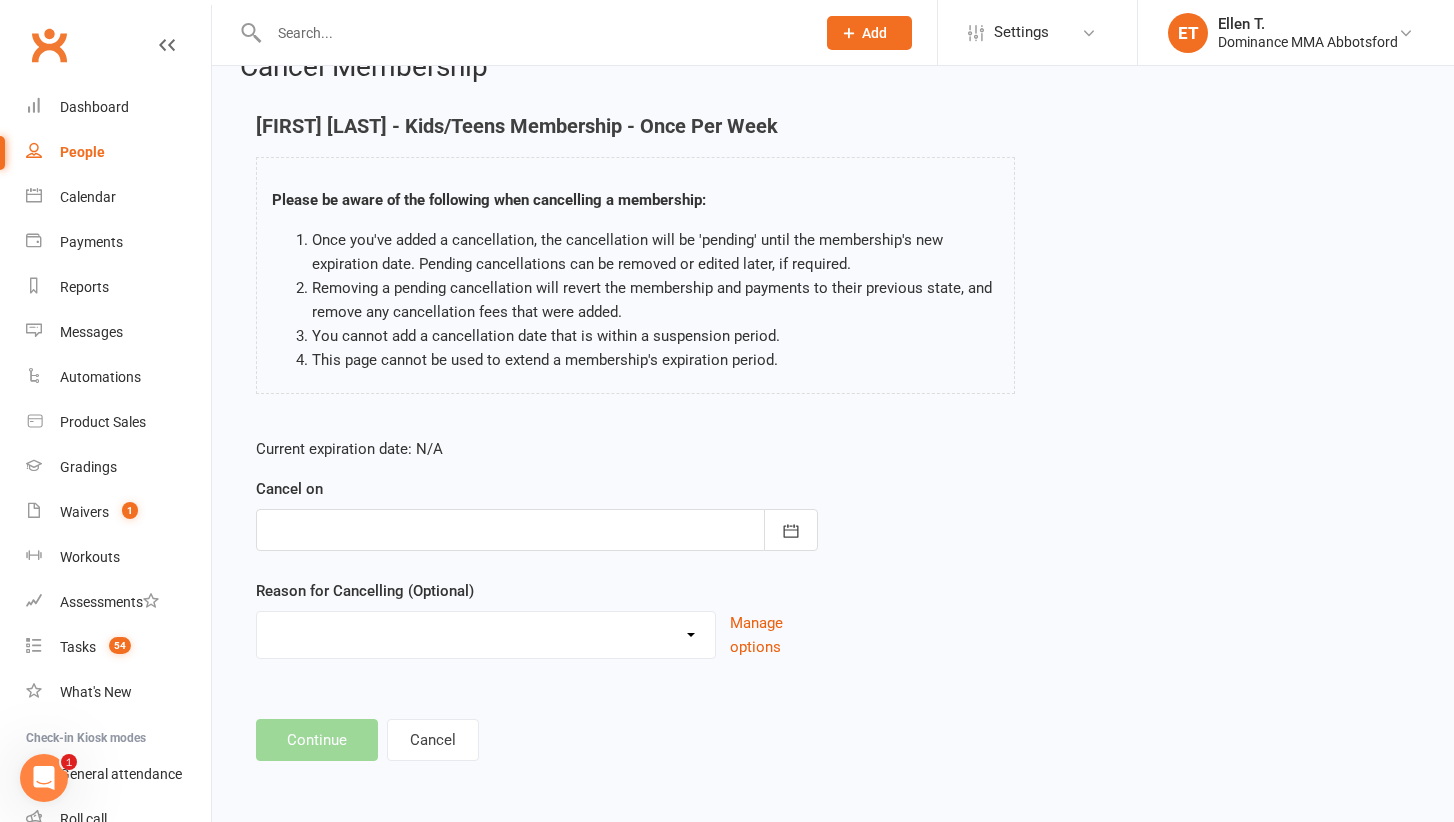 scroll, scrollTop: 0, scrollLeft: 0, axis: both 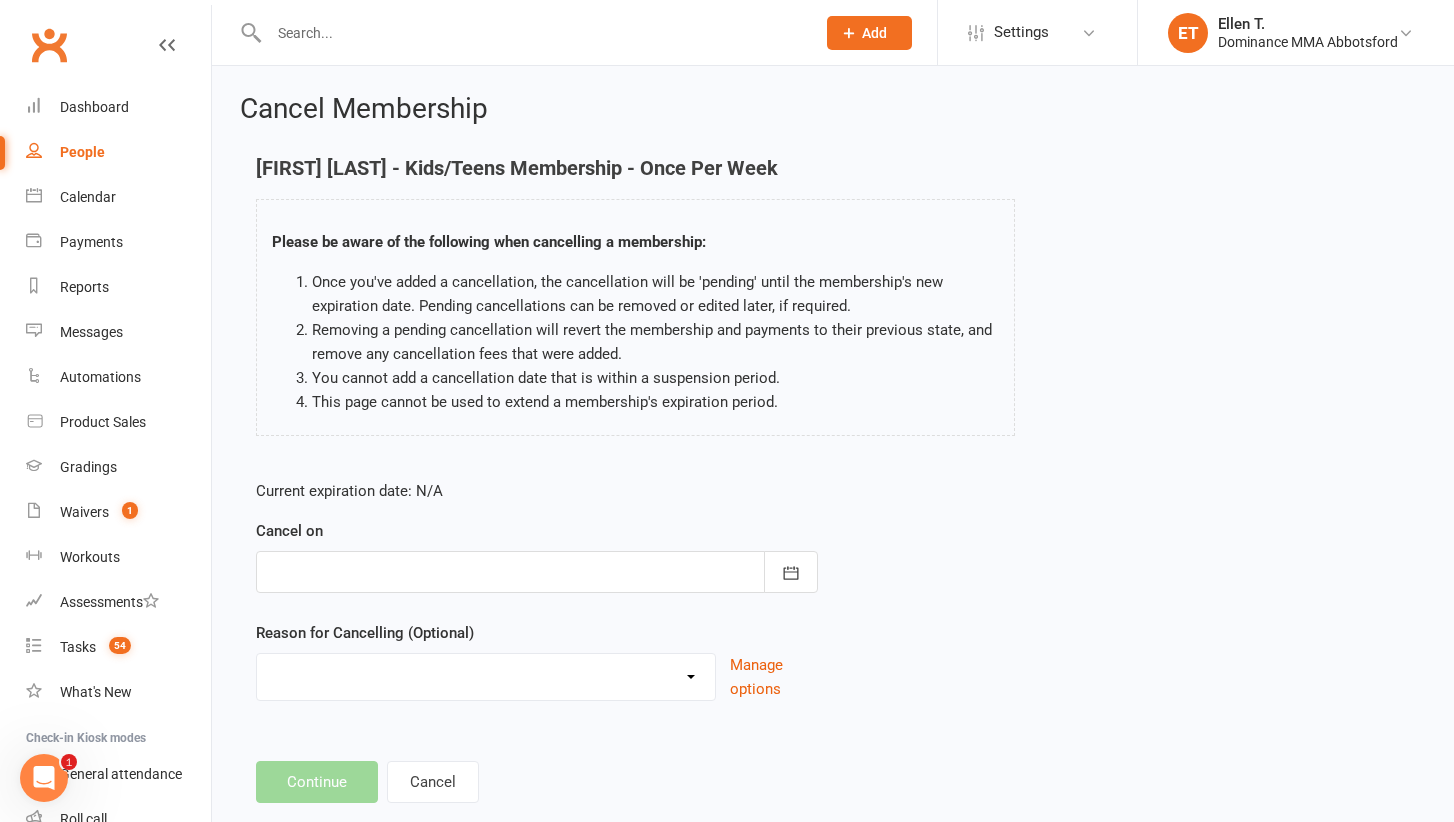 click at bounding box center (537, 572) 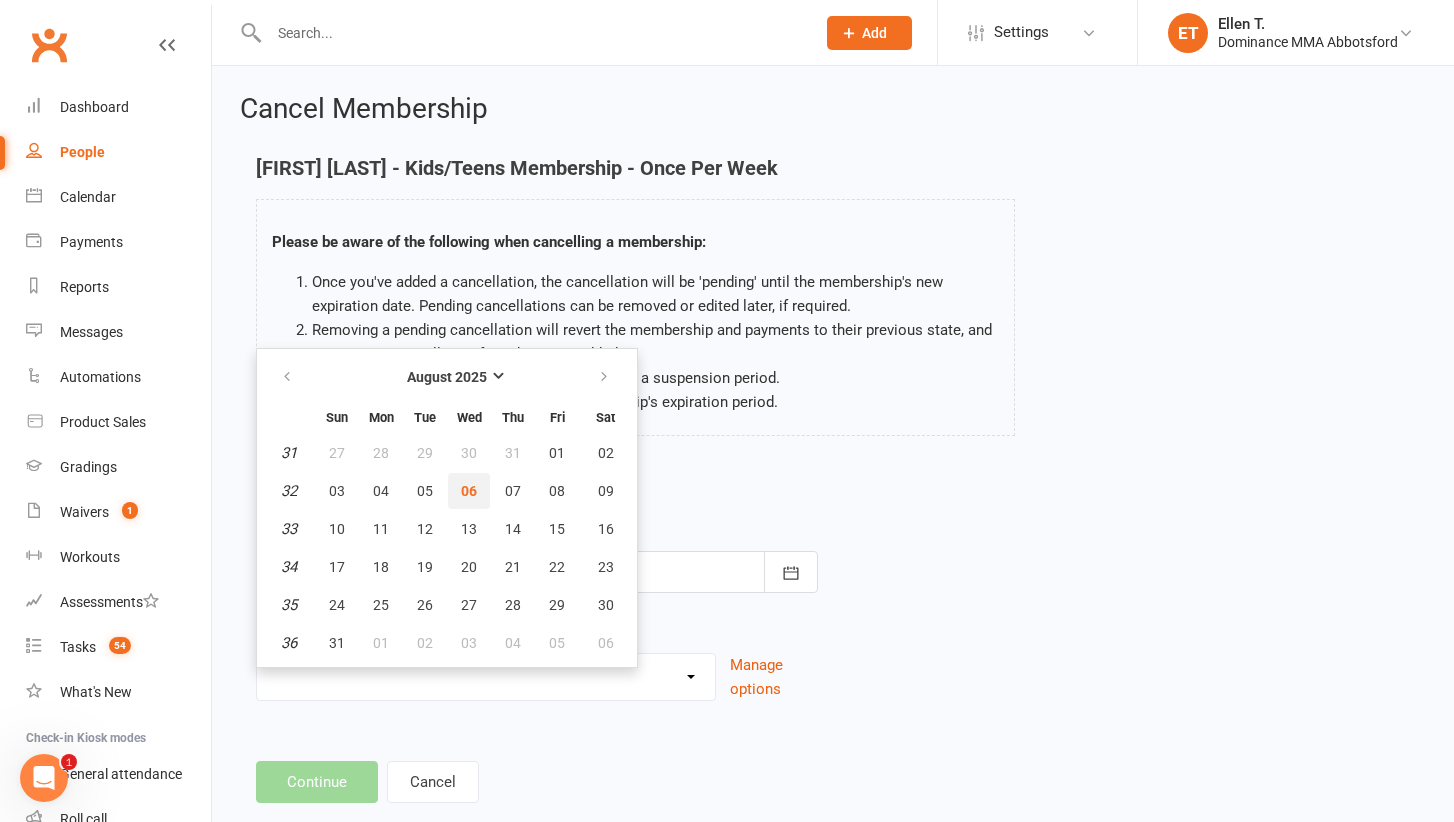 click on "06" at bounding box center (469, 491) 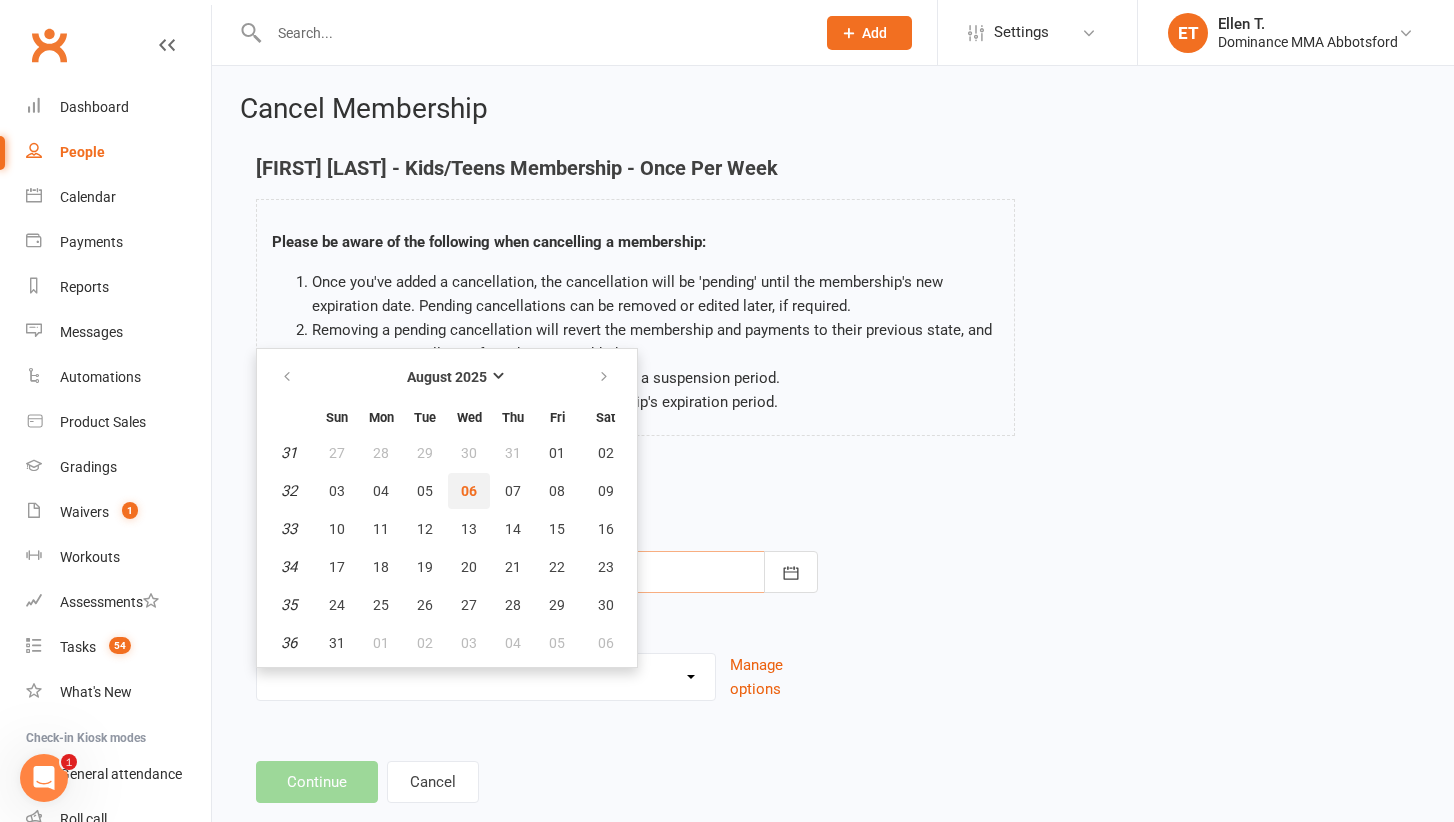 type on "06 Aug 2025" 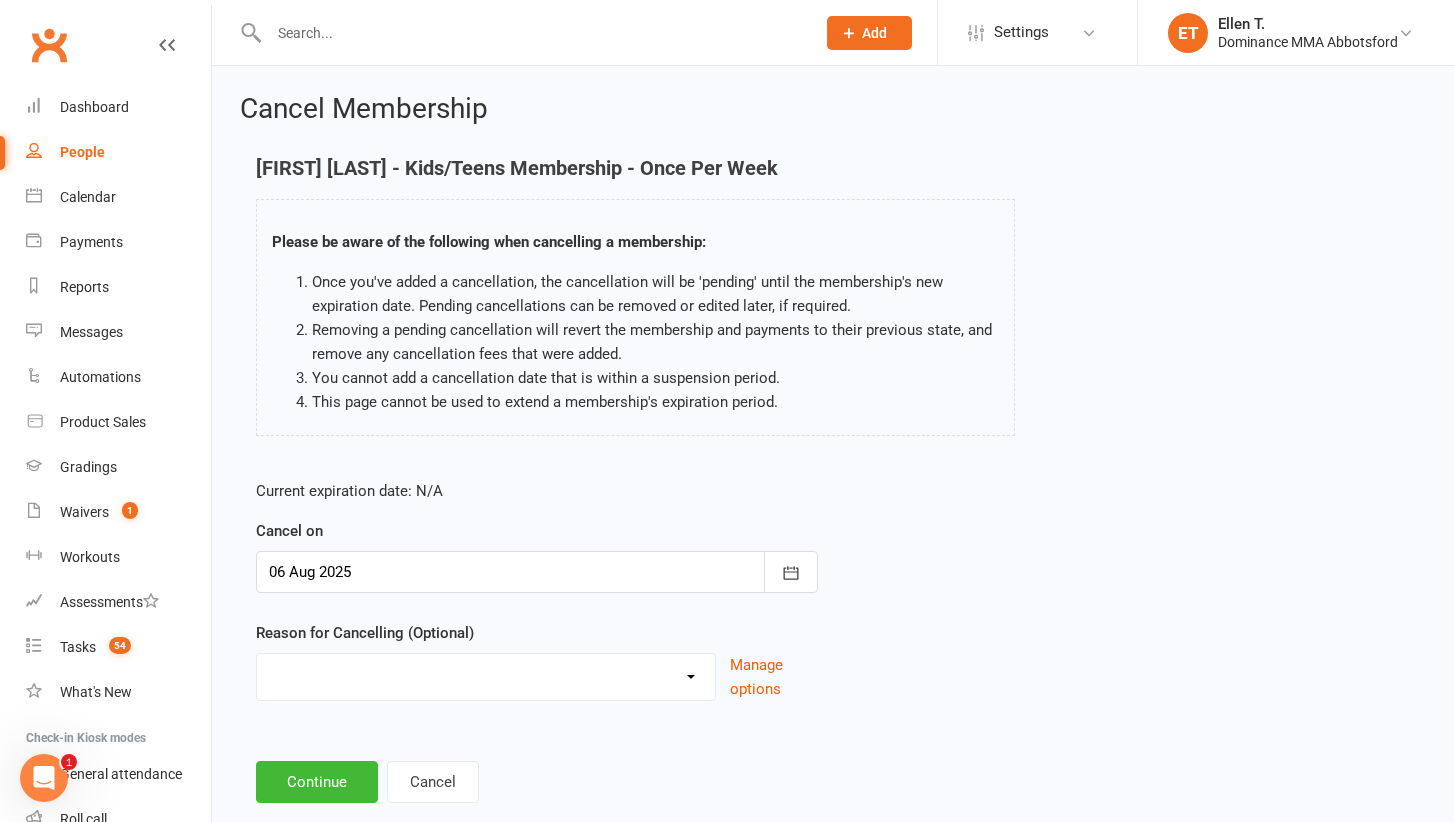 select on "5" 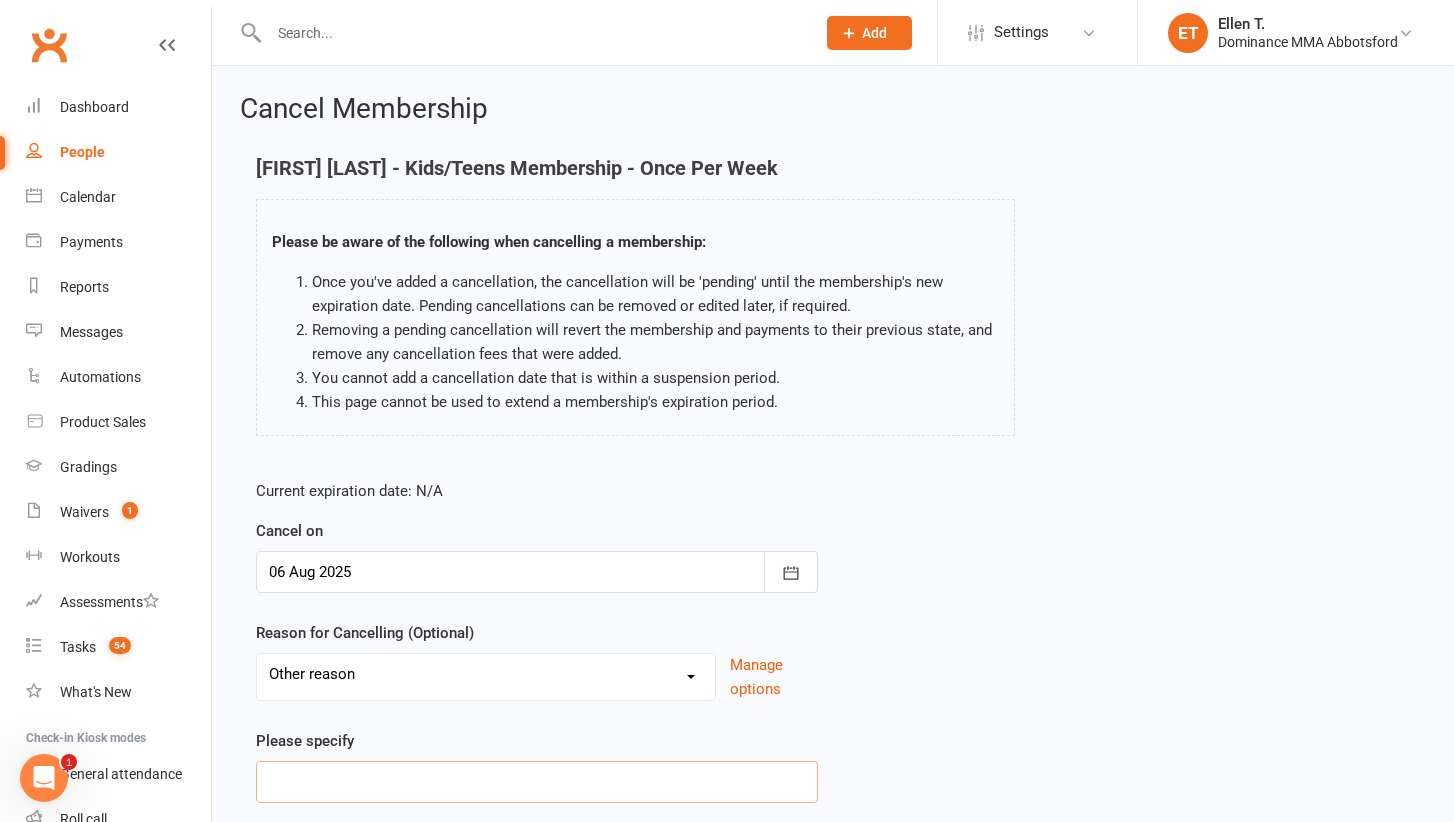 click at bounding box center (537, 782) 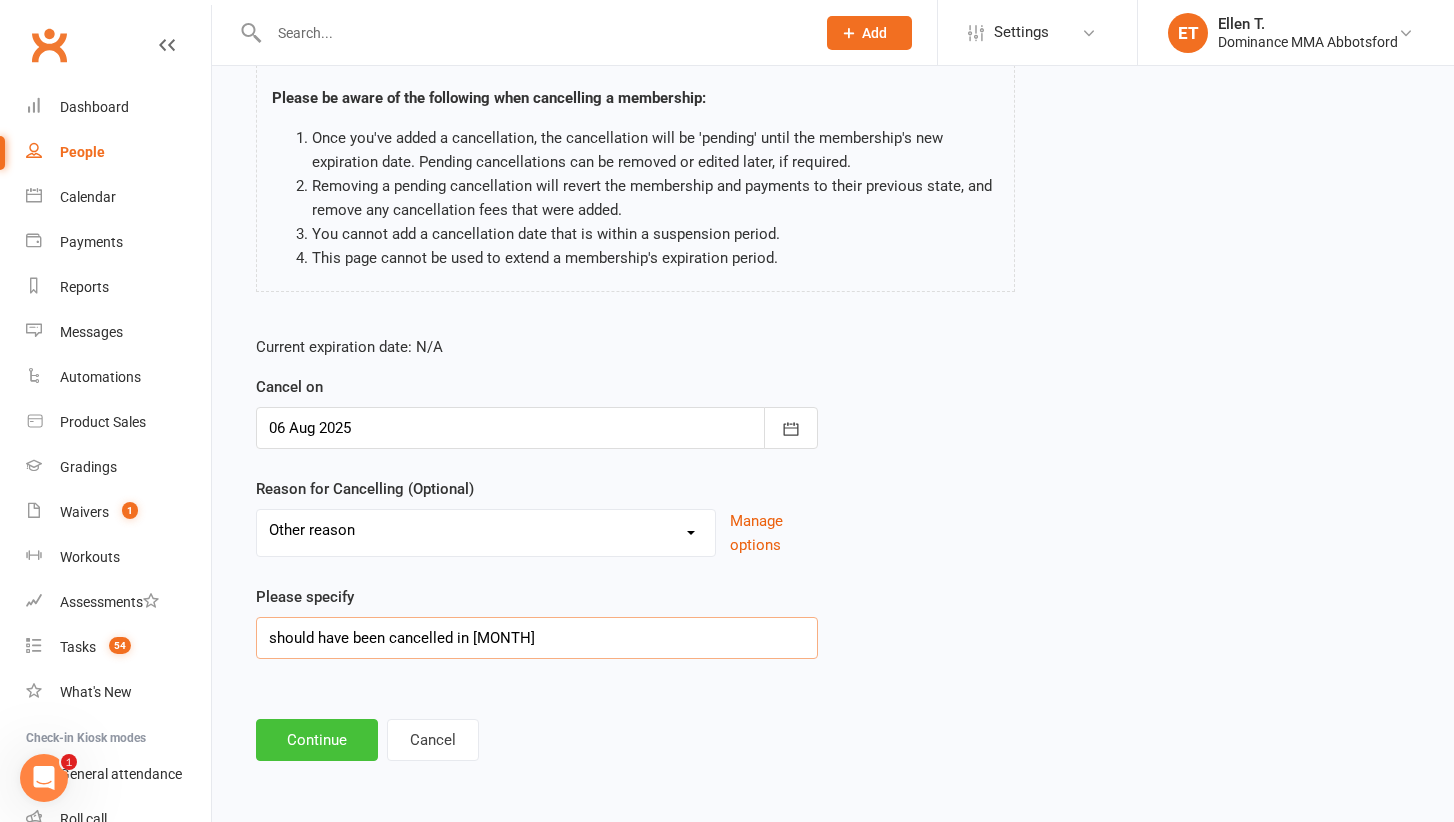 scroll, scrollTop: 160, scrollLeft: 0, axis: vertical 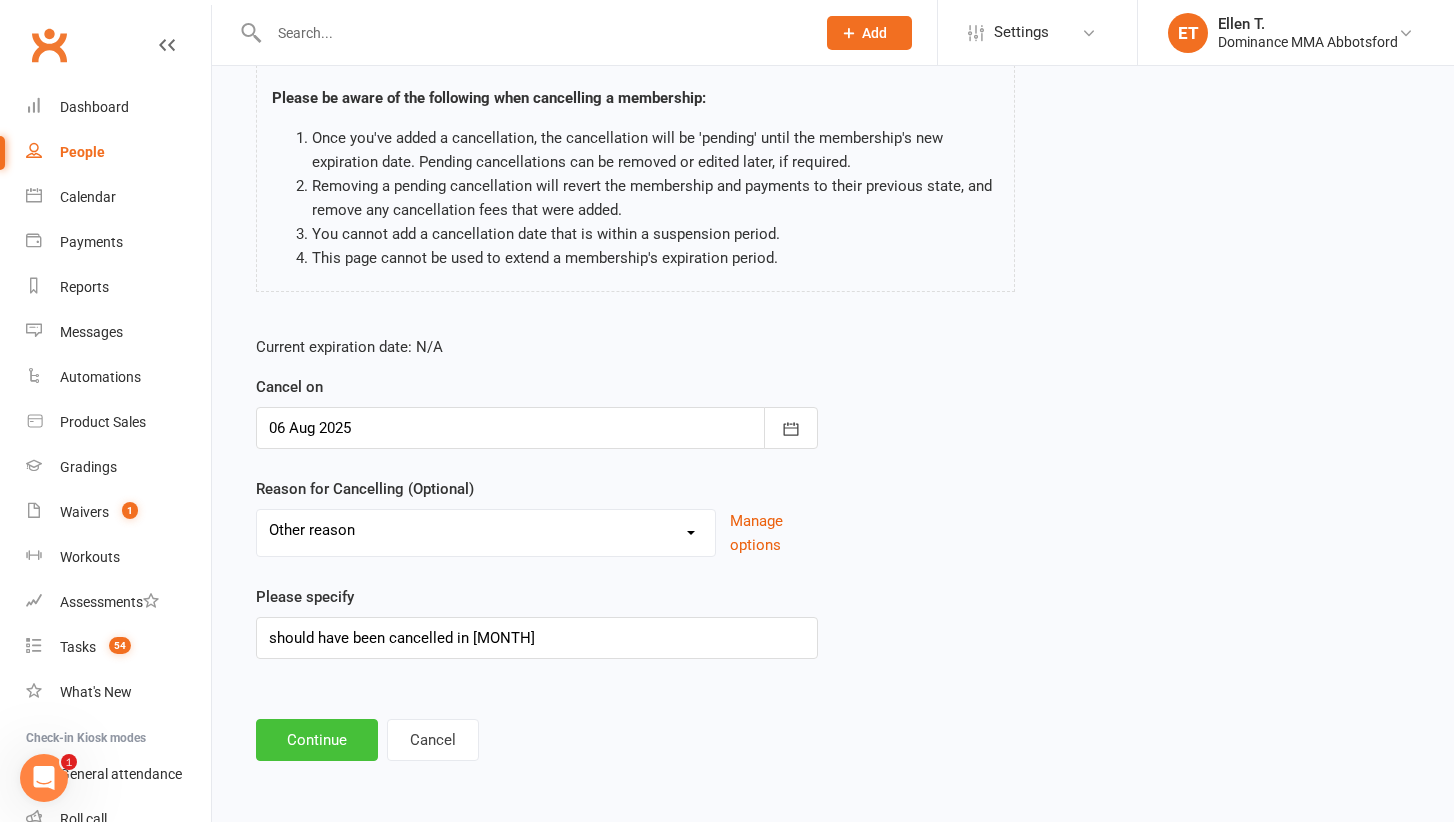 click on "Continue" at bounding box center [317, 740] 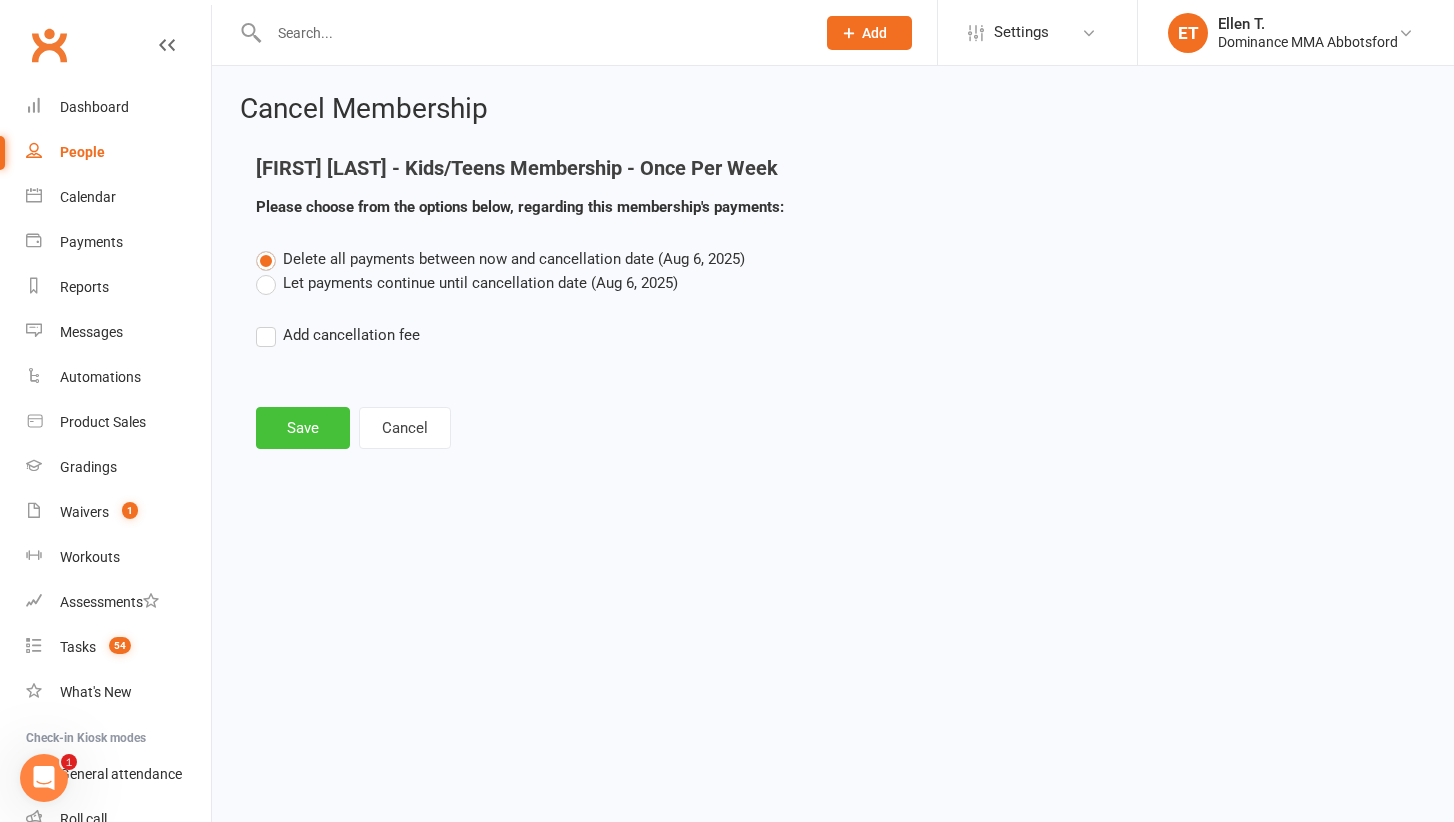 click on "Save" at bounding box center (303, 428) 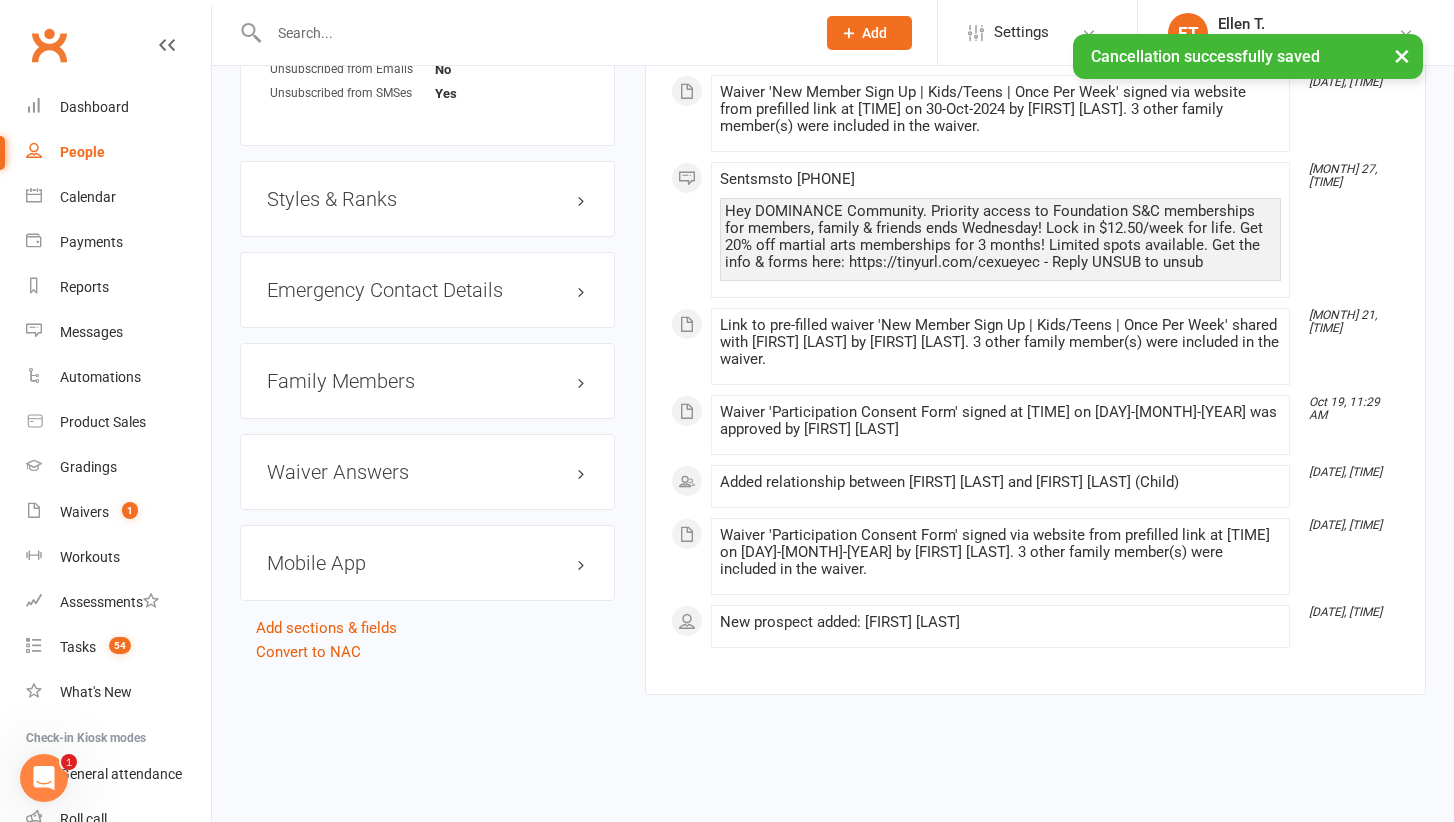 scroll, scrollTop: 1465, scrollLeft: 0, axis: vertical 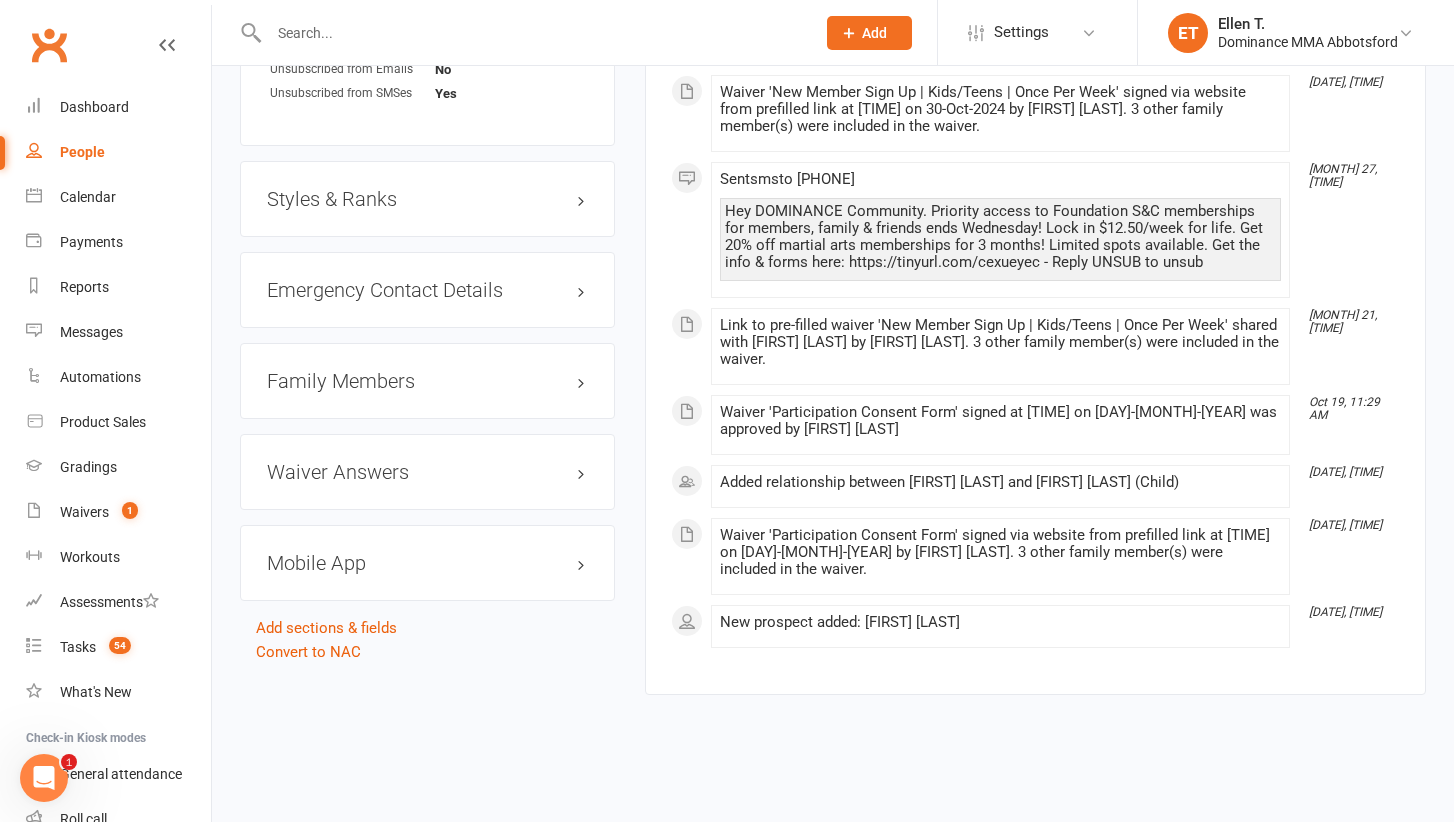 click on "Family Members" at bounding box center [427, 381] 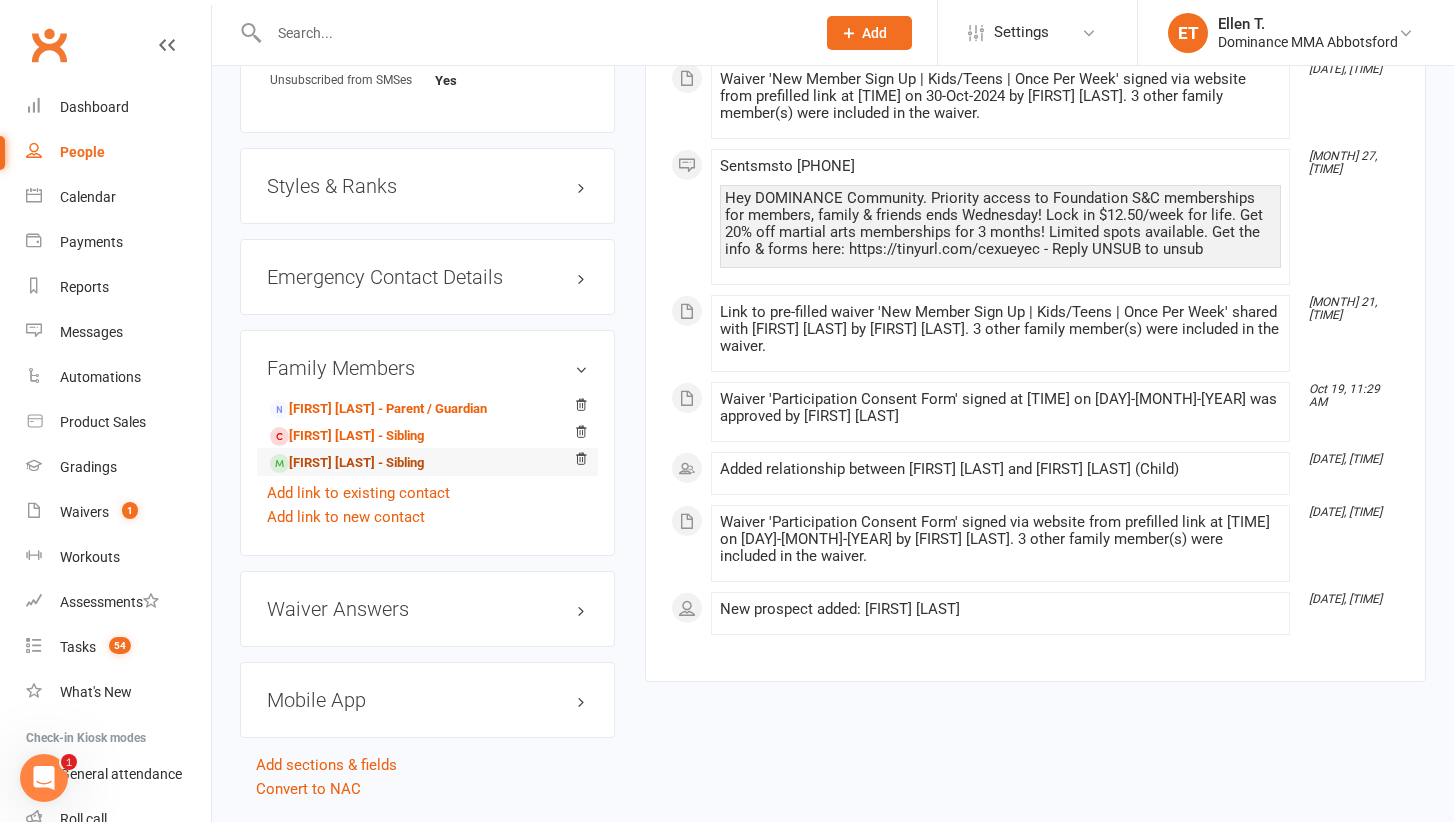 click on "[FIRST] [LAST] - Sibling" at bounding box center [347, 463] 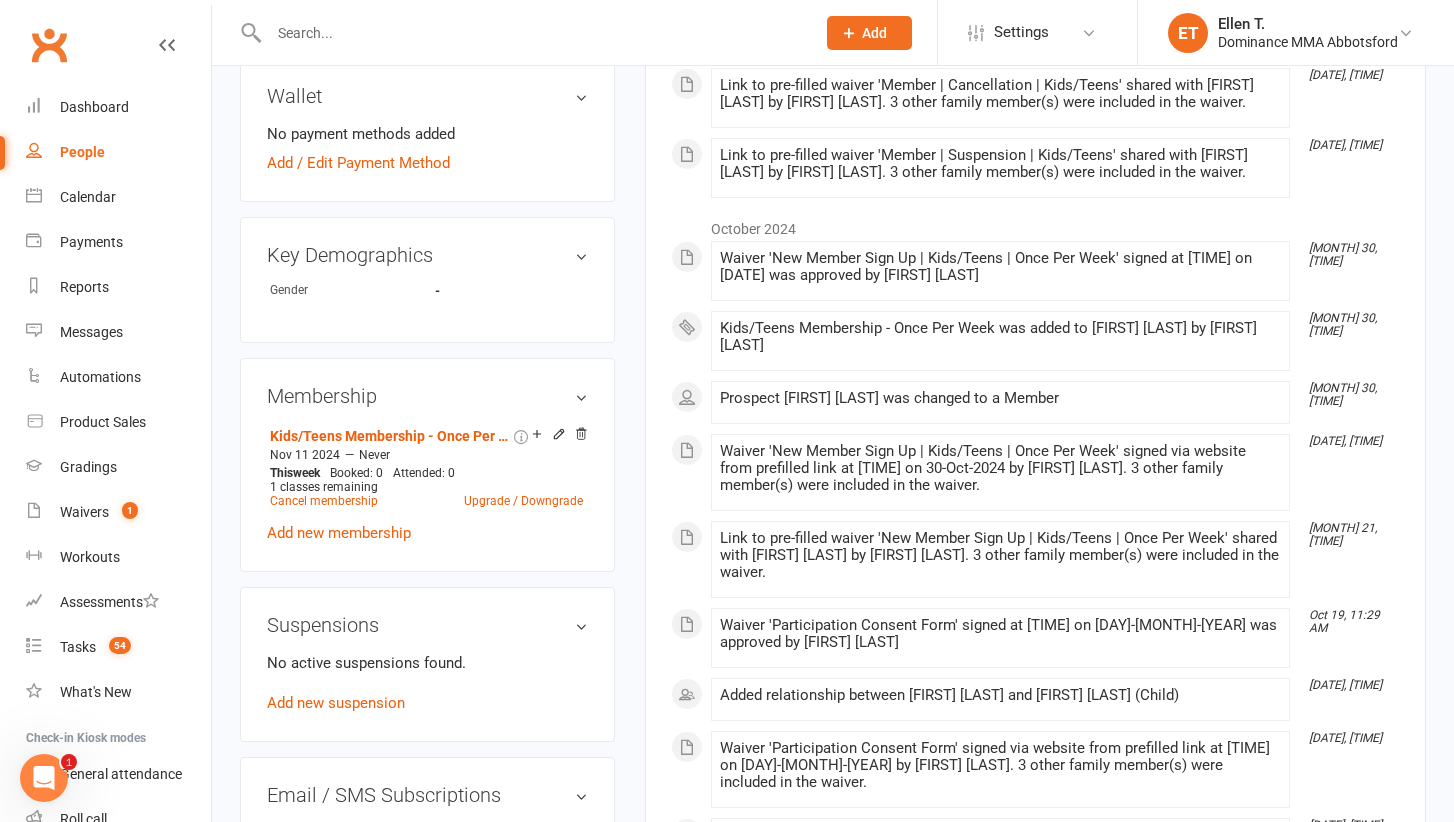 scroll, scrollTop: 787, scrollLeft: 0, axis: vertical 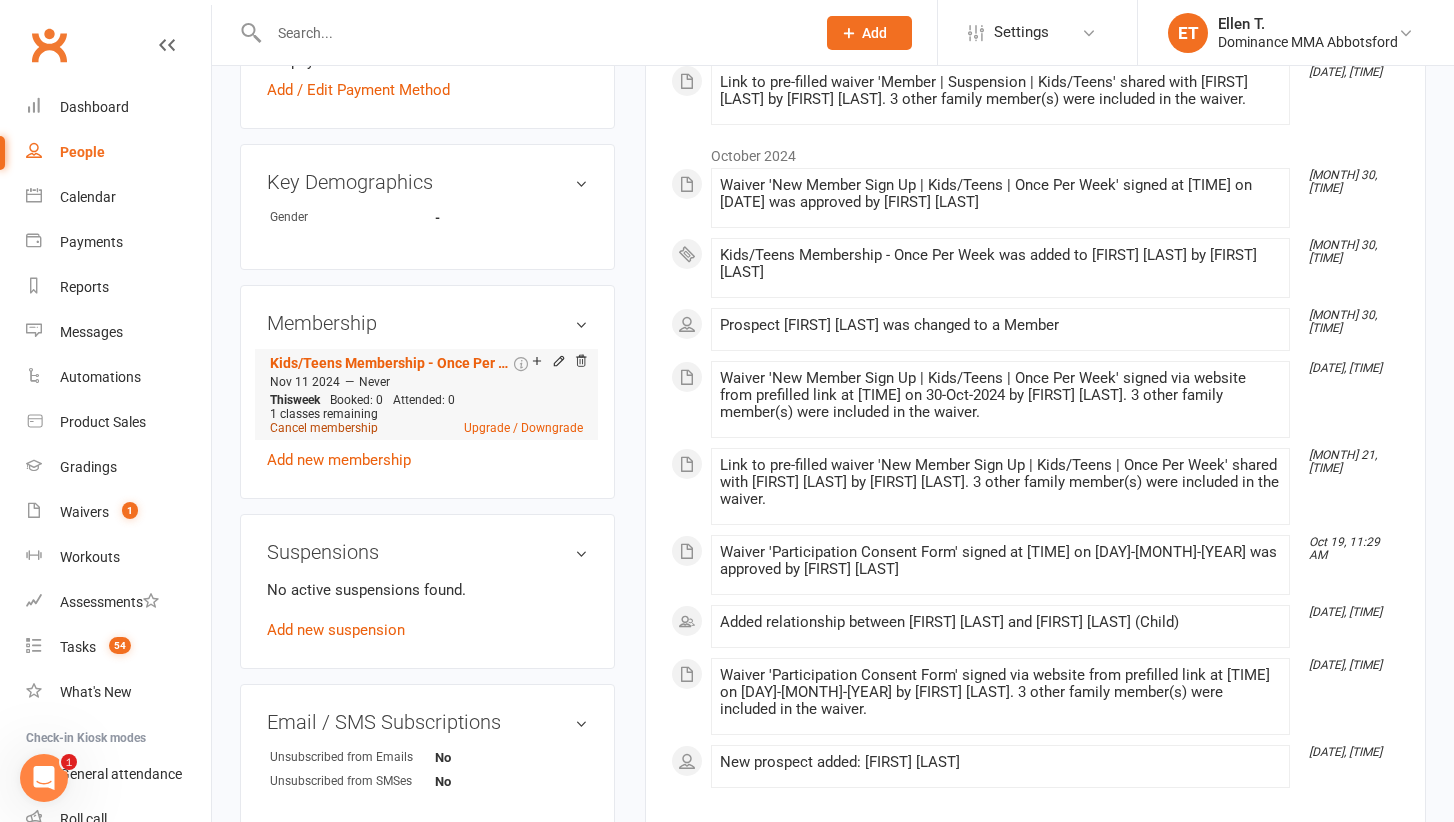 click on "Cancel membership" at bounding box center [324, 428] 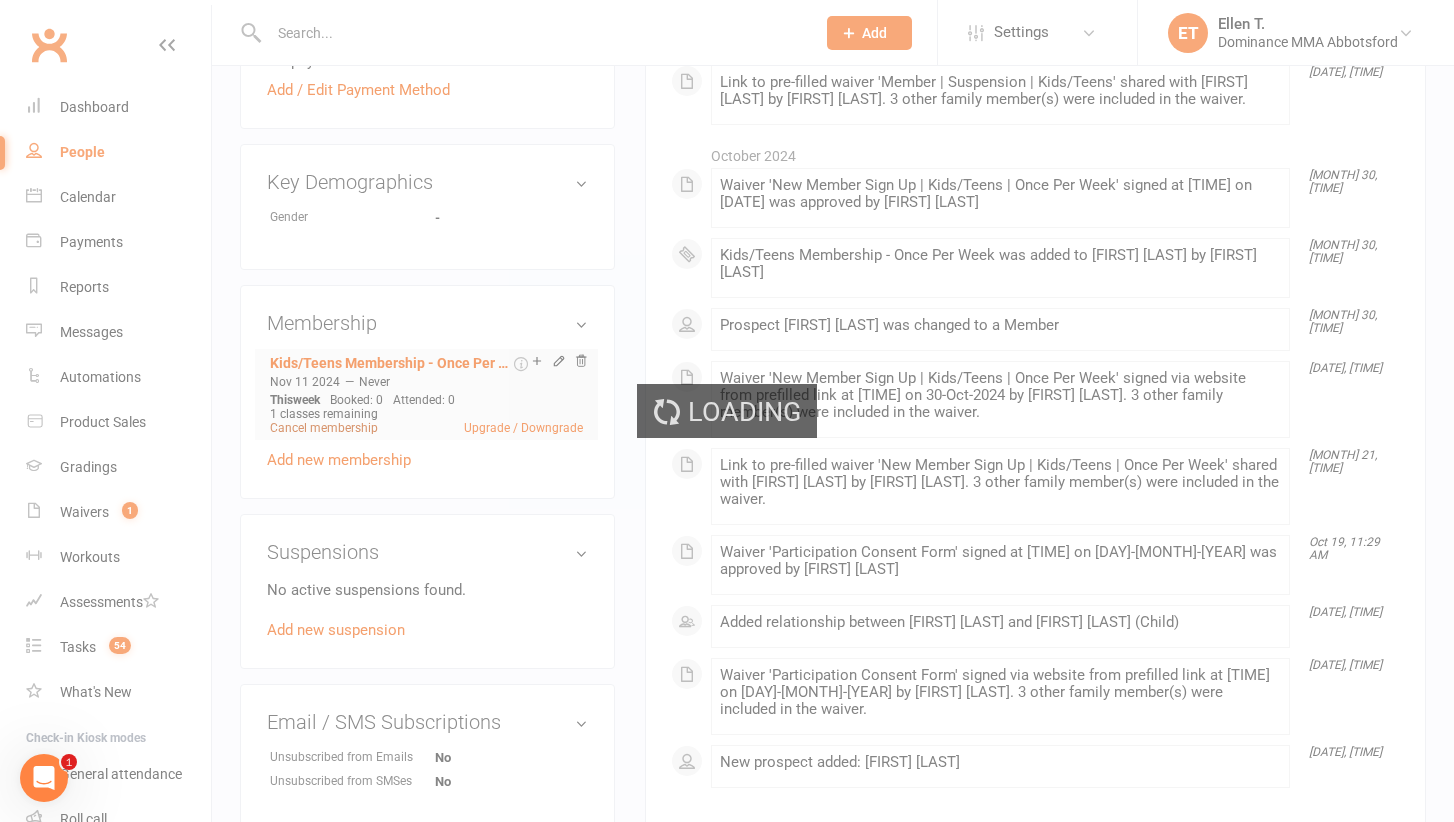 click on "Loading" at bounding box center [727, 411] 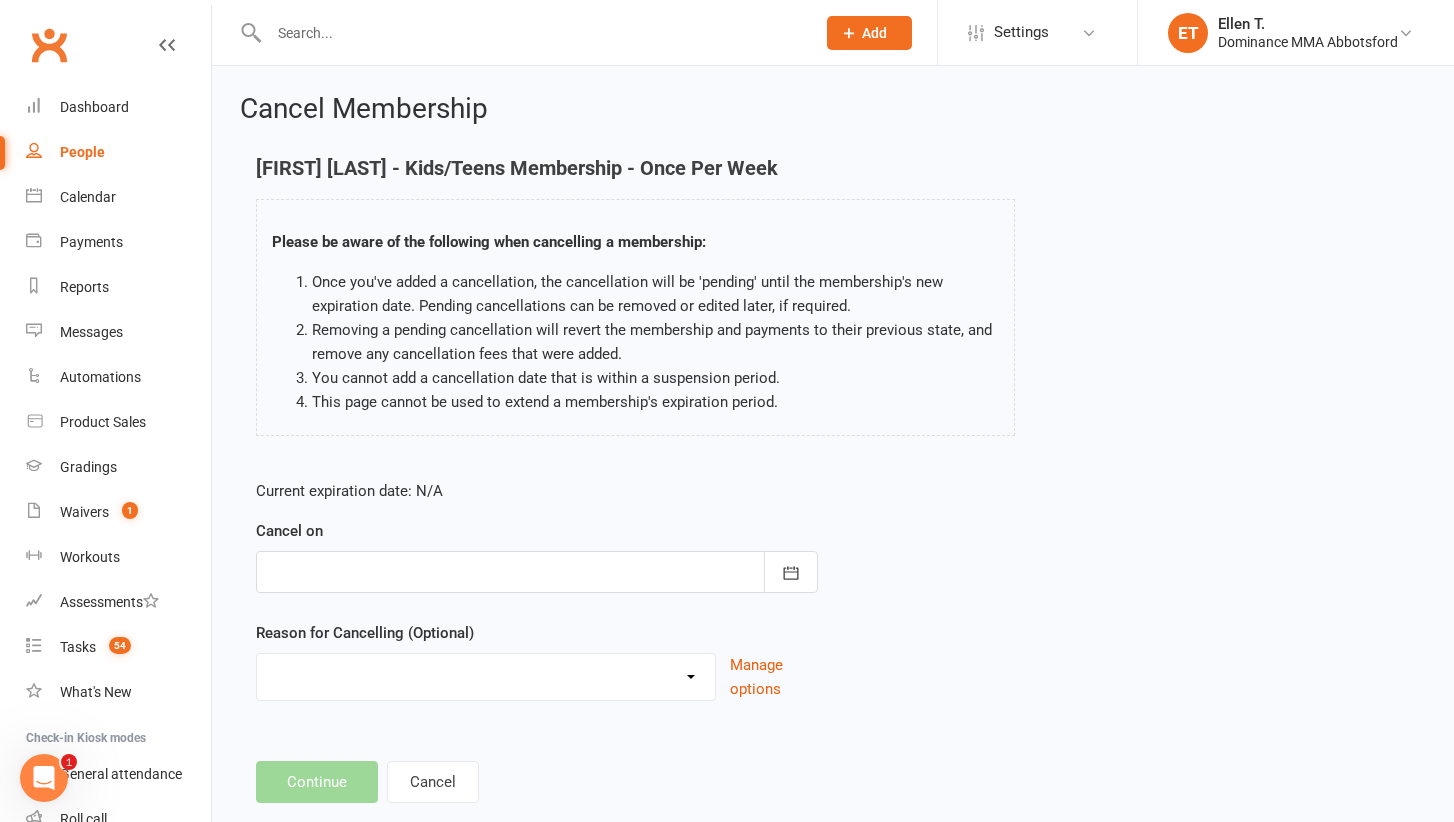 click at bounding box center [537, 572] 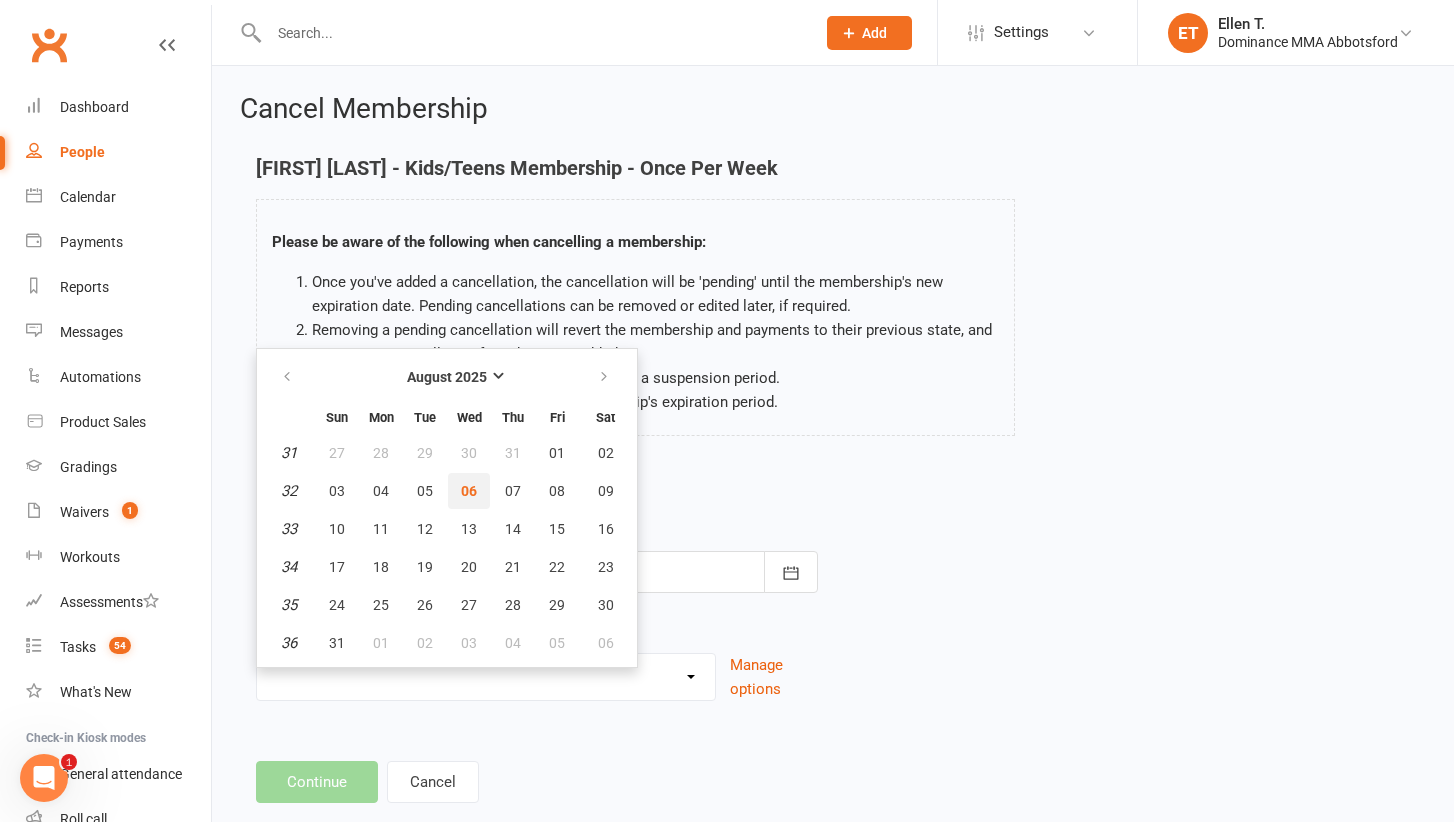 click on "06" at bounding box center (469, 491) 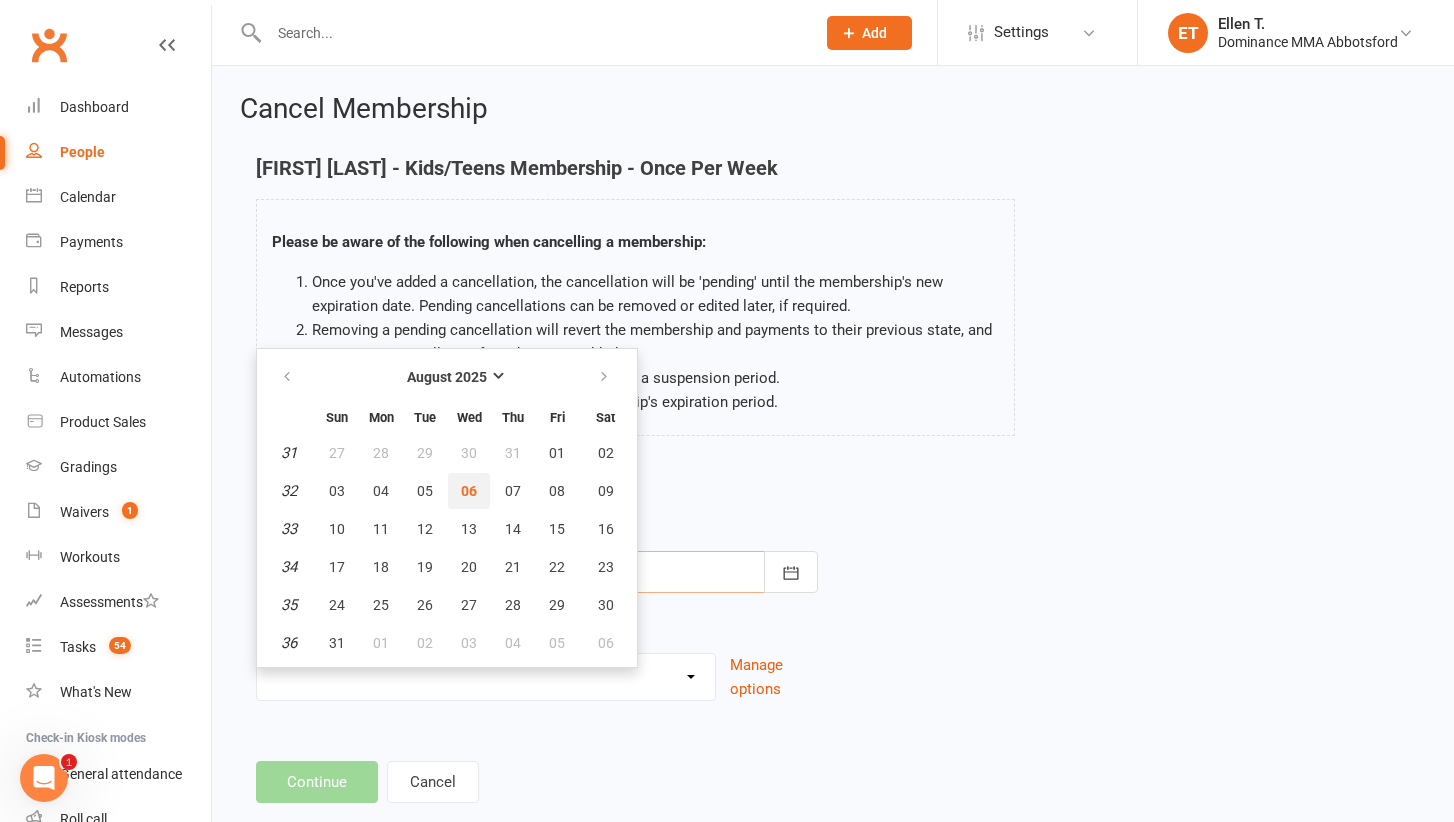 type on "06 Aug 2025" 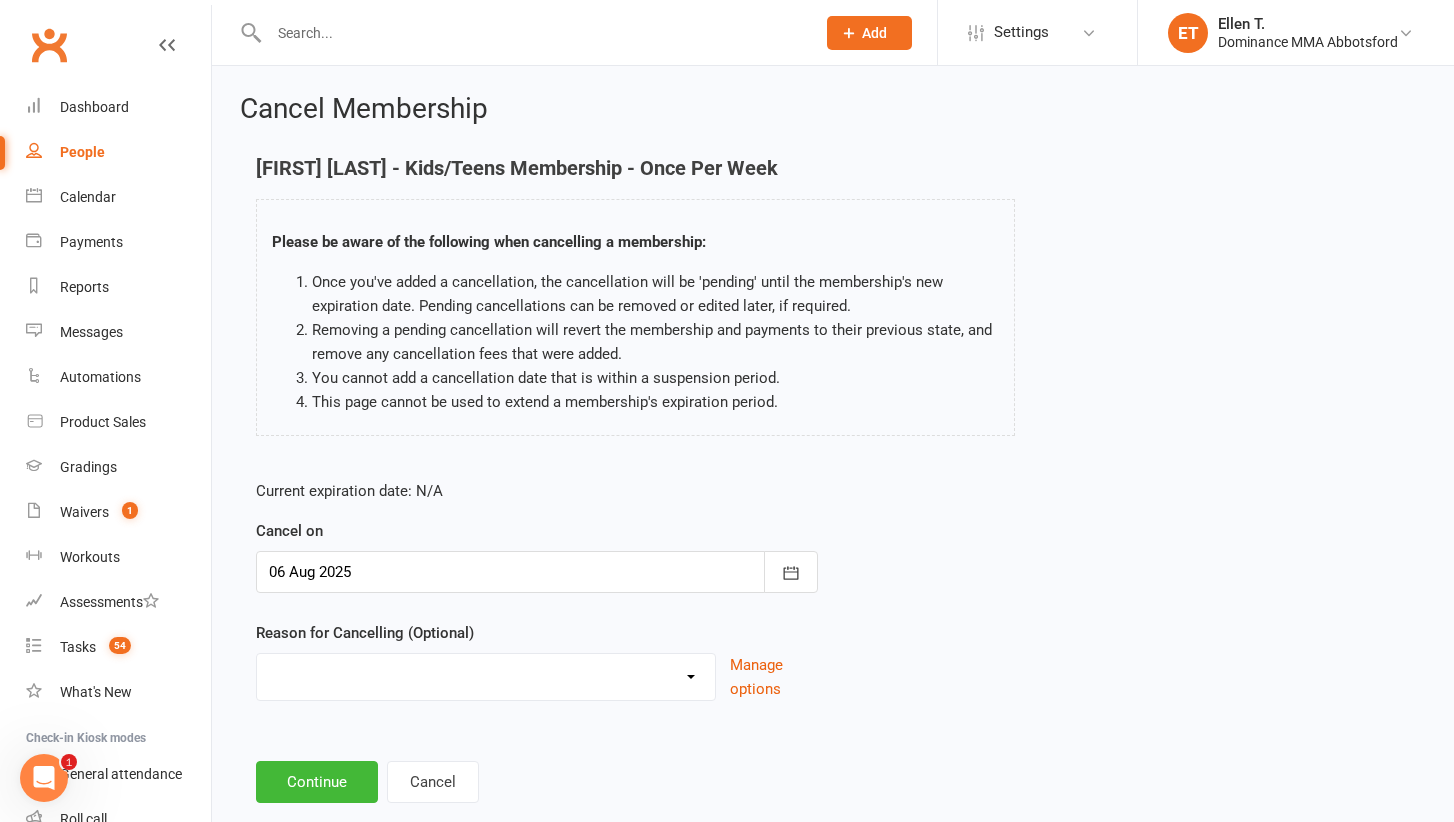 click on "force cancel  Holiday Injury Moved away upgrade/downgrade Other reason" at bounding box center [486, 677] 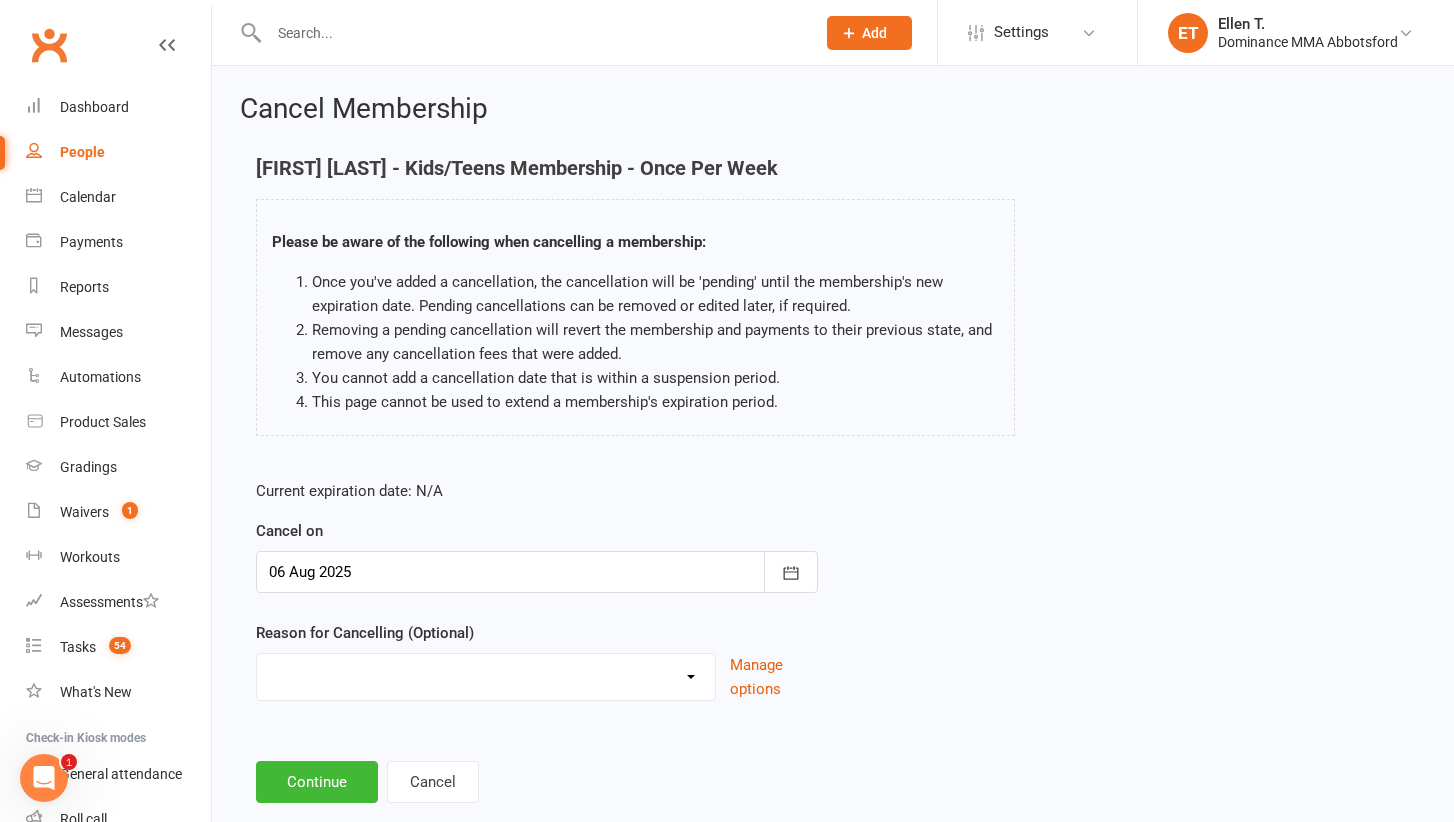 click on "force cancel  Holiday Injury Moved away upgrade/downgrade Other reason" at bounding box center [486, 677] 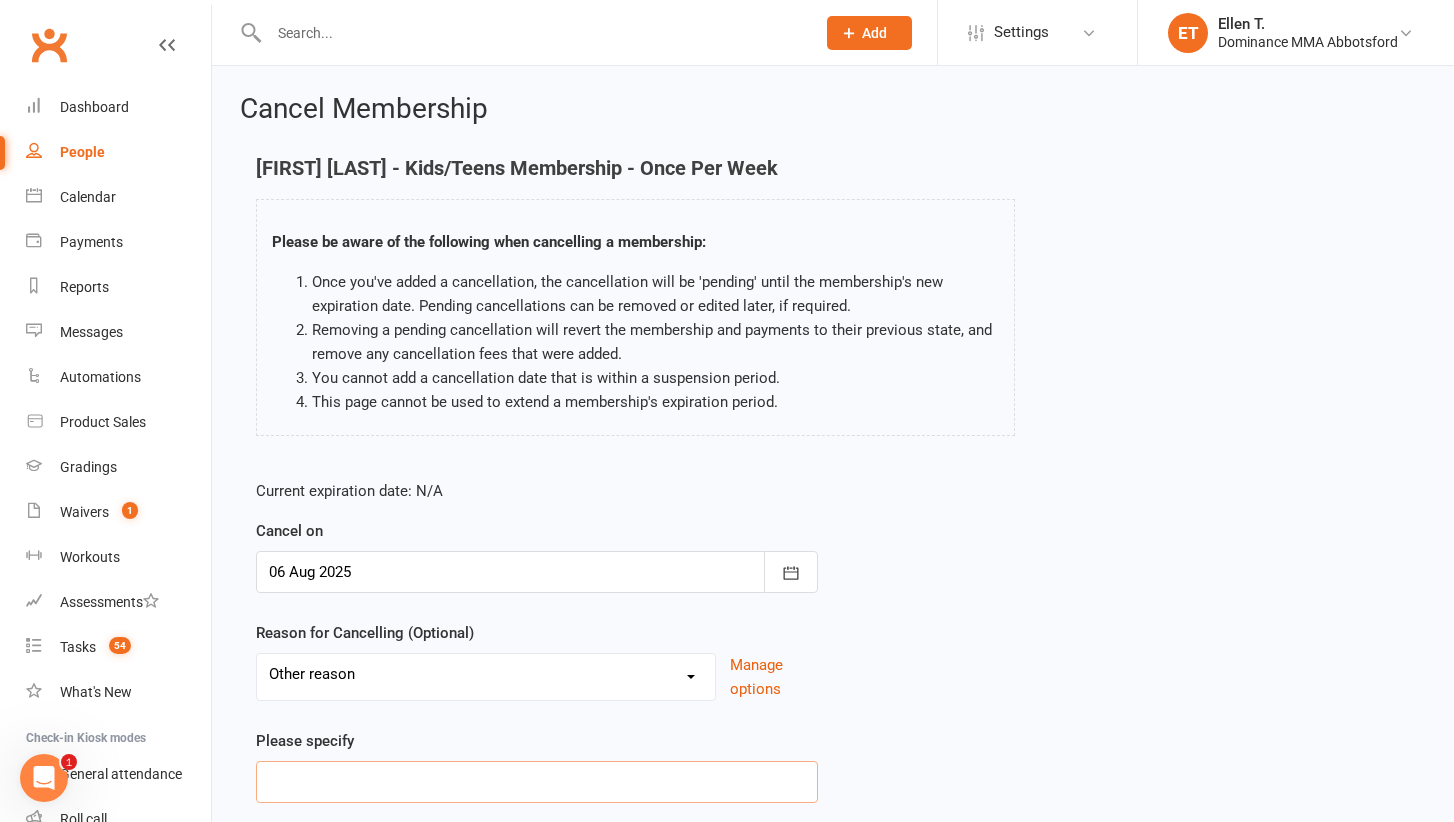 click at bounding box center [537, 782] 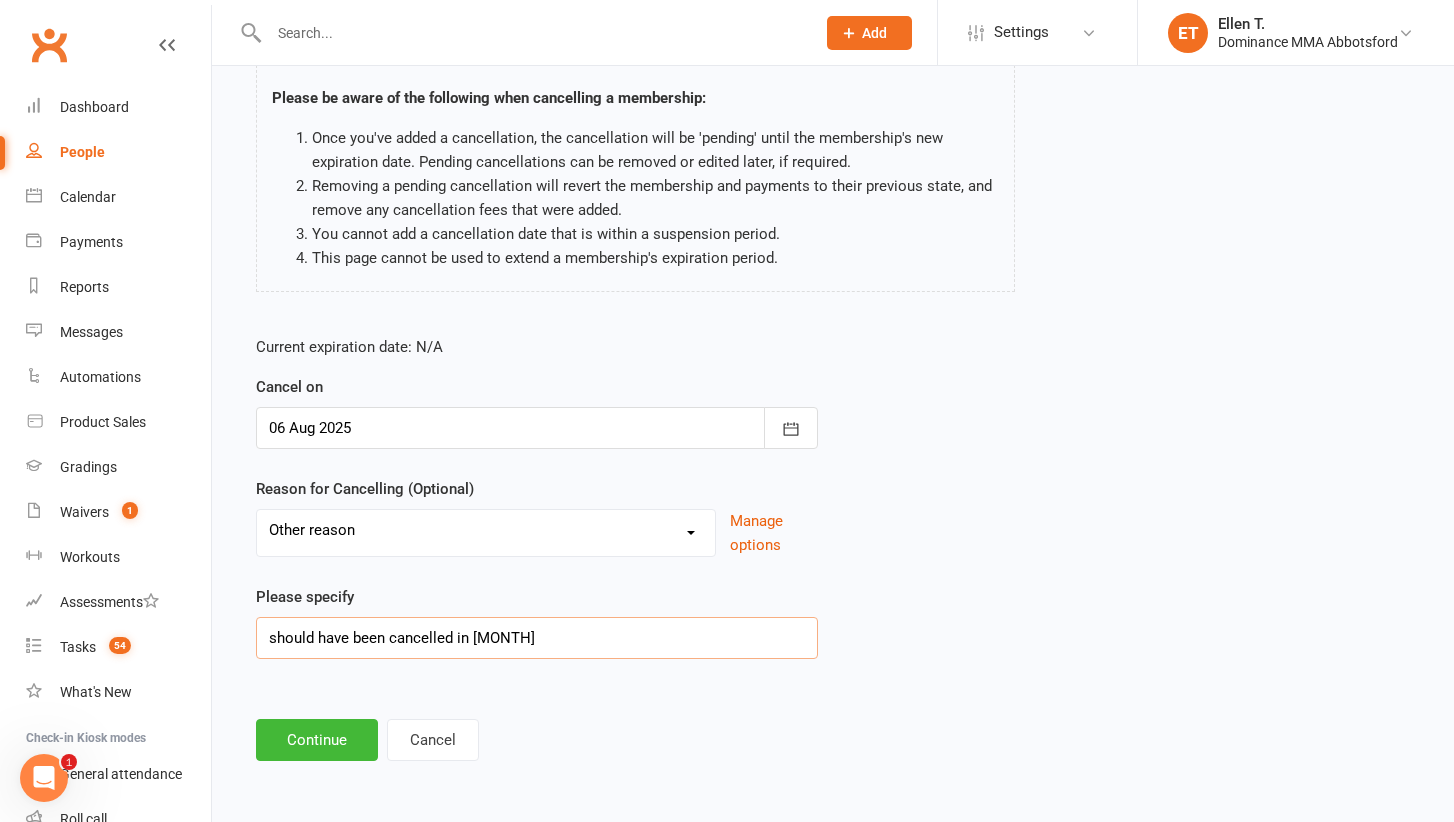 type on "should have been cancelled in [MONTH]" 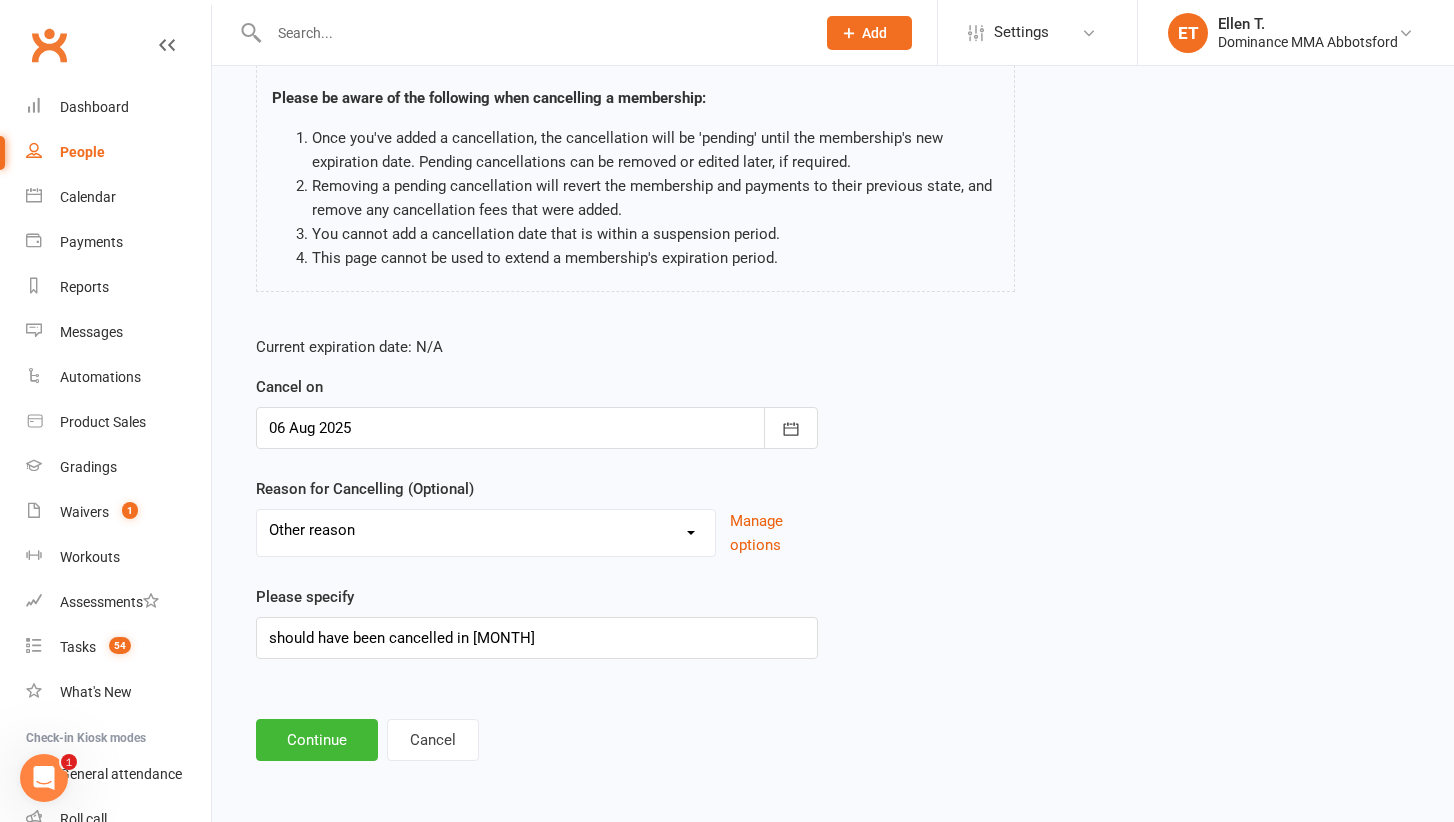 click on "Cancel Membership [FIRST] [LAST] - Kids/Teens Membership - Once Per Week Please be aware of the following when cancelling a membership: Once you've added a cancellation, the cancellation will be 'pending' until the membership's new expiration date. Pending cancellations can be removed or edited later, if required. Removing a pending cancellation will revert the membership and payments to their previous state, and remove any cancellation fees that were added. You cannot add a cancellation date that is within a suspension period. This page cannot be used to extend a membership's expiration period. Current expiration date: N/A Cancel on [DATE]
August 2025
Sun Mon Tue Wed Thu Fri Sat
31
27
28
29
30
31
01
02
32
03
04" at bounding box center (833, 357) 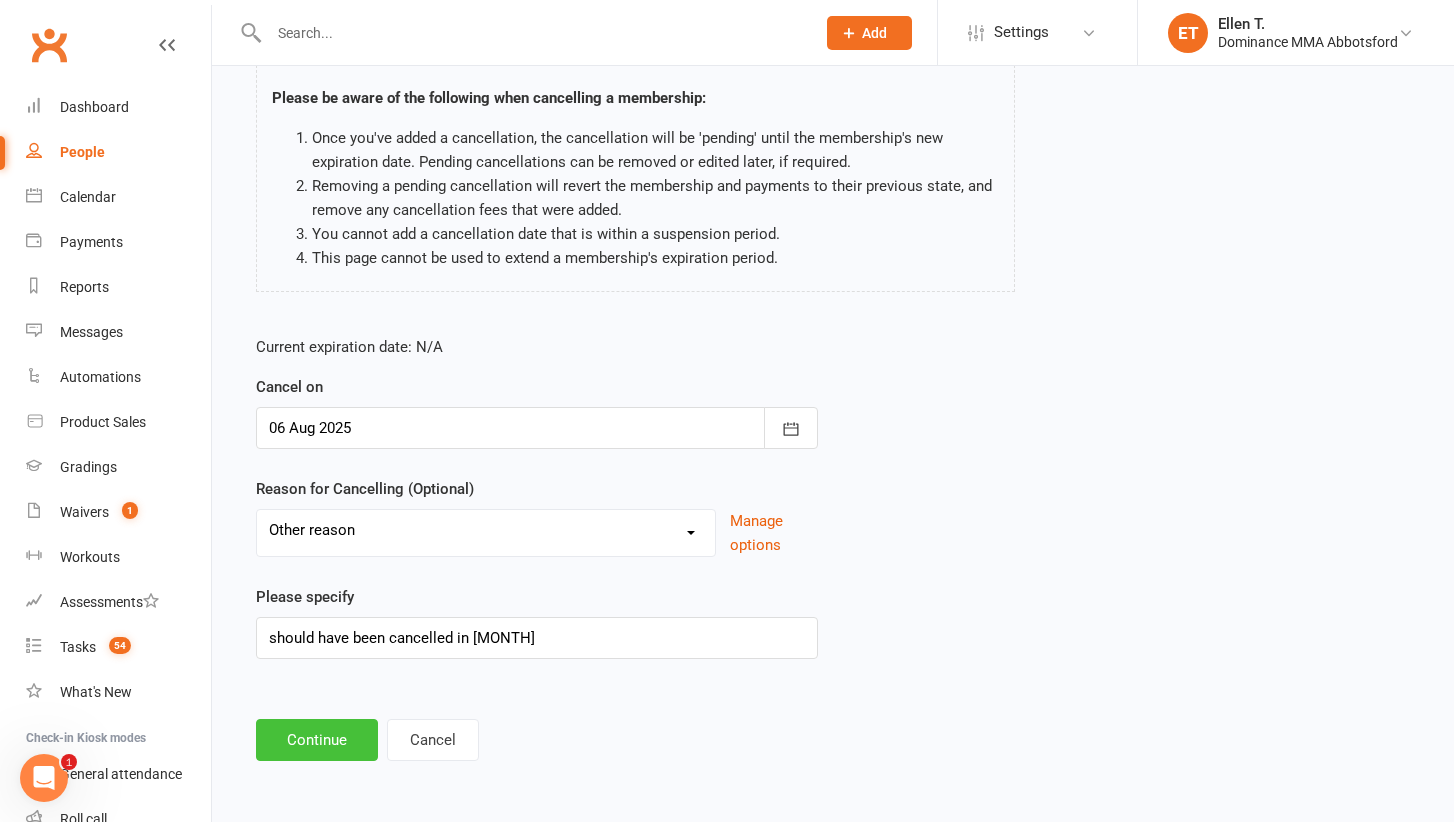 click on "Continue" at bounding box center (317, 740) 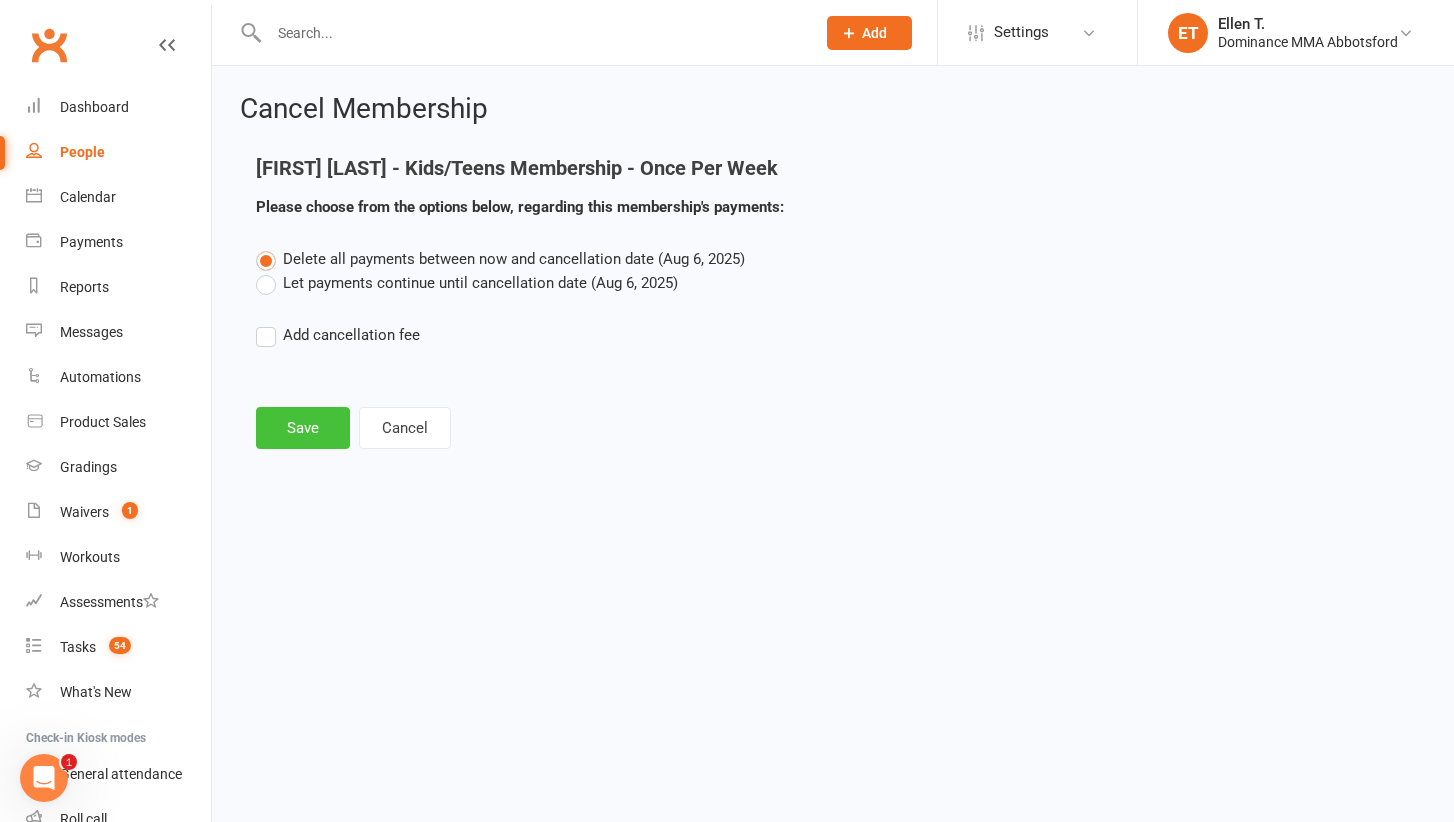 click on "Save" at bounding box center [303, 428] 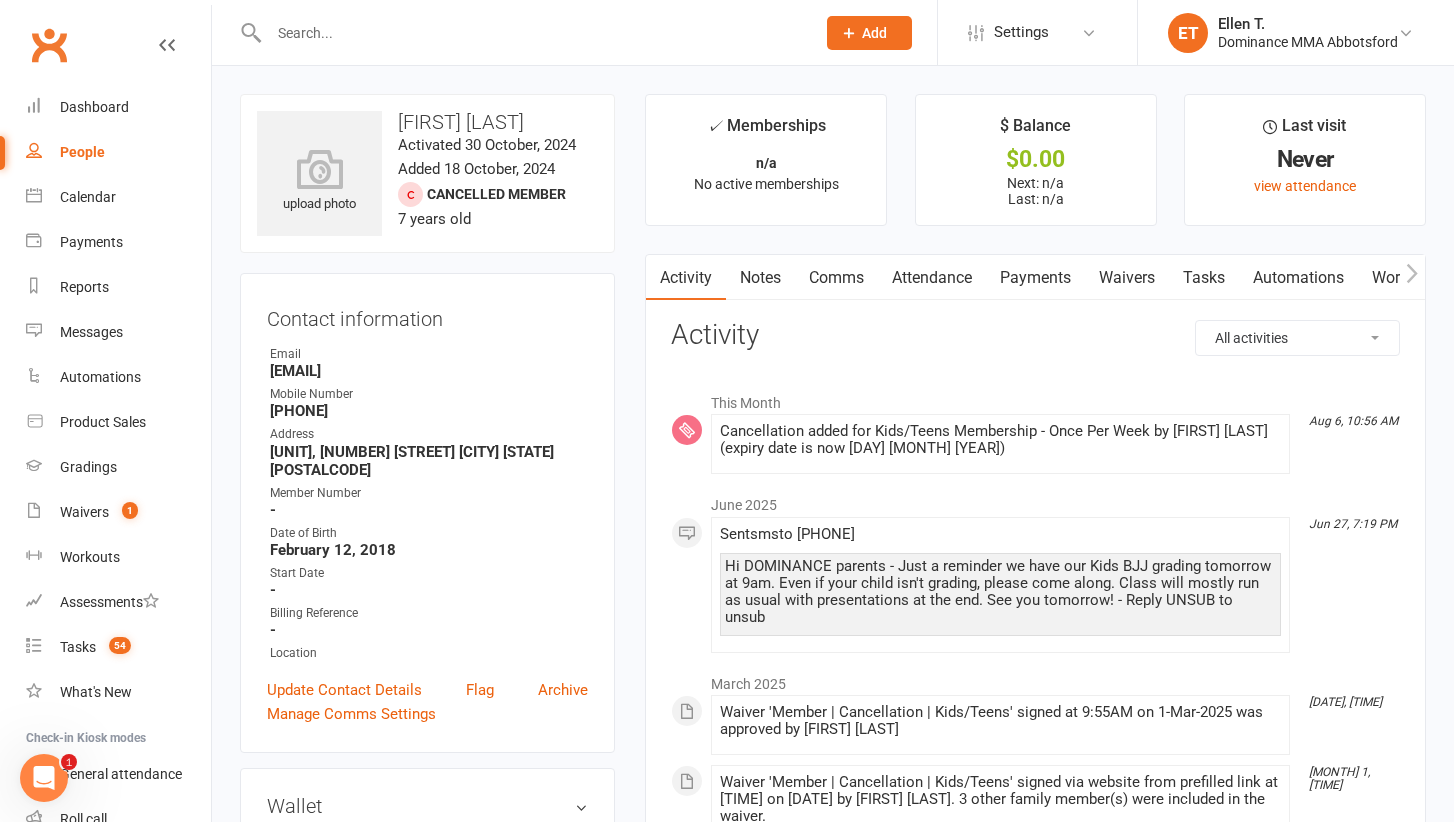 click at bounding box center [532, 33] 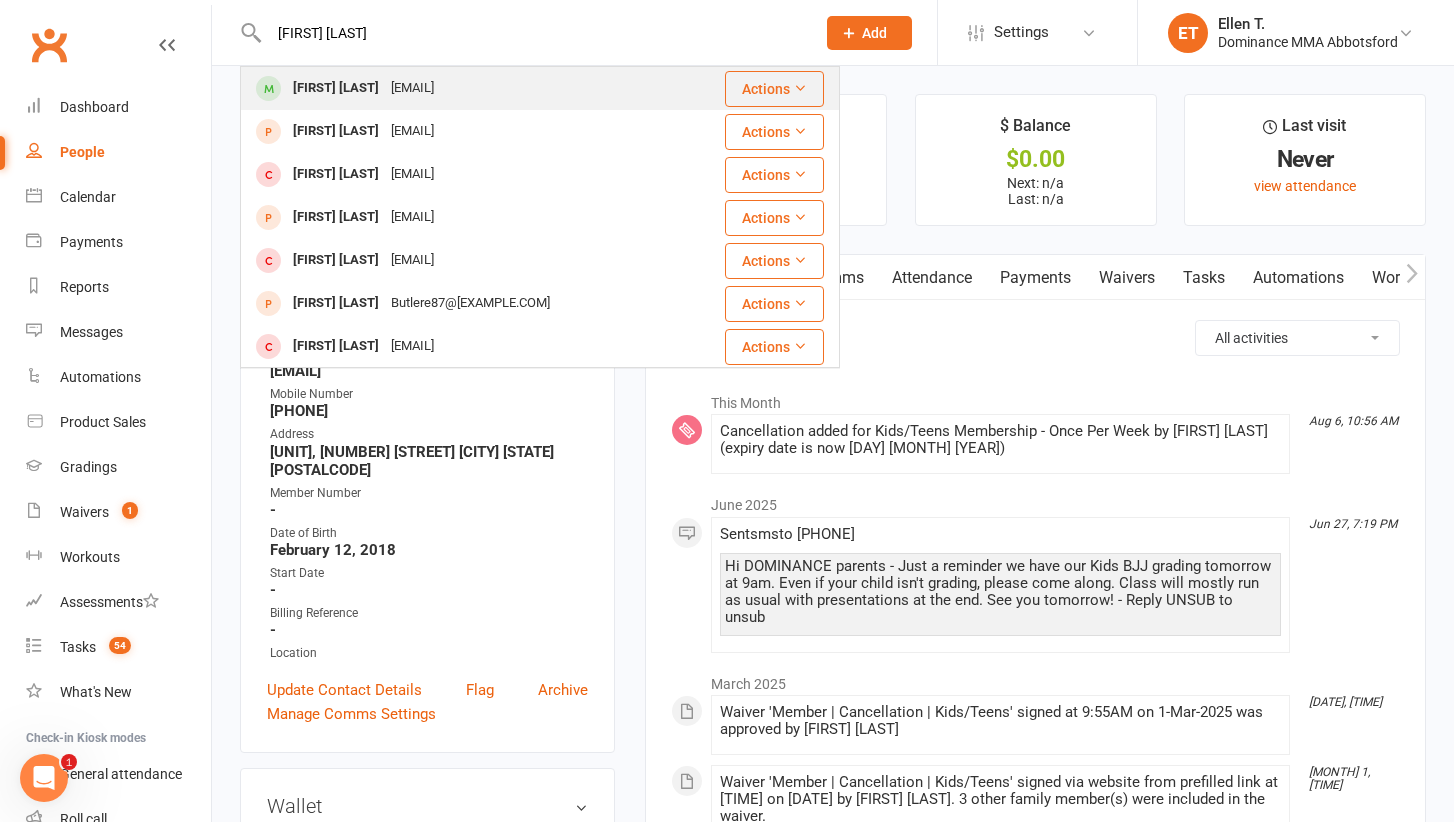 type on "[FIRST]	[LAST]" 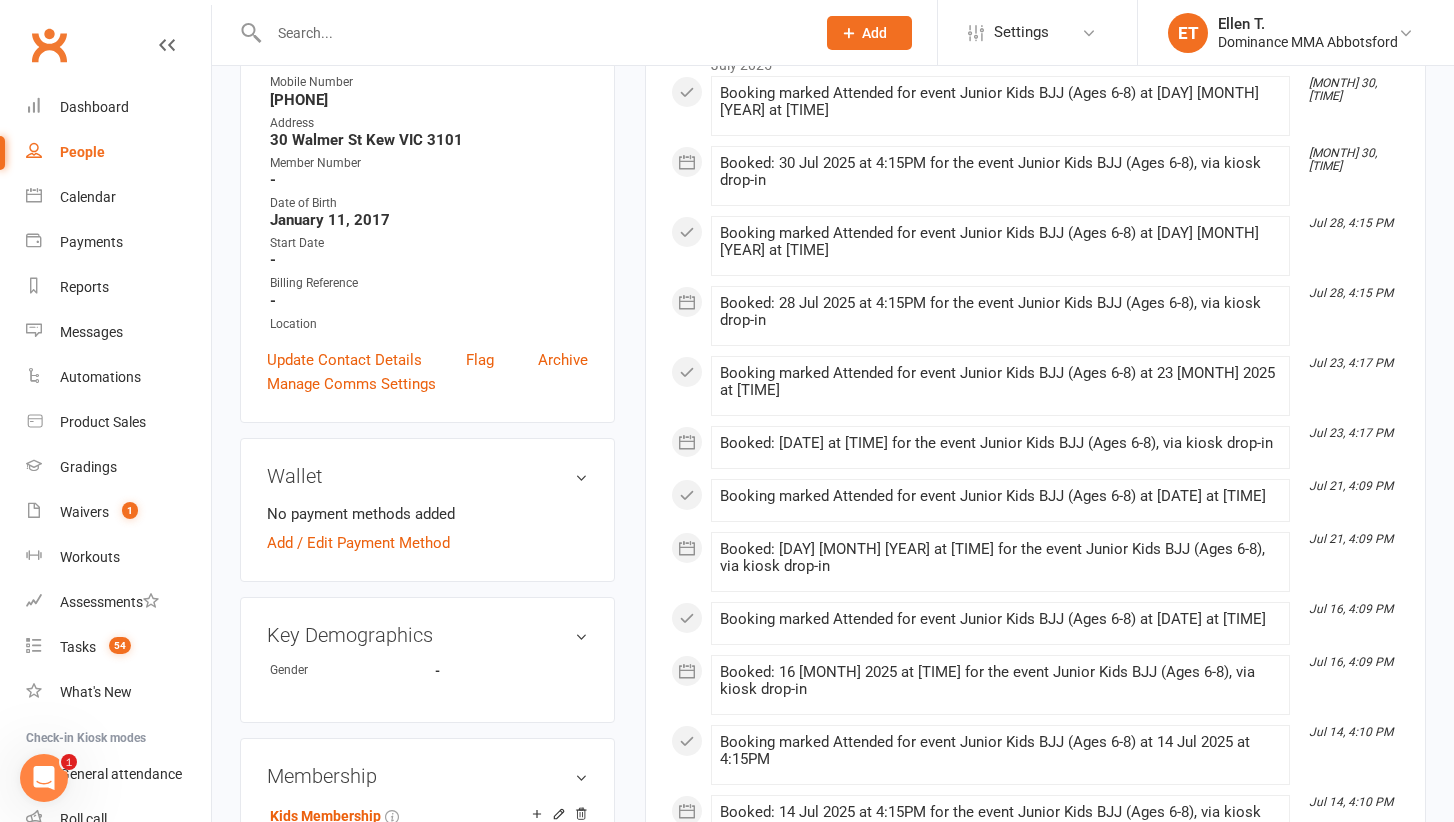 scroll, scrollTop: 380, scrollLeft: 0, axis: vertical 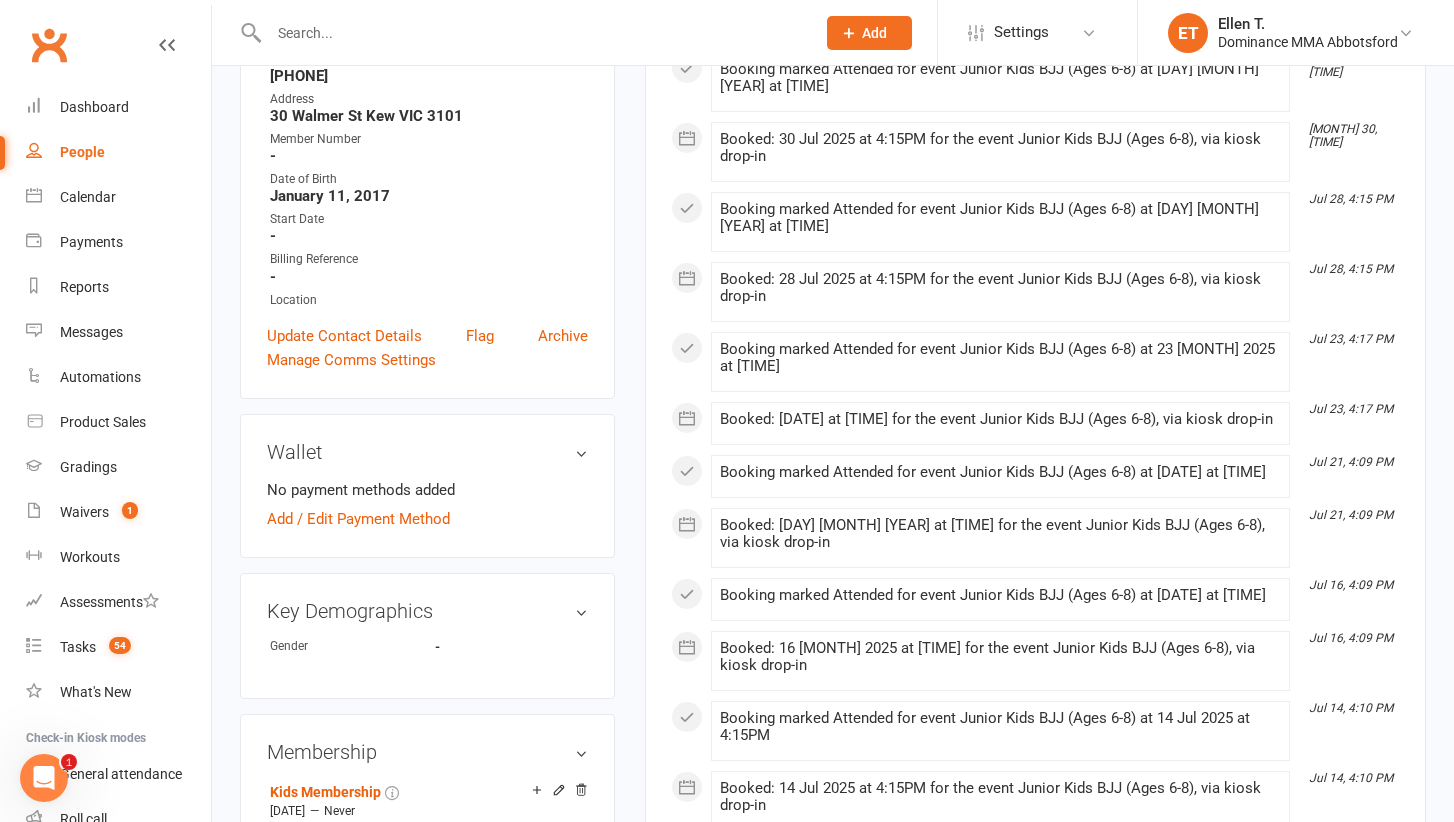 click at bounding box center (532, 33) 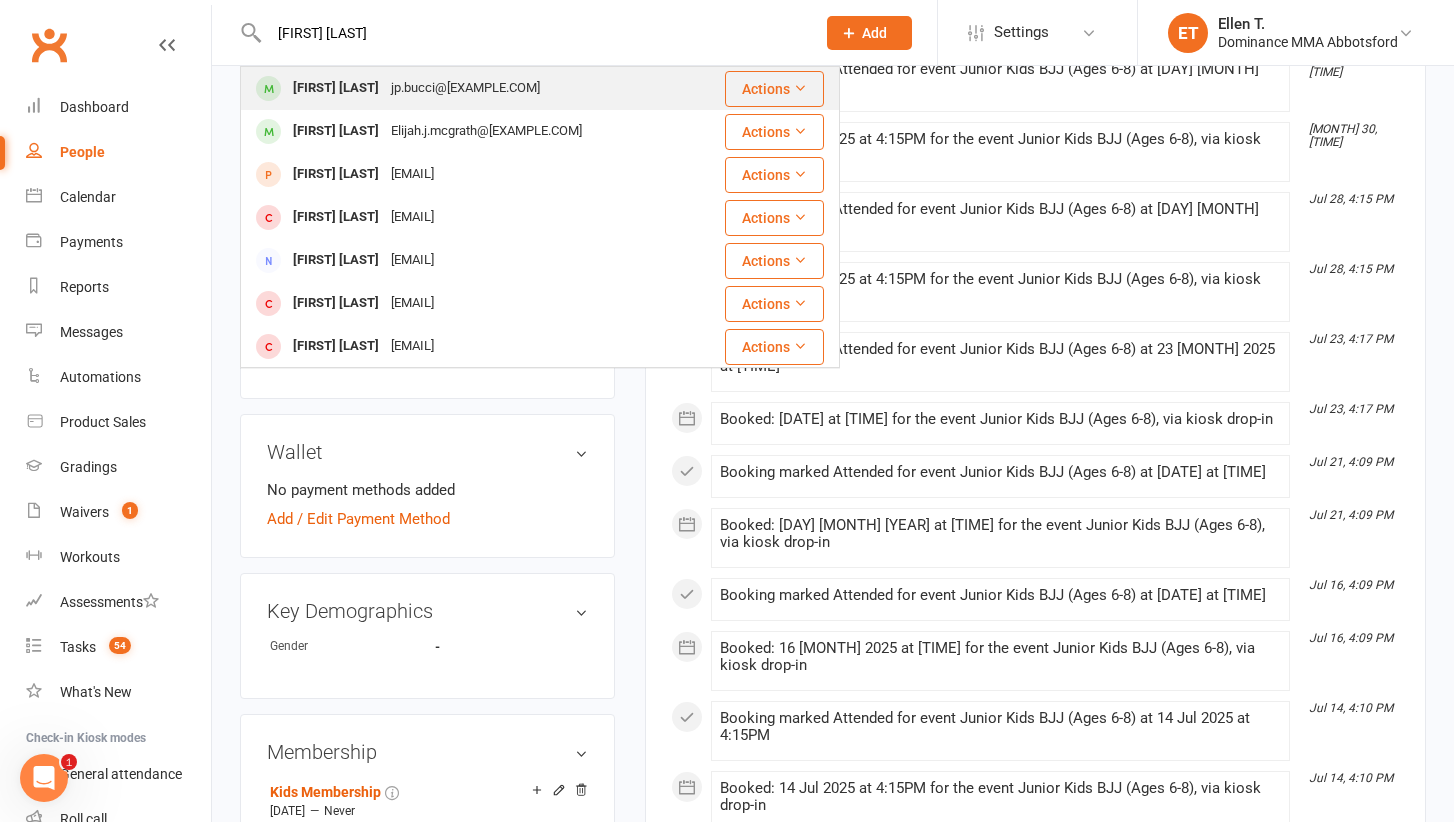 type on "[FIRST] [LAST]" 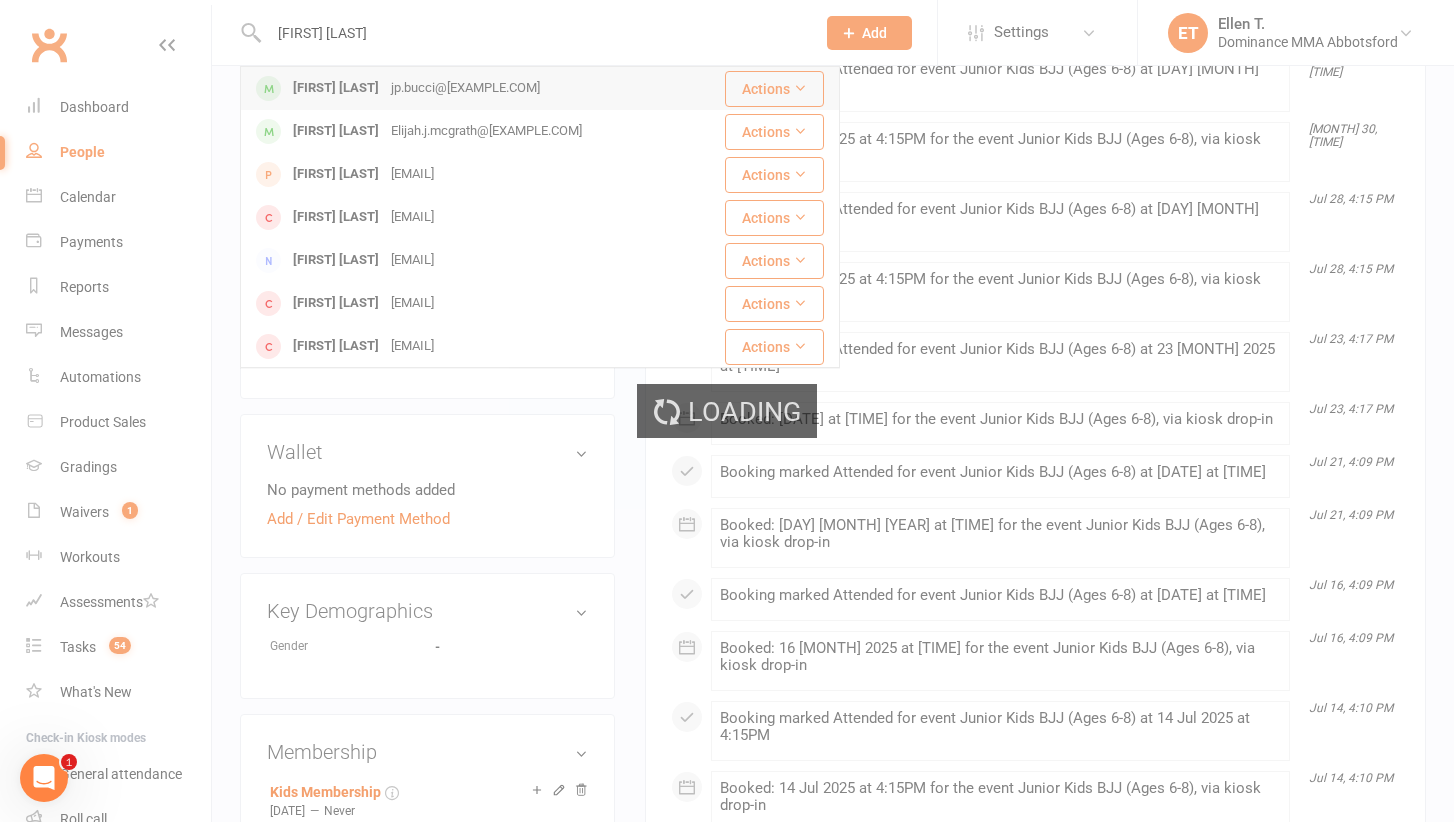 type 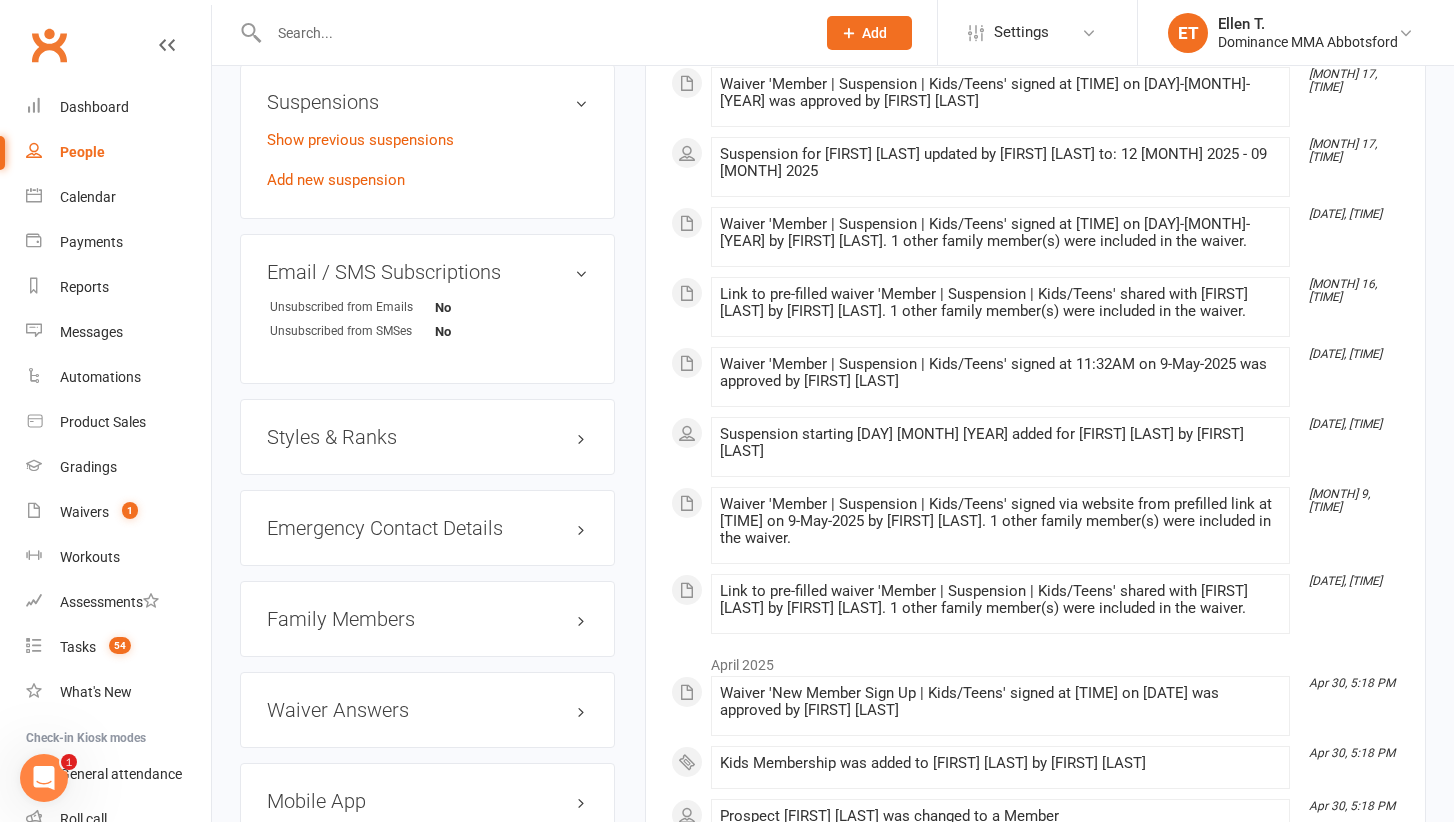 scroll, scrollTop: 1303, scrollLeft: 0, axis: vertical 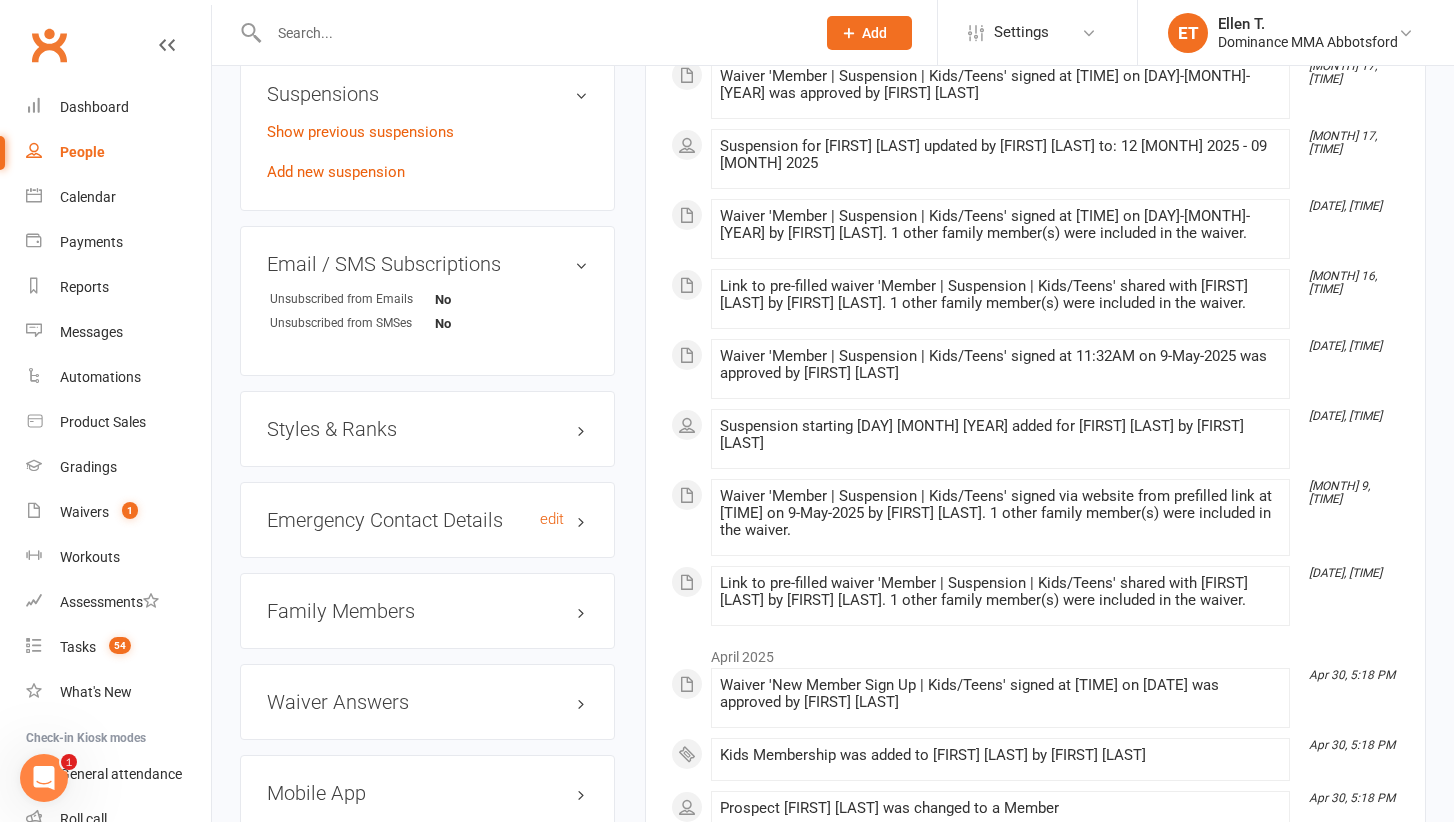 click on "Emergency Contact Details  edit" at bounding box center (427, 520) 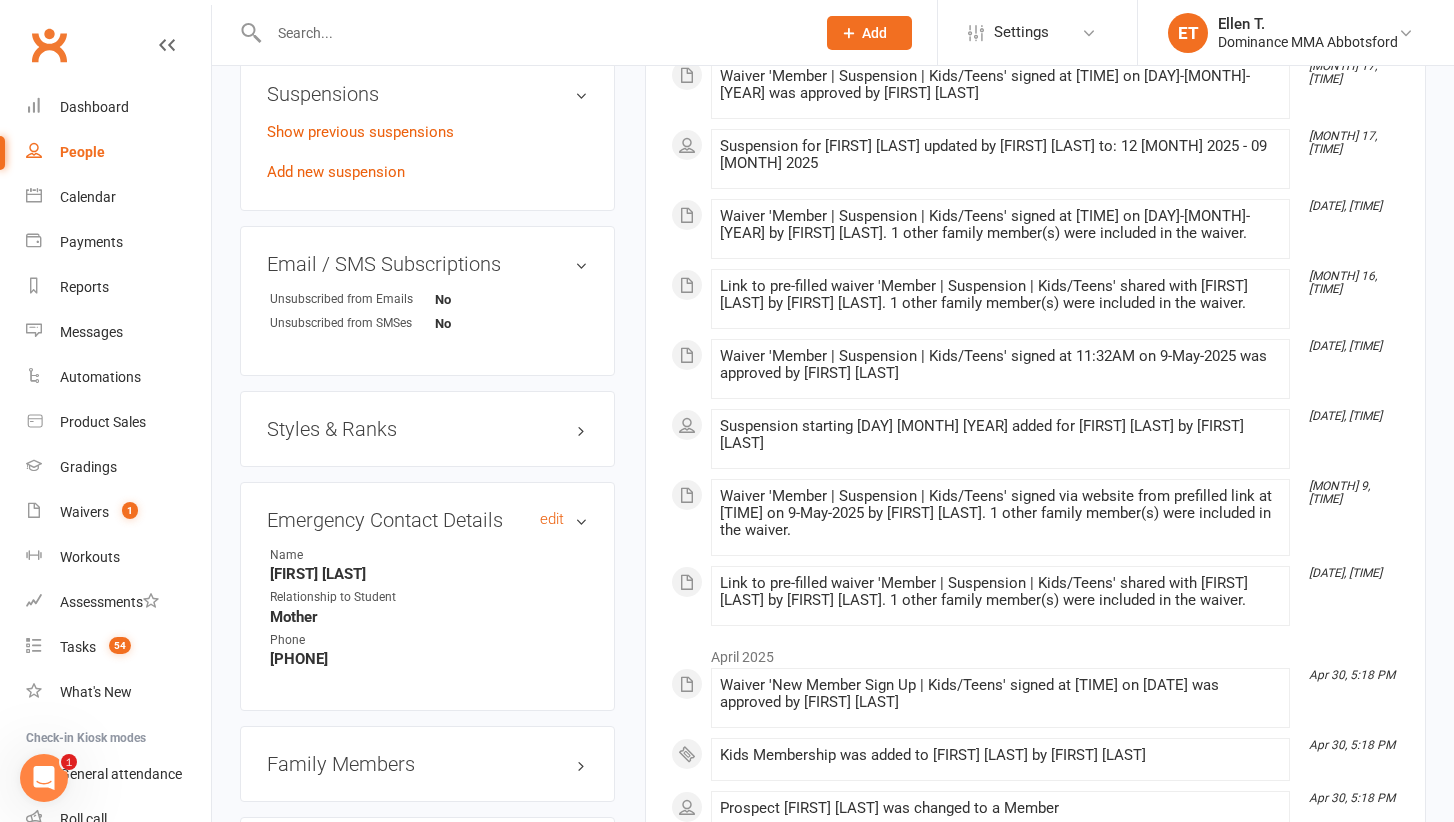 click on "Emergency Contact Details  edit" at bounding box center [427, 520] 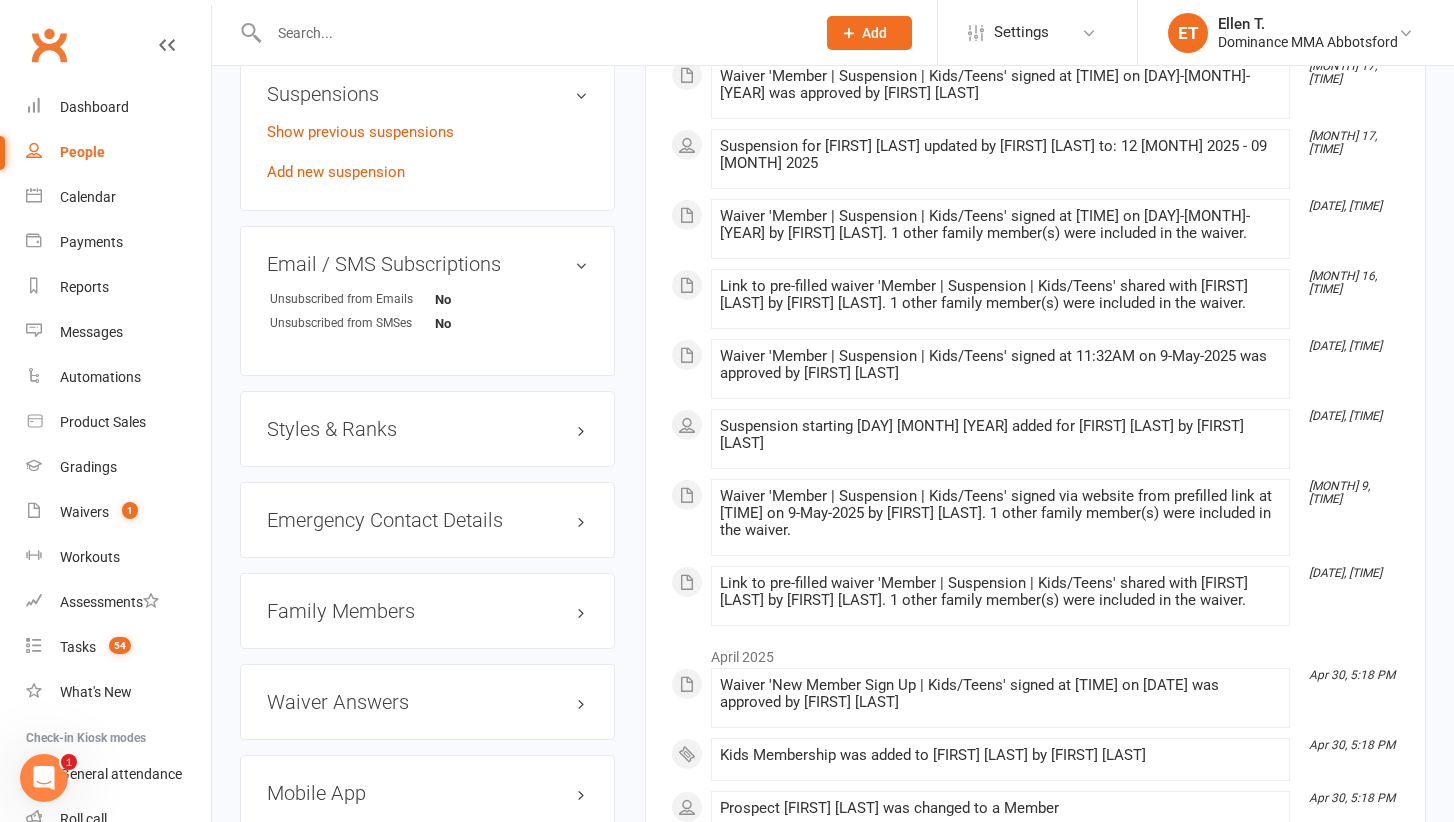 click on "Family Members" at bounding box center (427, 611) 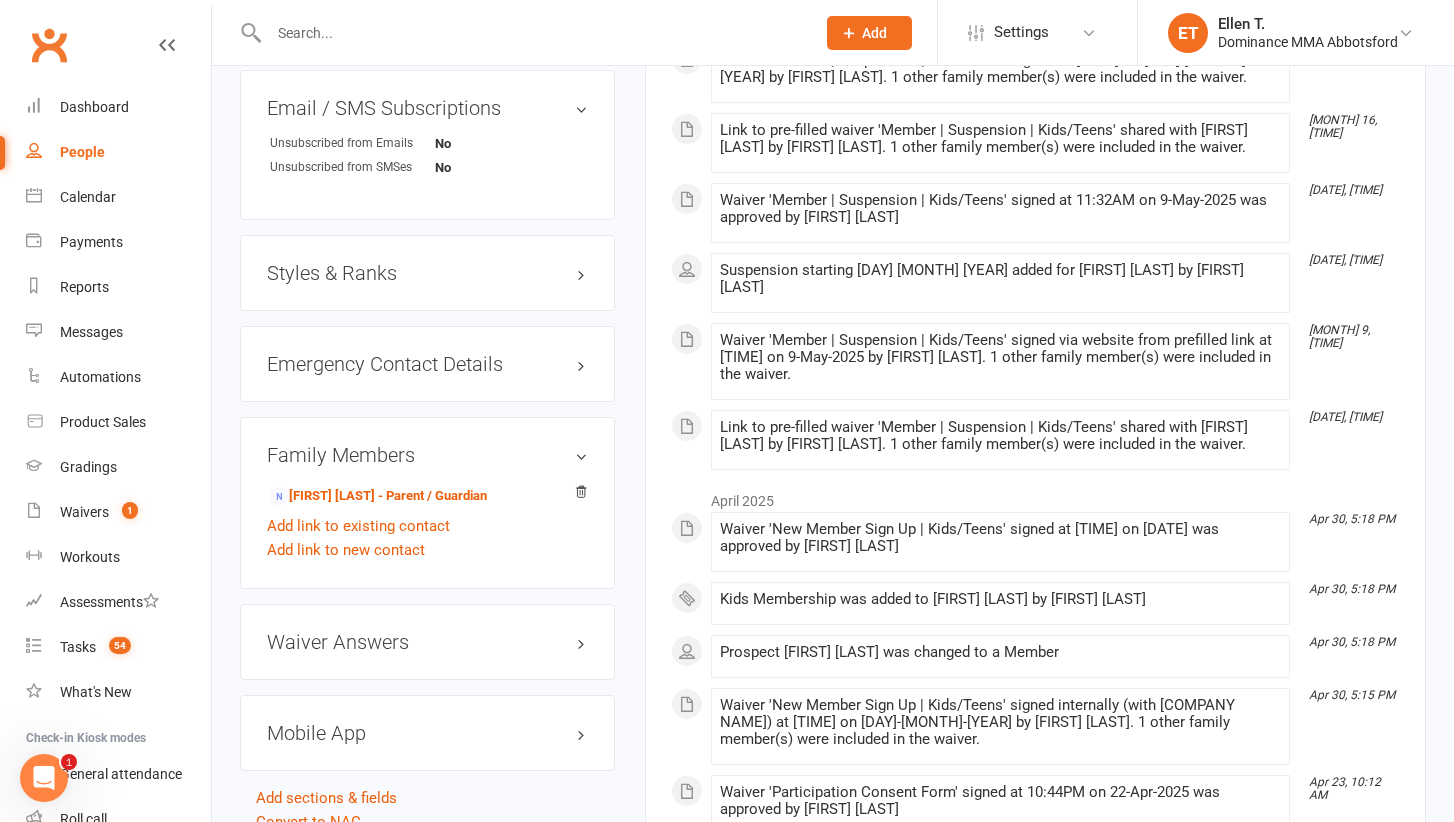 scroll, scrollTop: 1462, scrollLeft: 0, axis: vertical 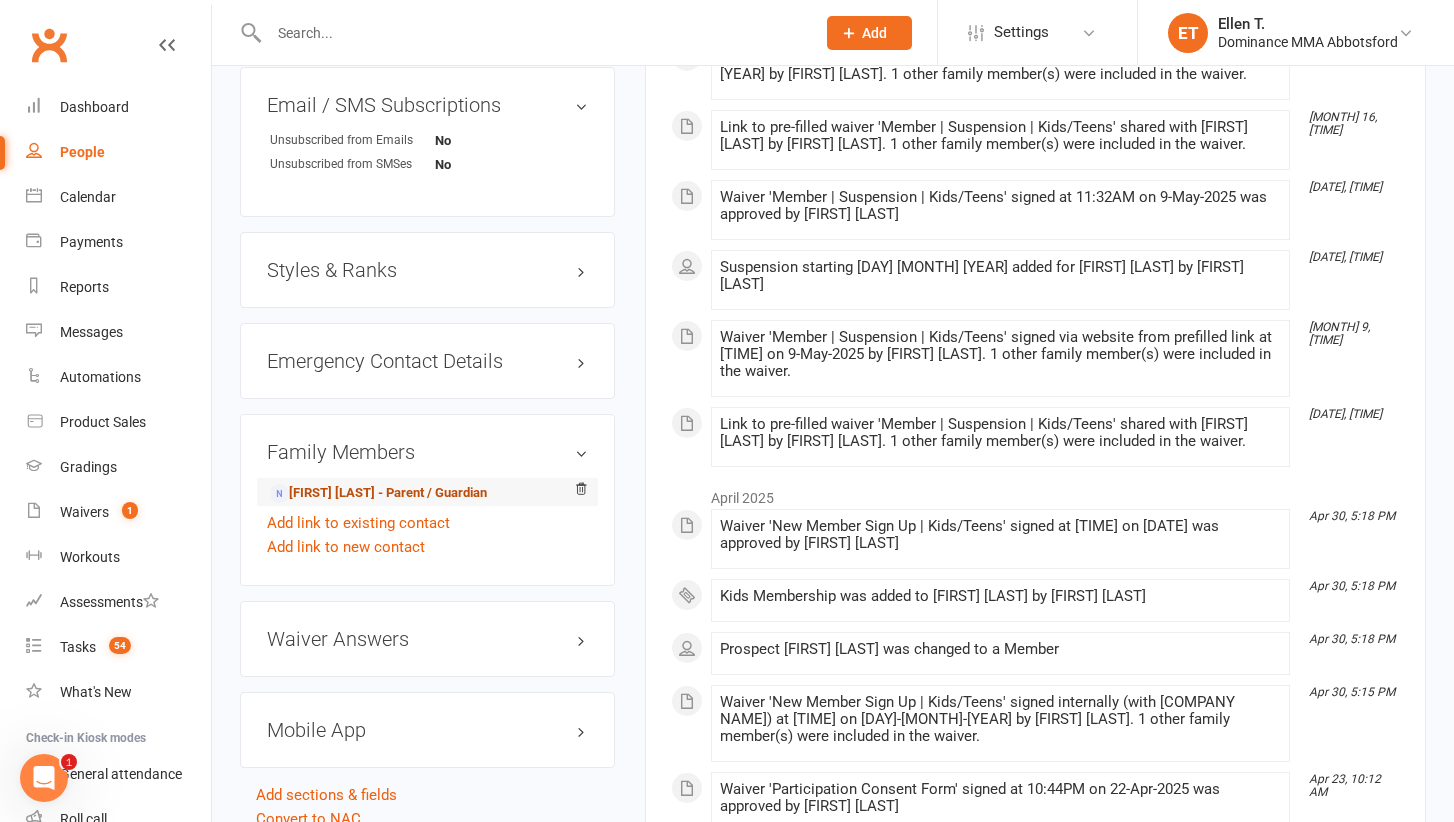 click on "[FIRST] [LAST] - Parent / Guardian" at bounding box center (378, 493) 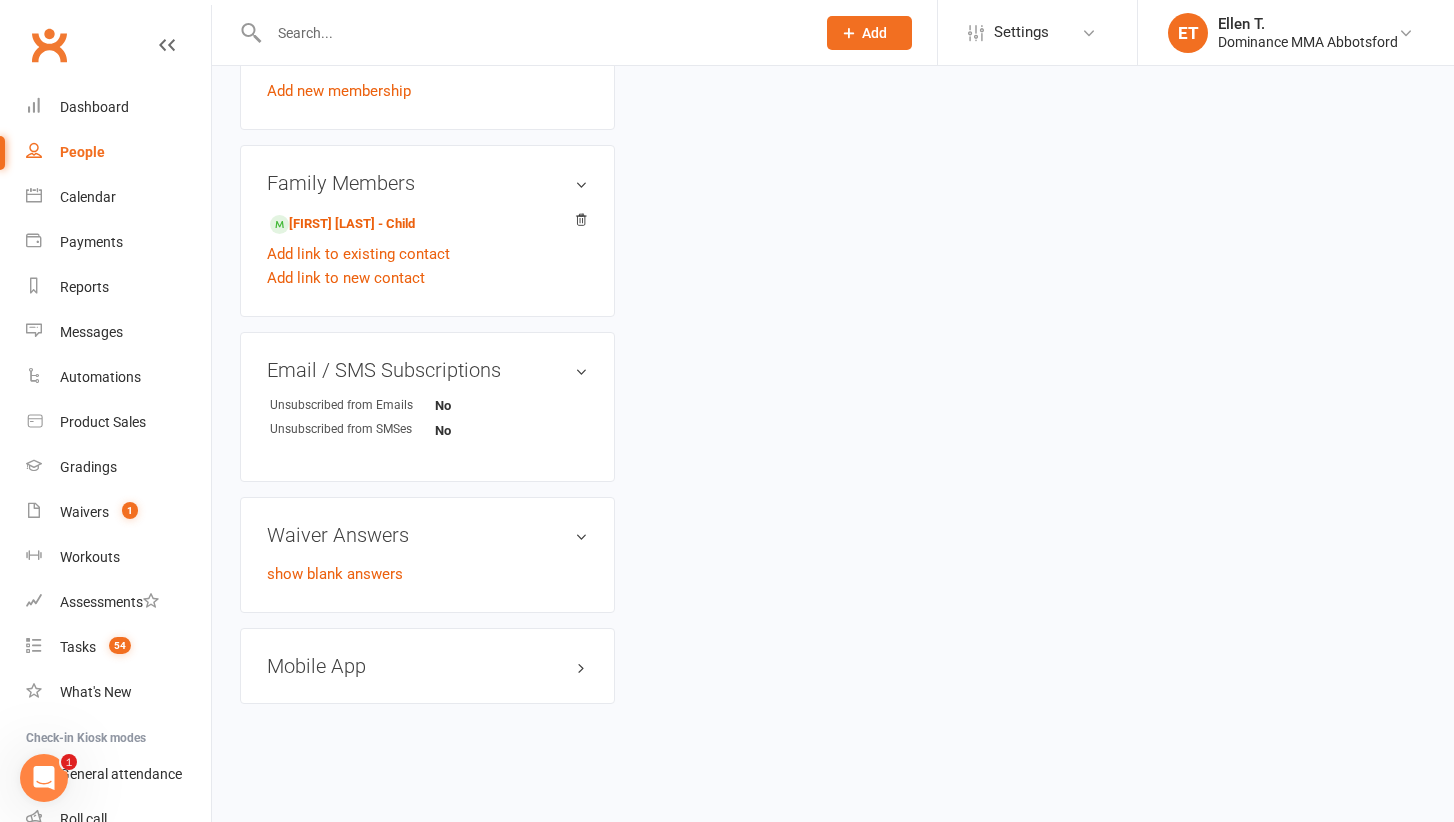 scroll, scrollTop: 0, scrollLeft: 0, axis: both 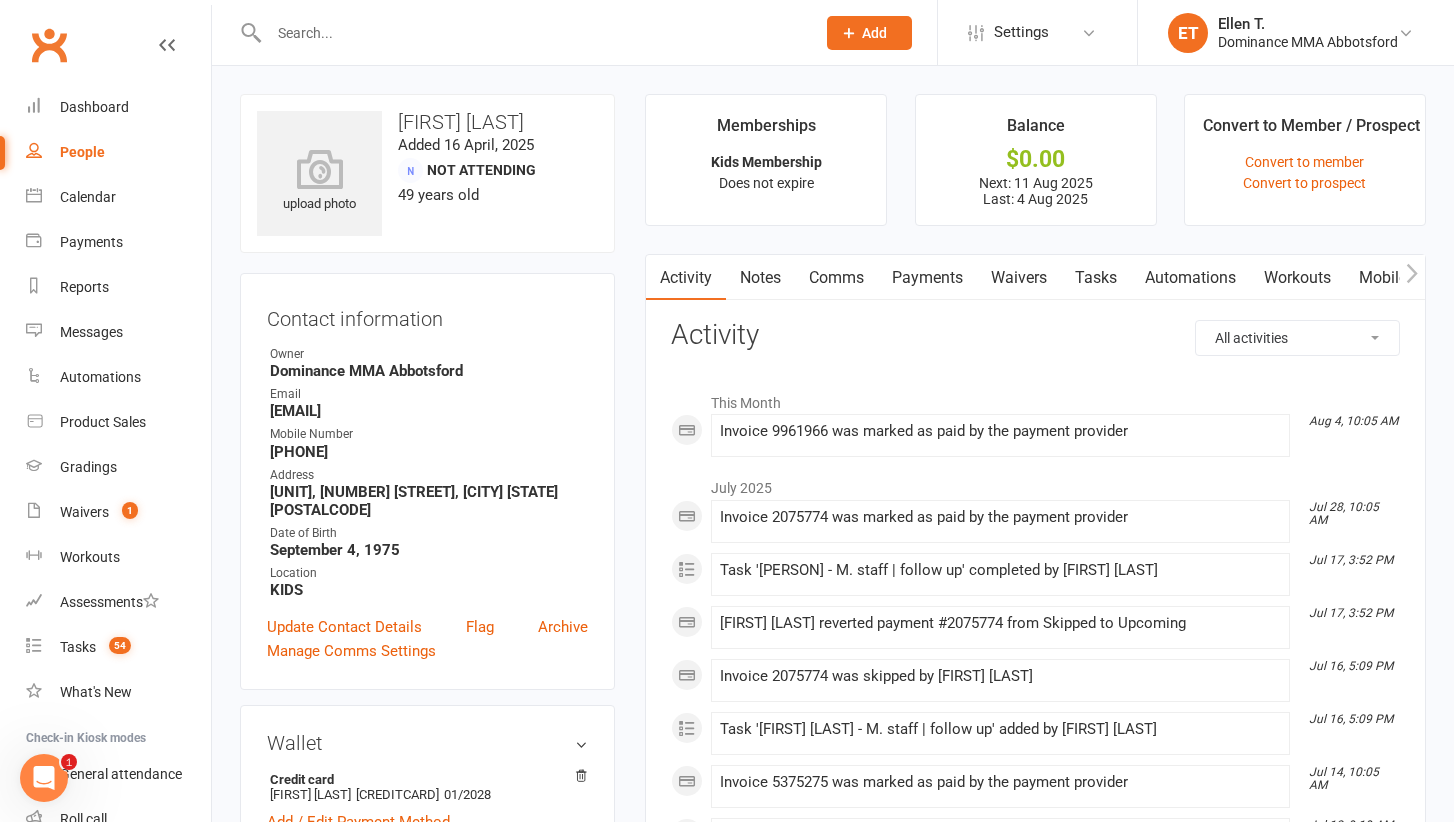 click on "Payments" at bounding box center (927, 278) 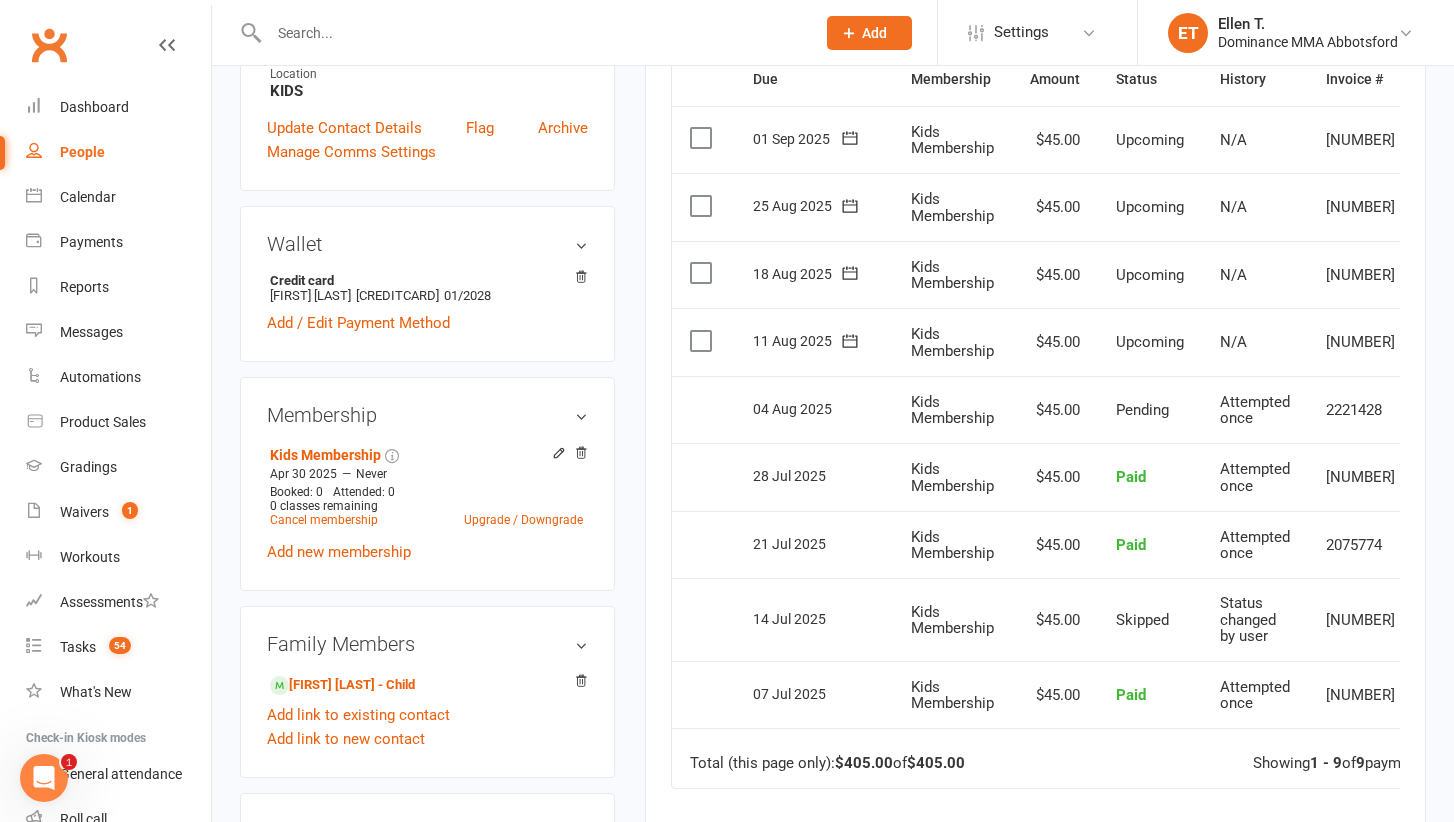 scroll, scrollTop: 502, scrollLeft: 0, axis: vertical 